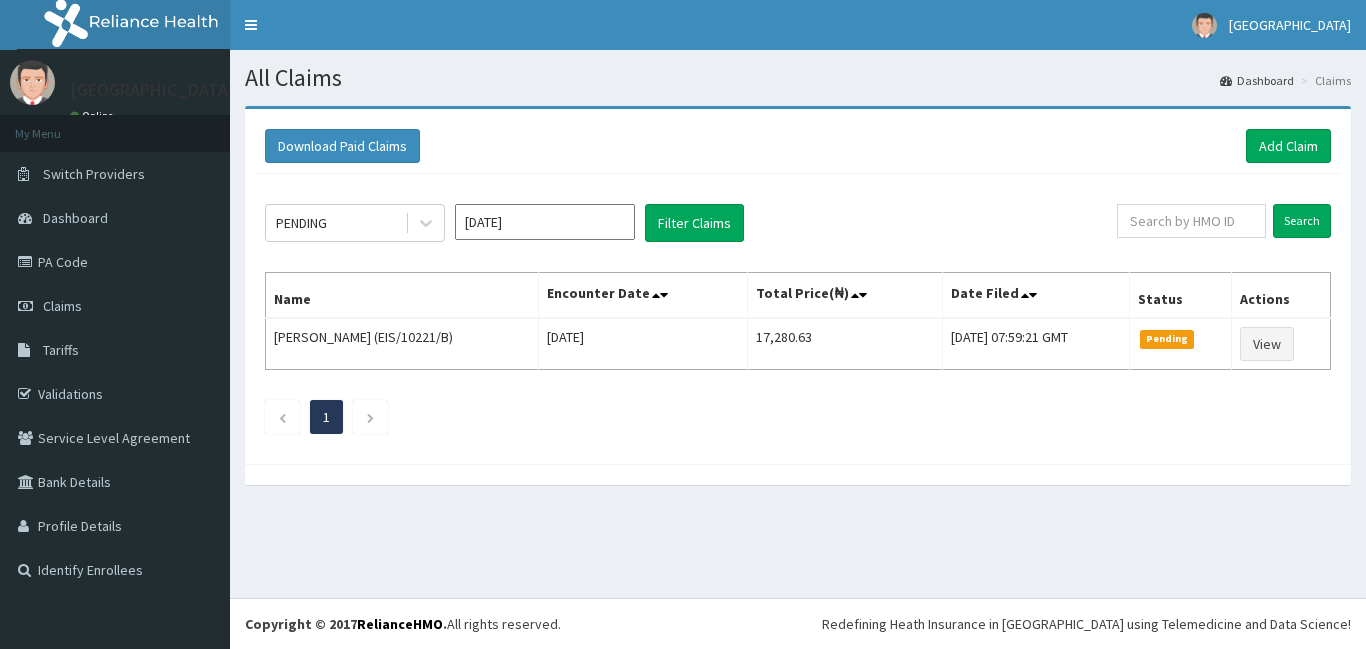 scroll, scrollTop: 0, scrollLeft: 0, axis: both 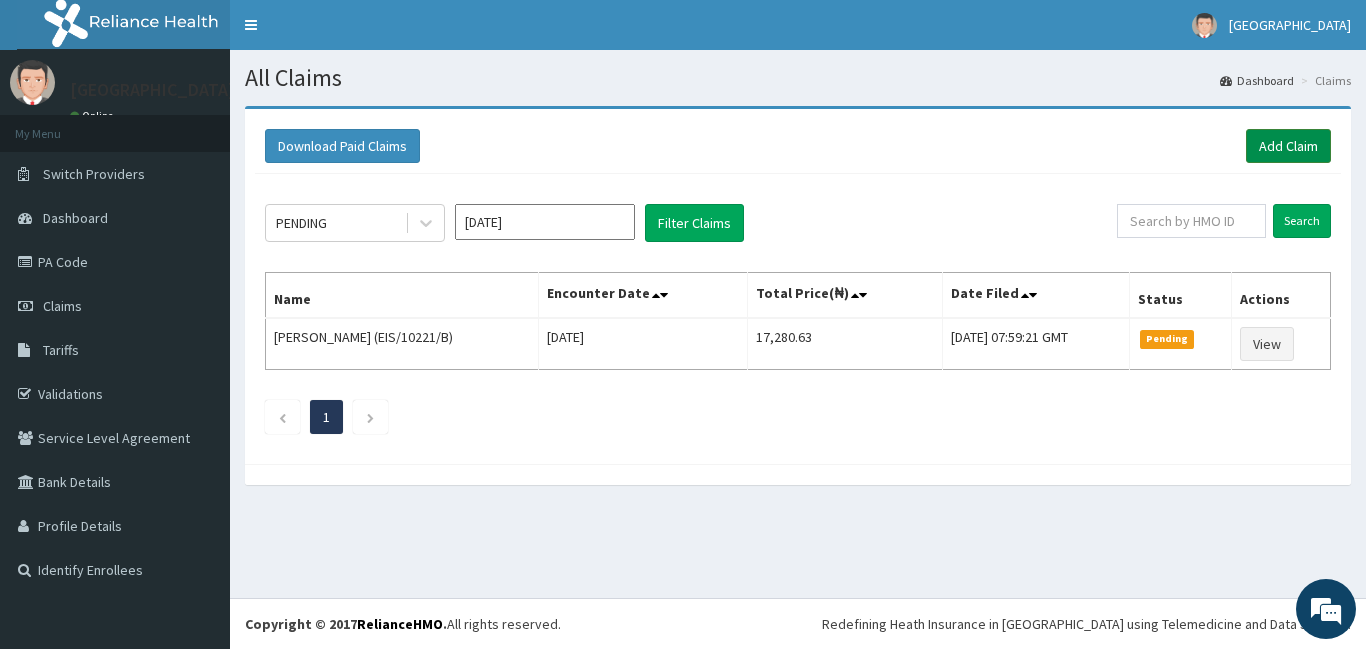 click on "Add Claim" at bounding box center (1288, 146) 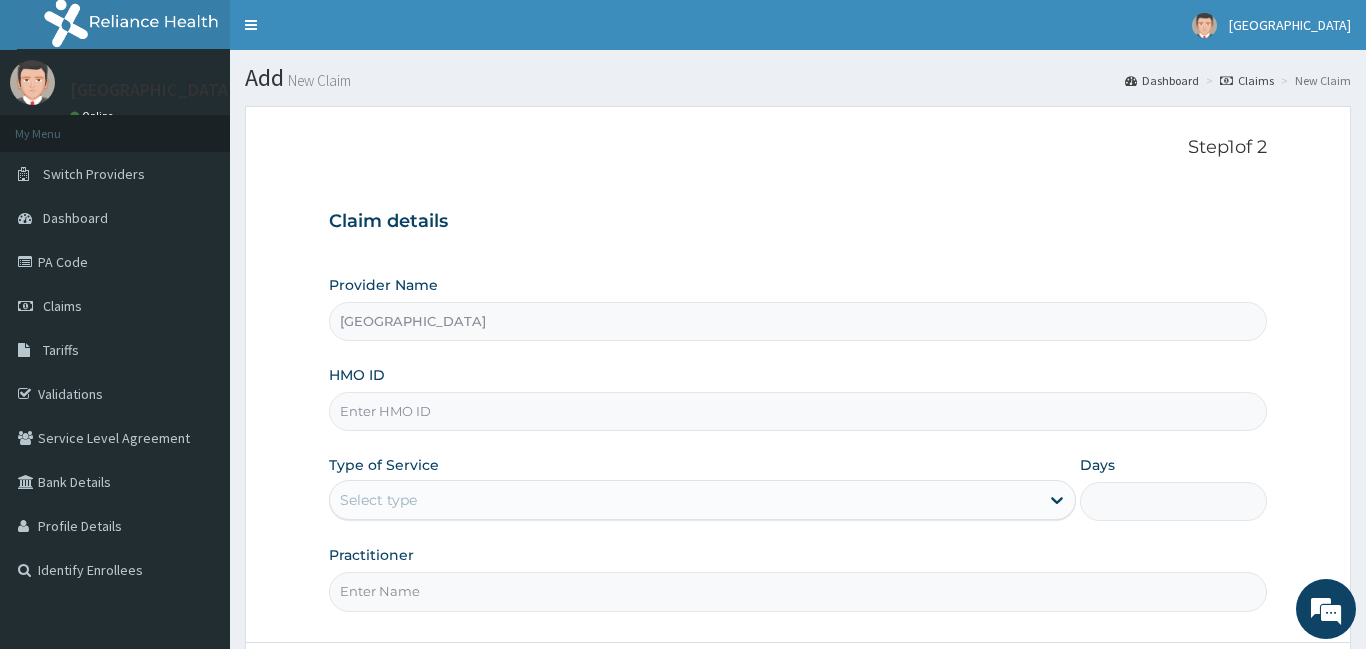 scroll, scrollTop: 0, scrollLeft: 0, axis: both 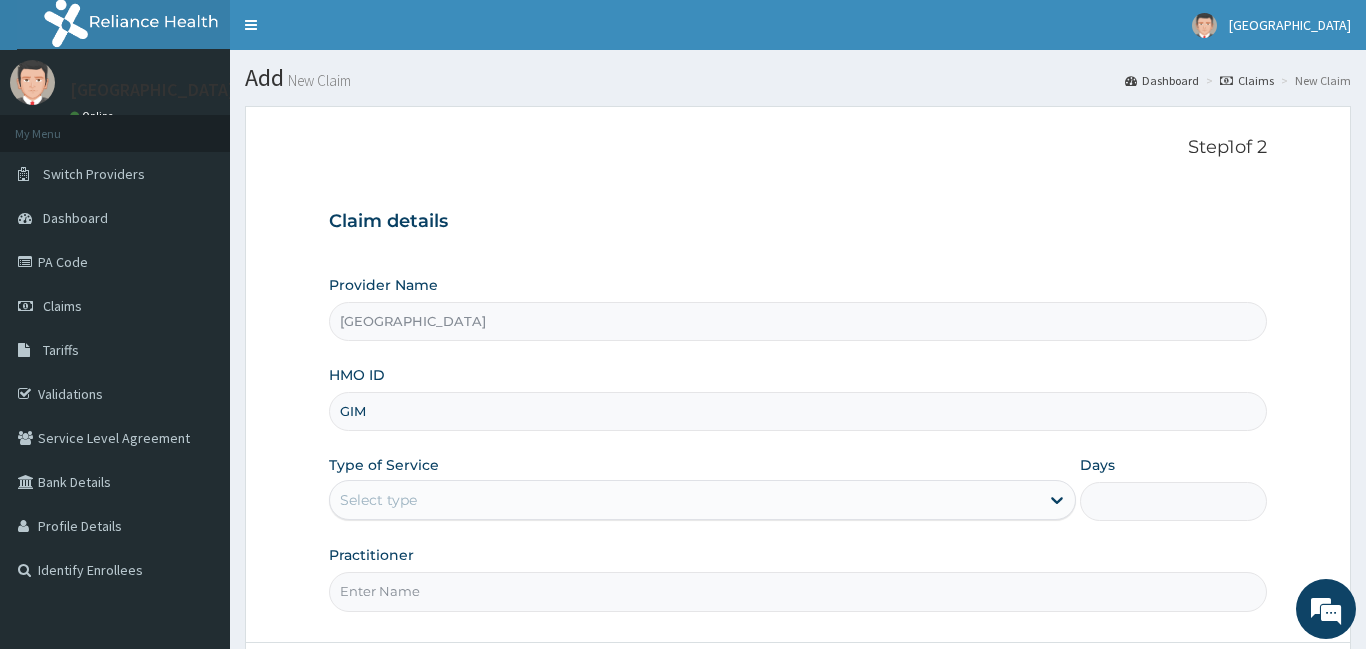 type on "GIM/10082/A" 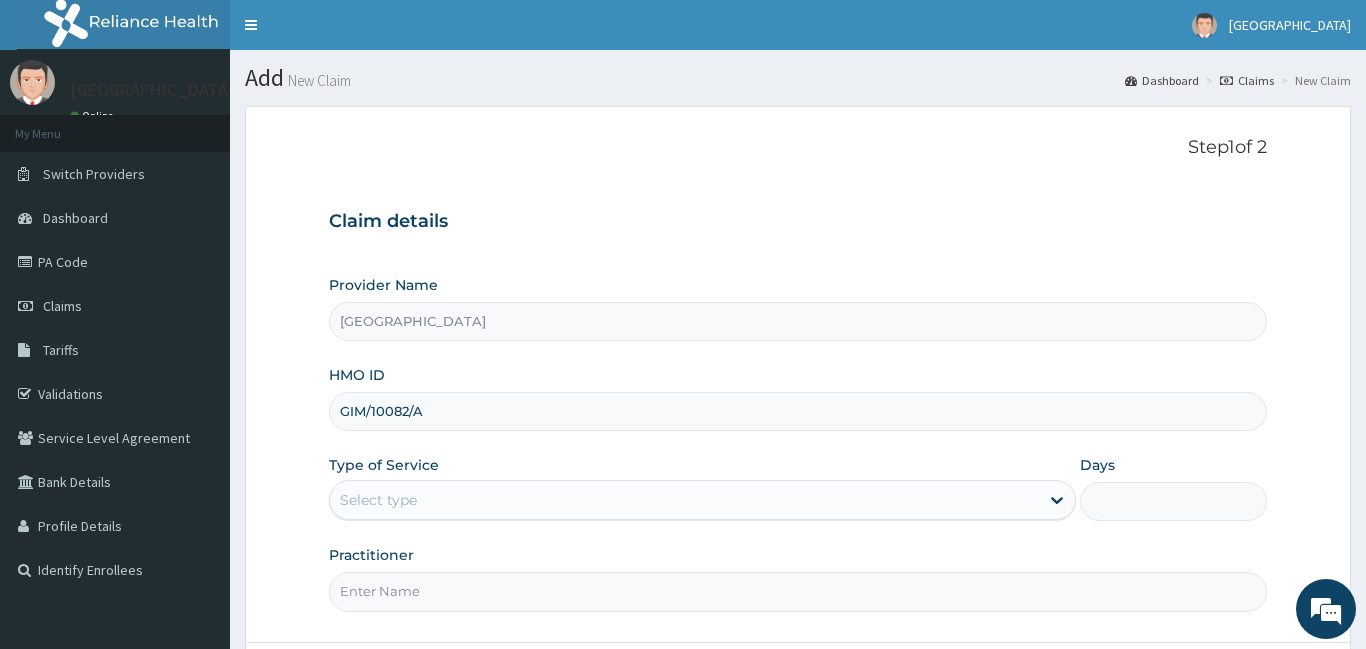 click on "Select type" at bounding box center [685, 500] 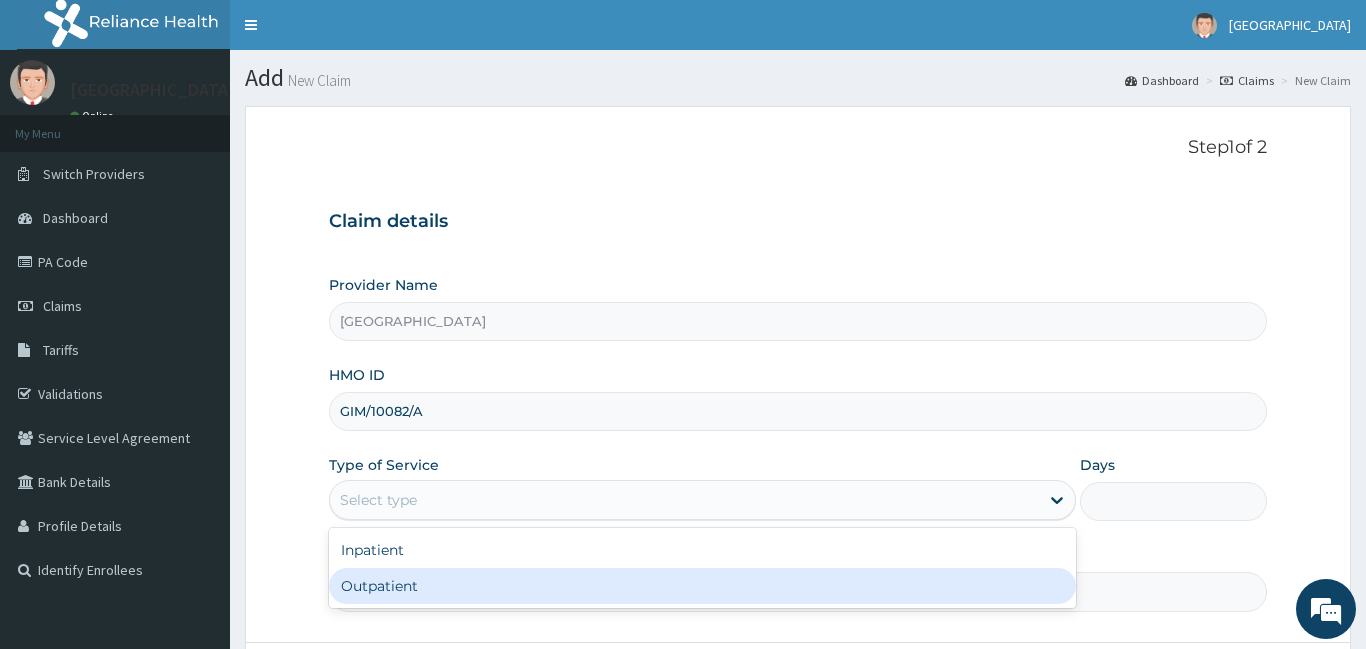 click on "Outpatient" at bounding box center [703, 586] 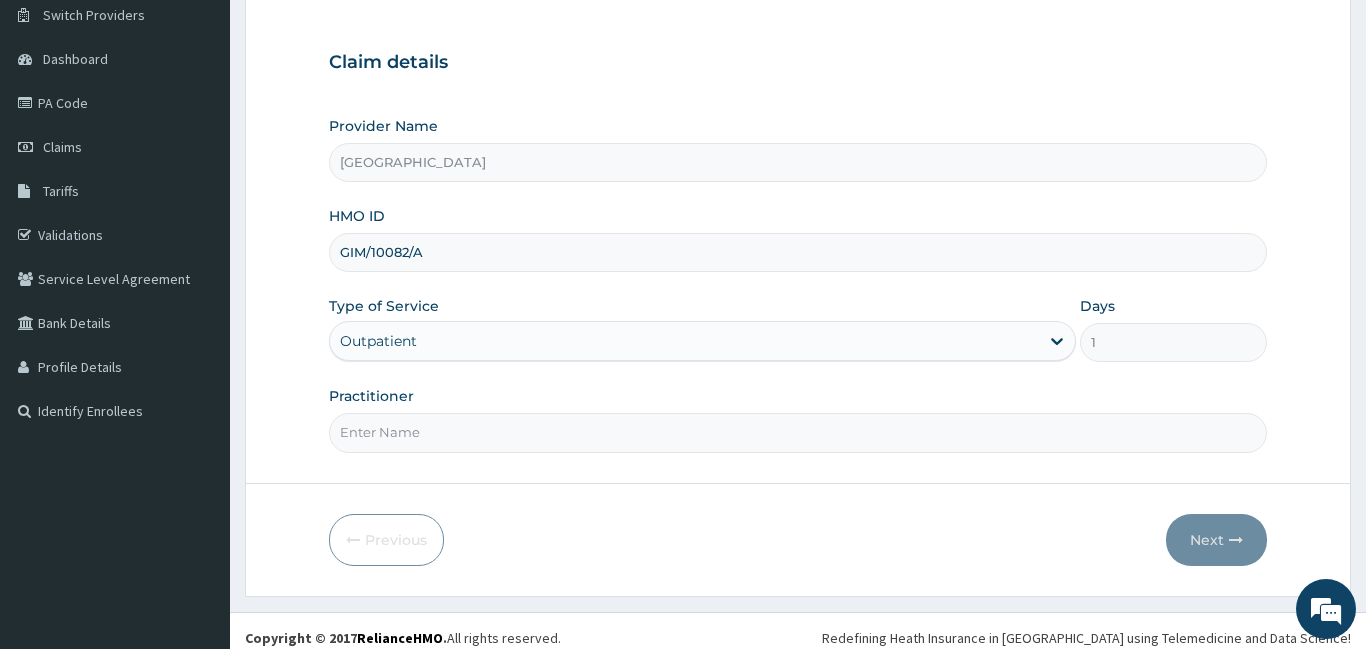scroll, scrollTop: 170, scrollLeft: 0, axis: vertical 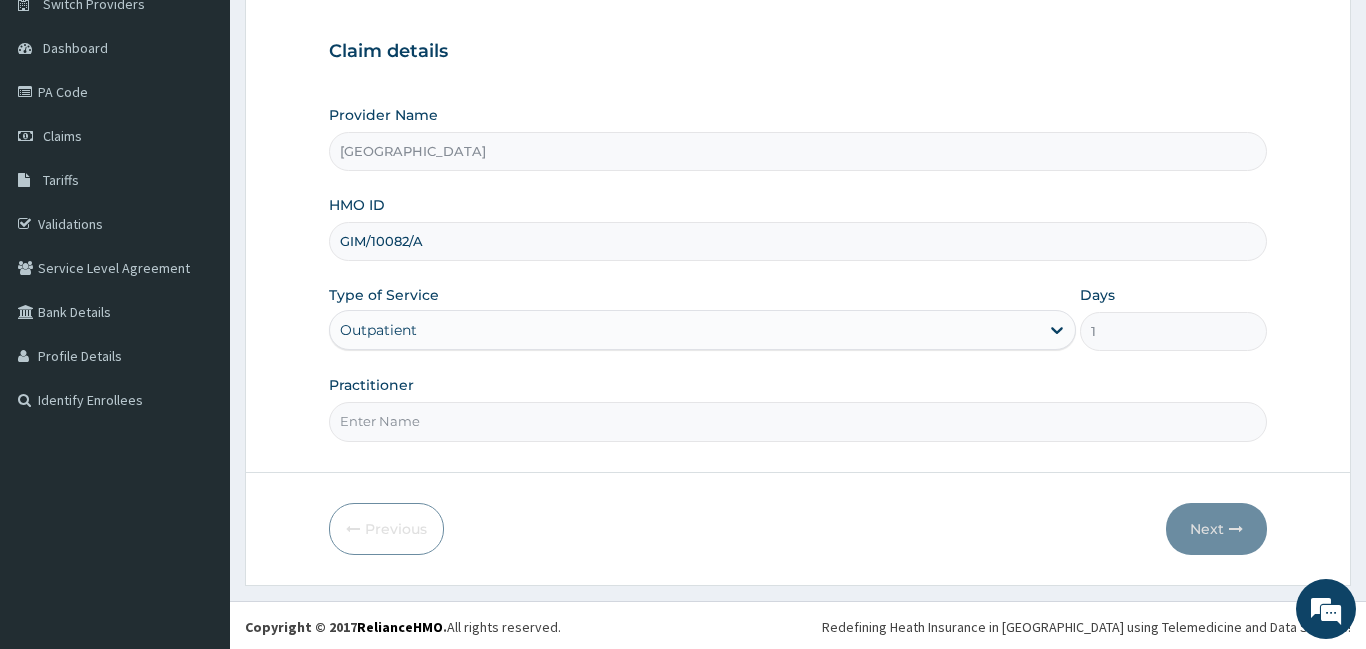 click on "Practitioner" at bounding box center (798, 421) 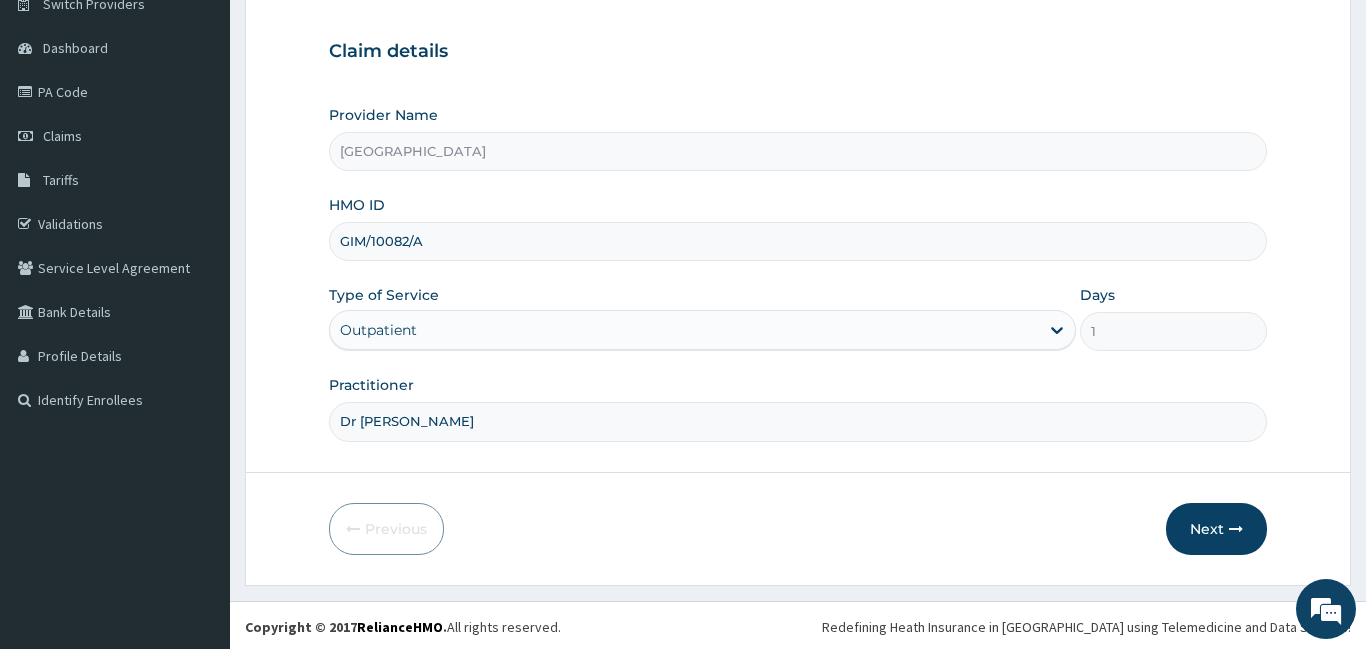 type on "Dr Dede" 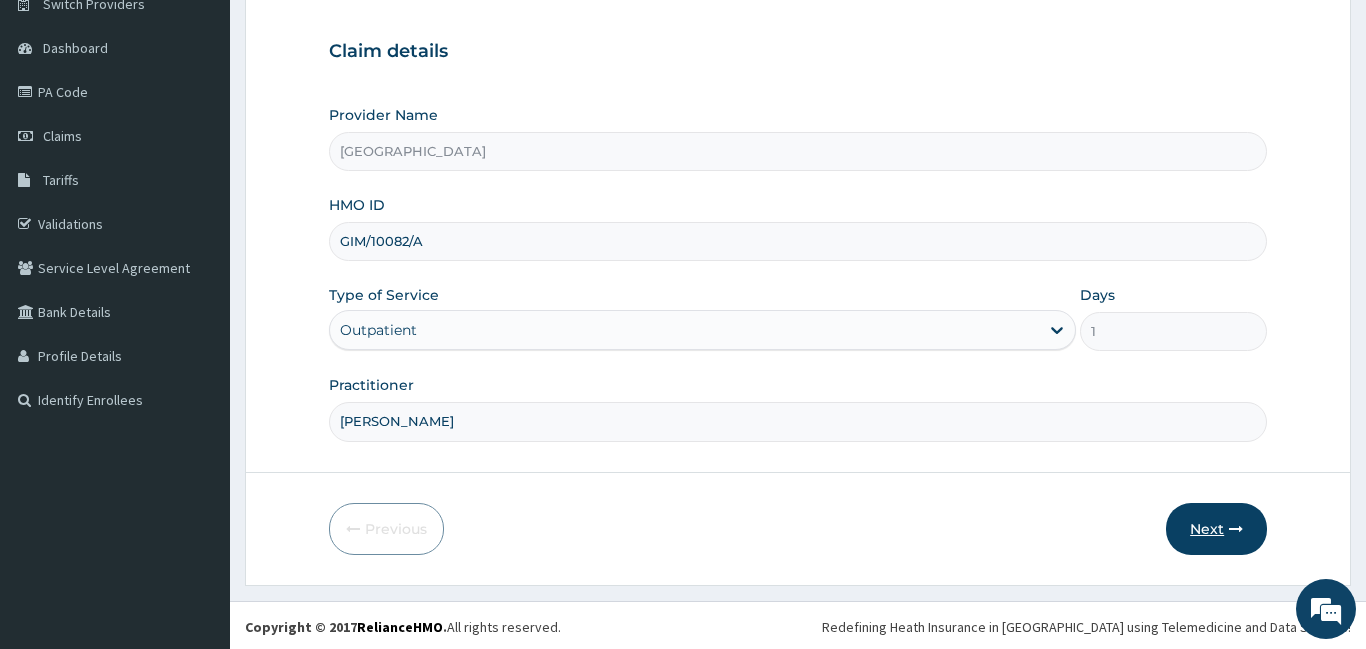 click on "Next" at bounding box center [1216, 529] 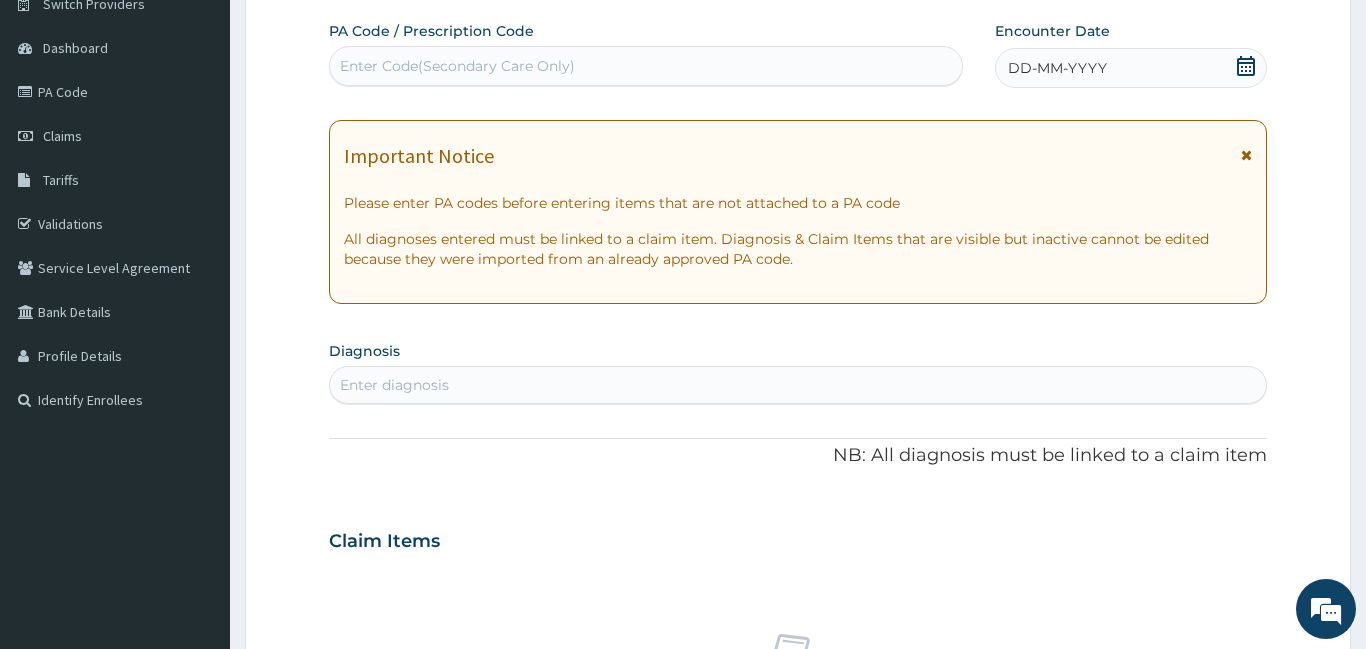 click 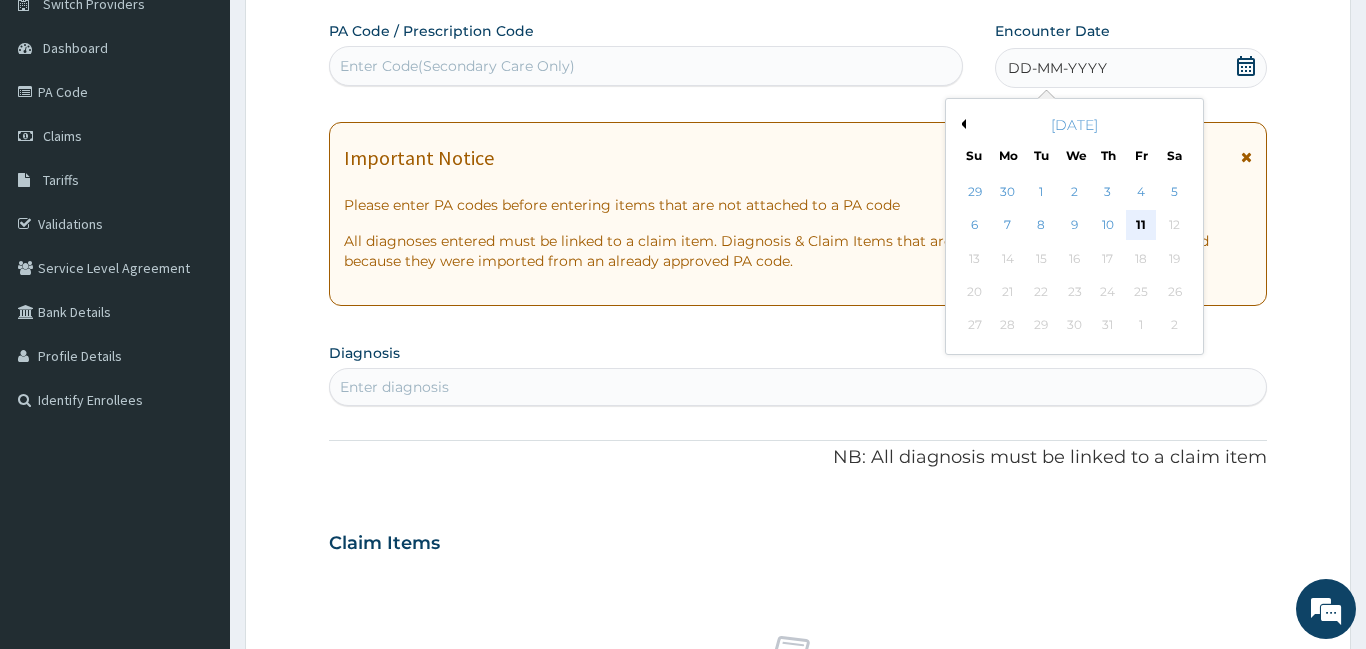 click on "11" at bounding box center [1141, 226] 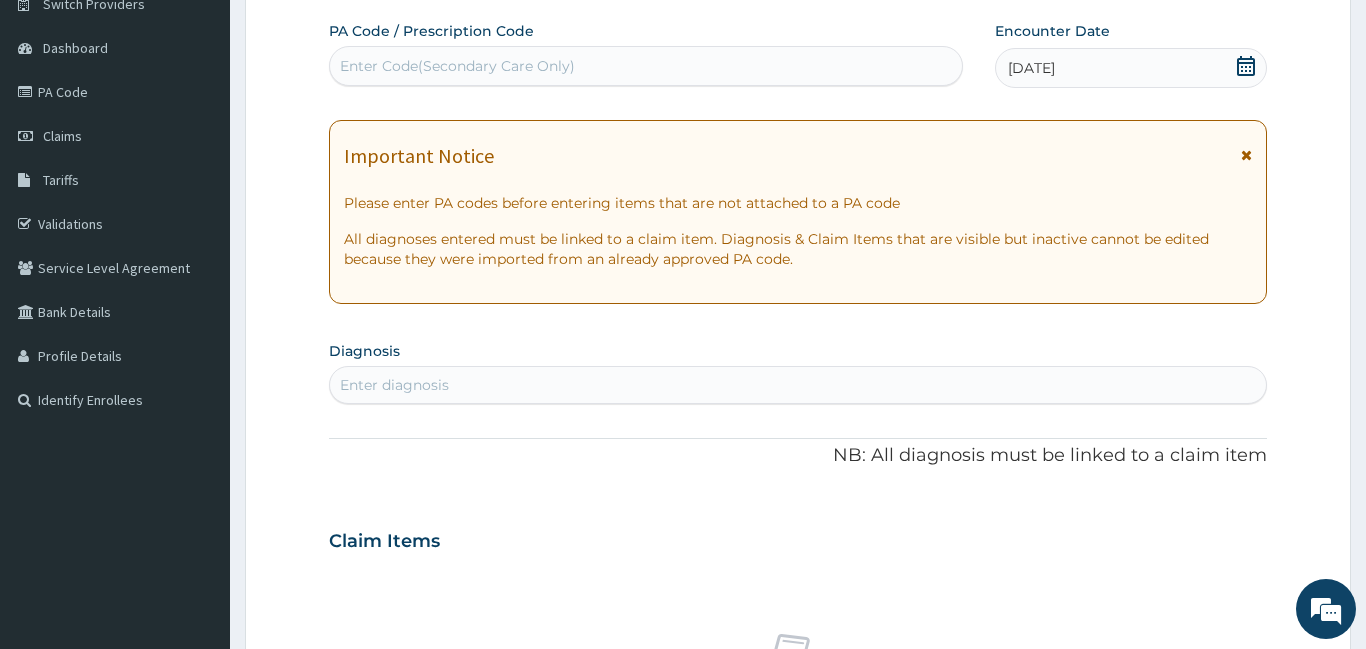 click on "Enter diagnosis" at bounding box center [798, 385] 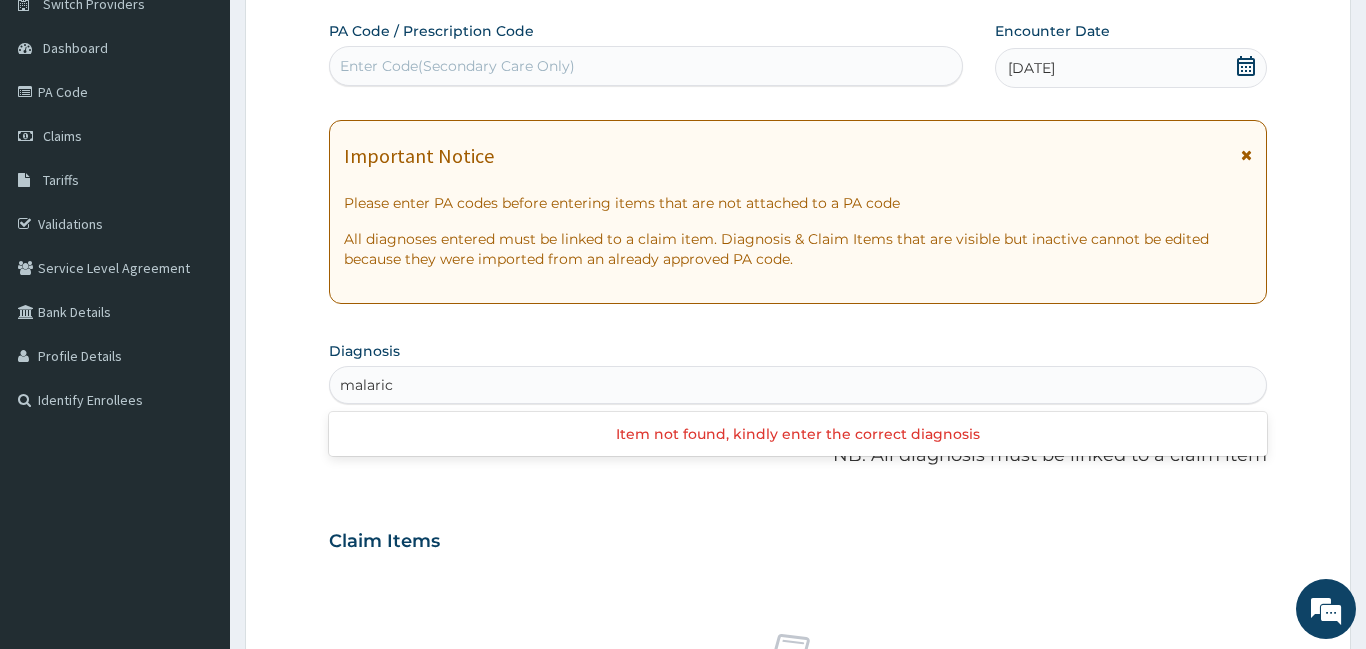 type on "malari" 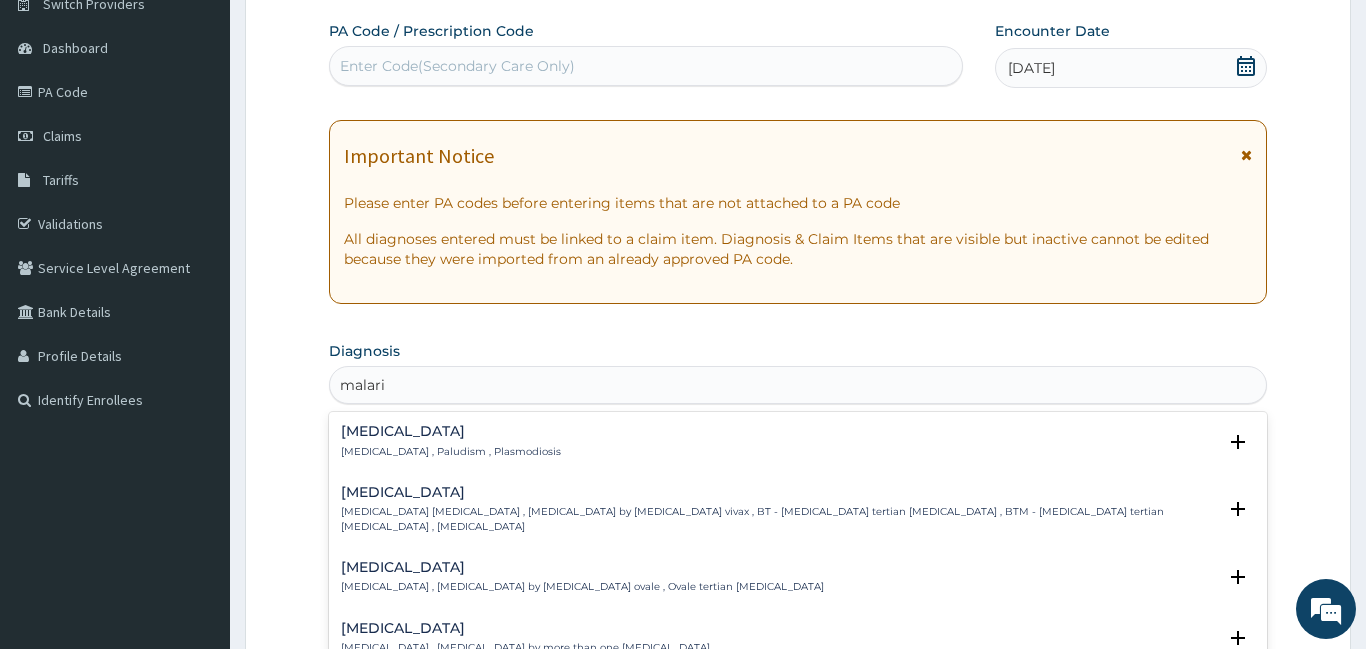click on "Malaria , Paludism , Plasmodiosis" at bounding box center (451, 452) 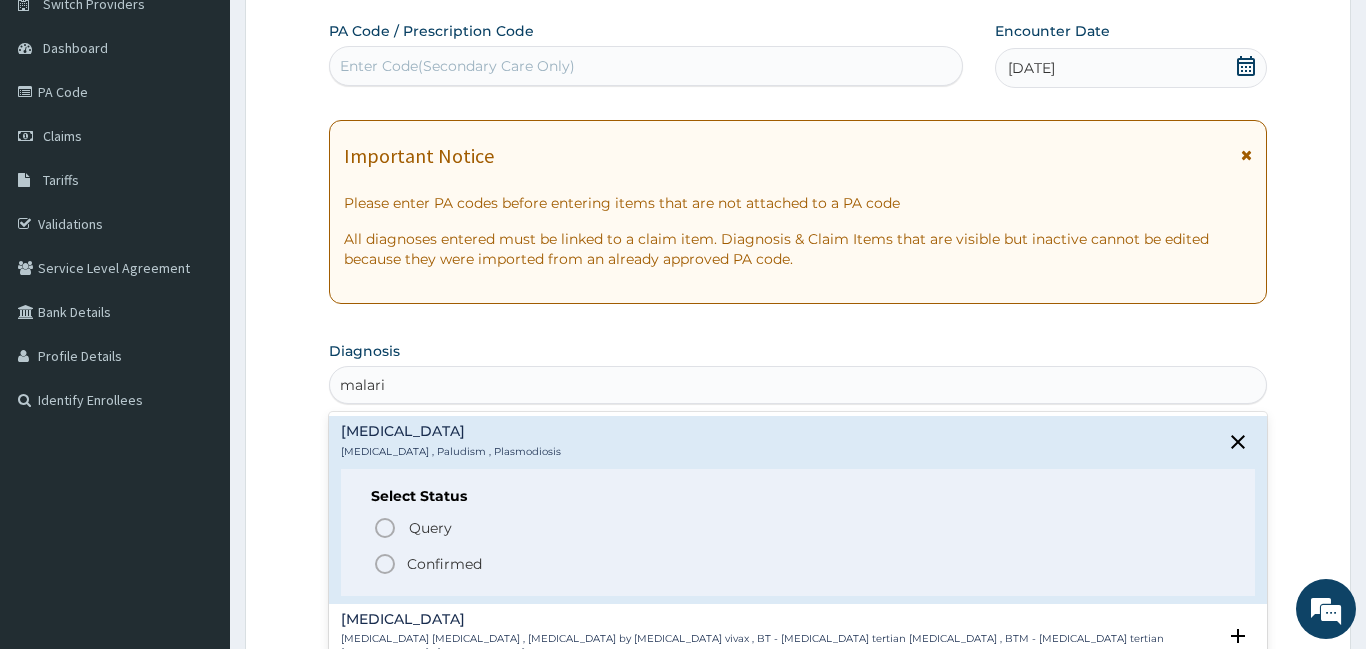 click 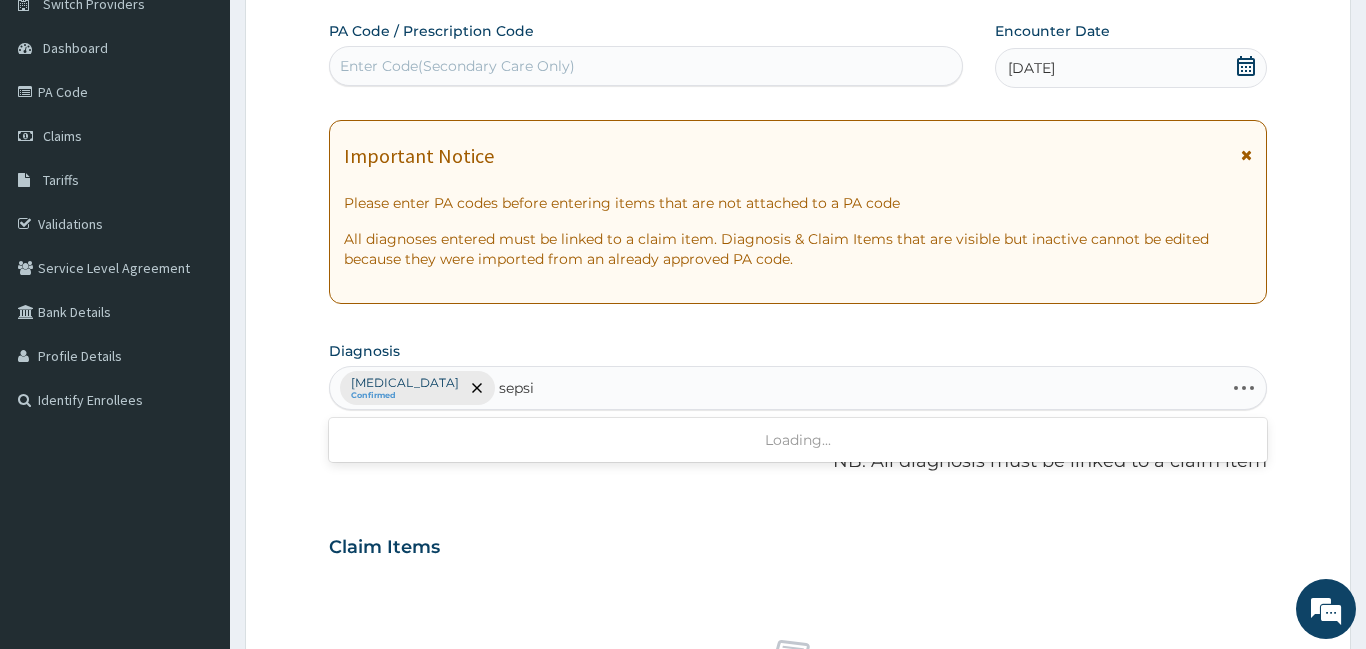 type on "sepsis" 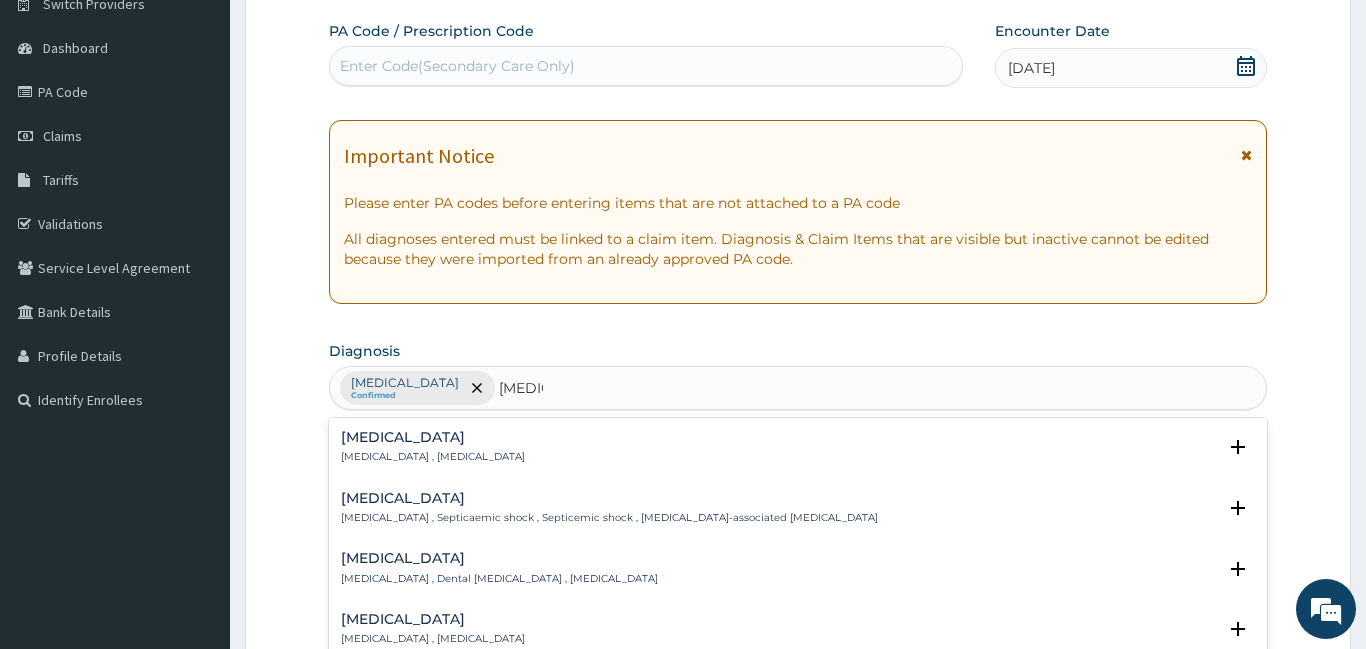click on "Systemic infection , Sepsis" at bounding box center [433, 457] 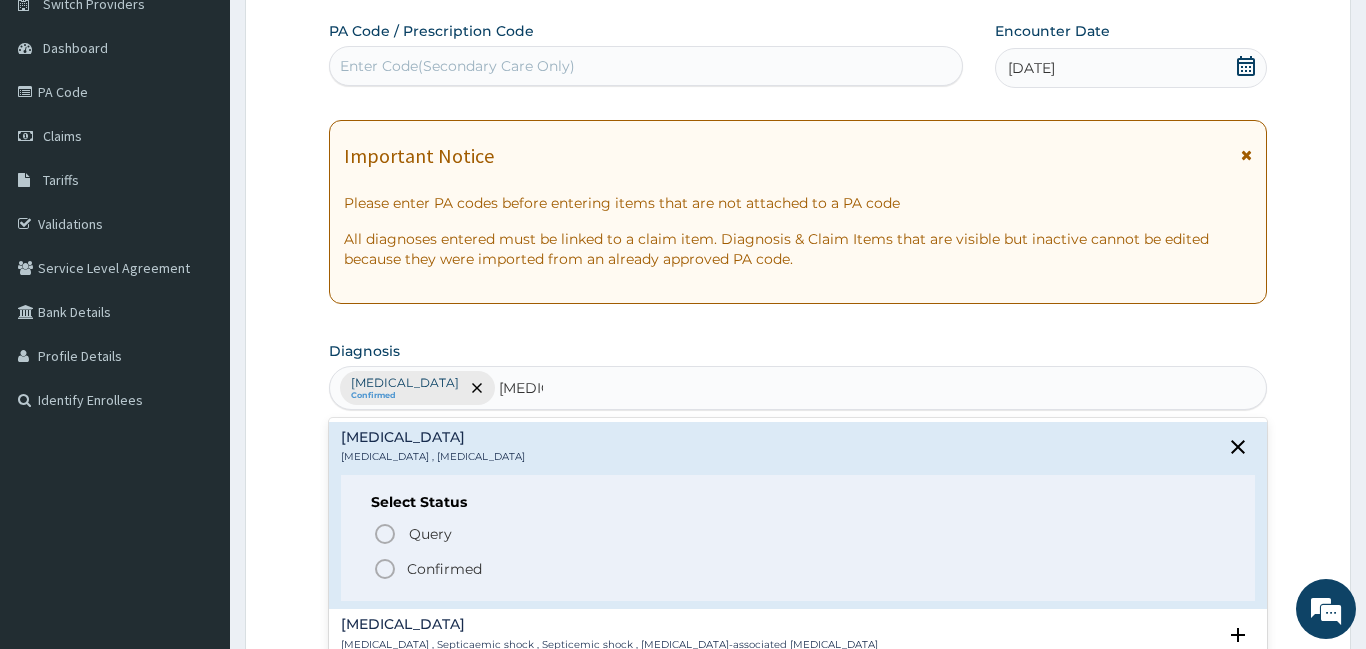click 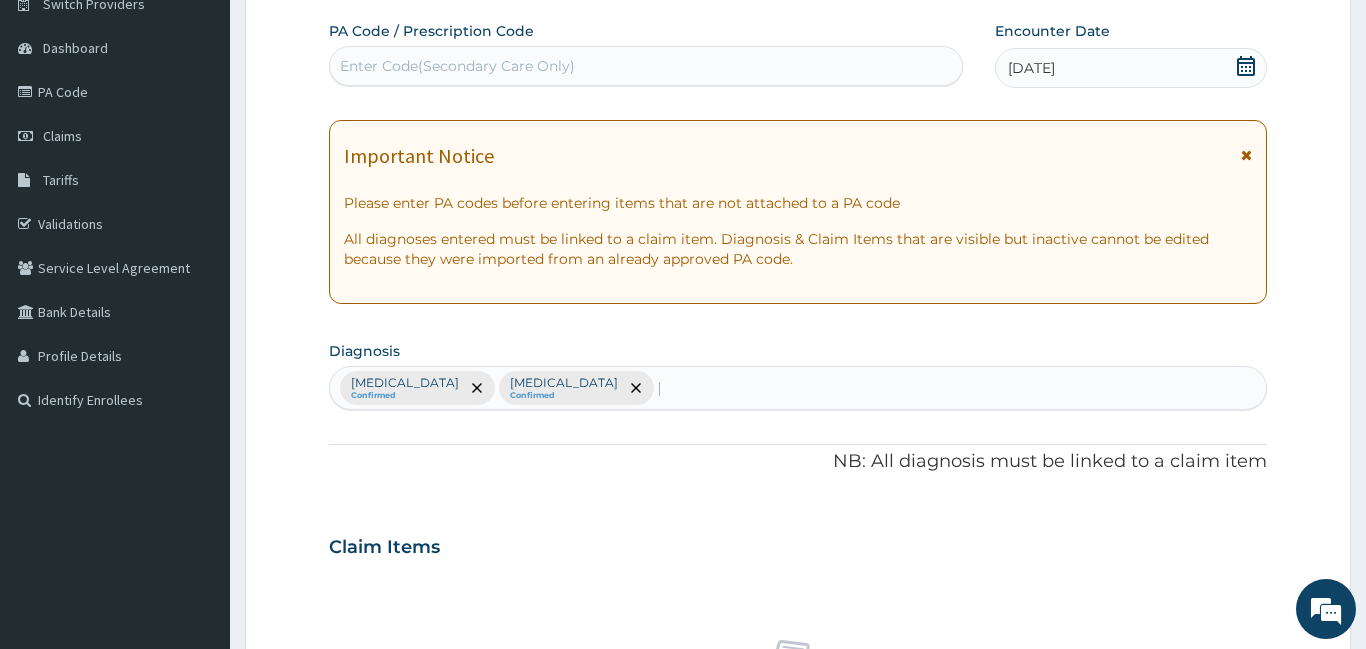 type 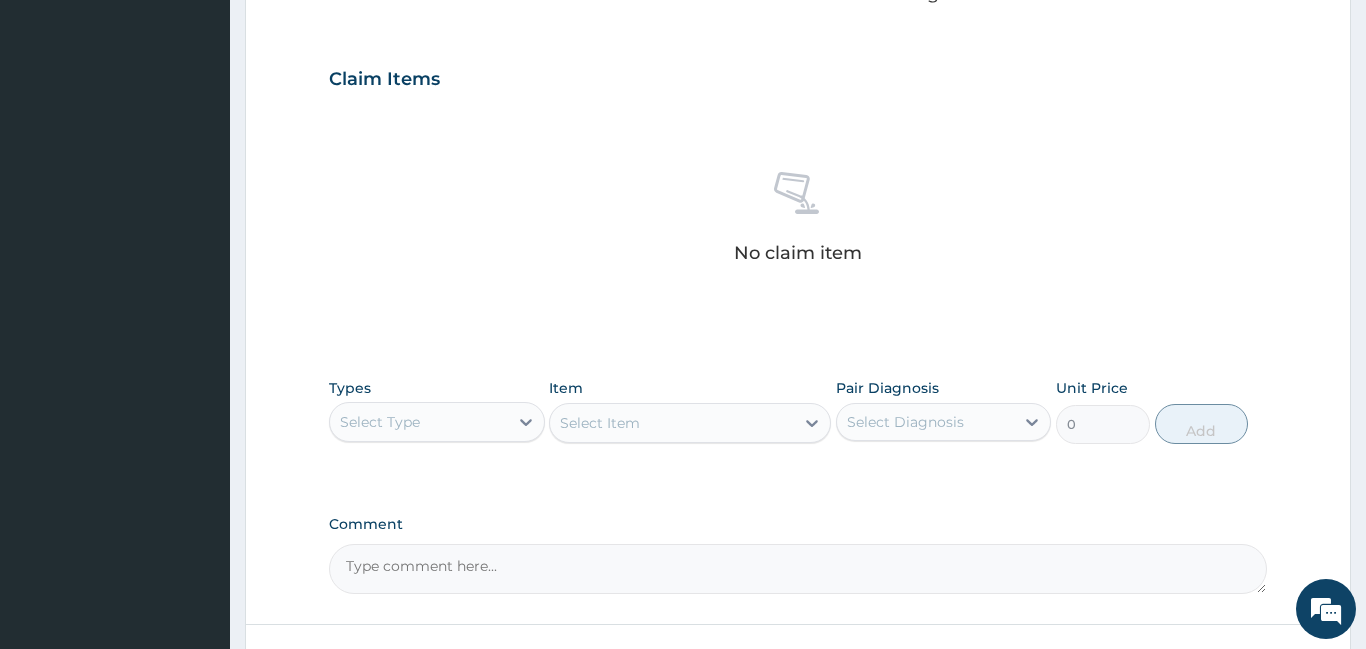 scroll, scrollTop: 789, scrollLeft: 0, axis: vertical 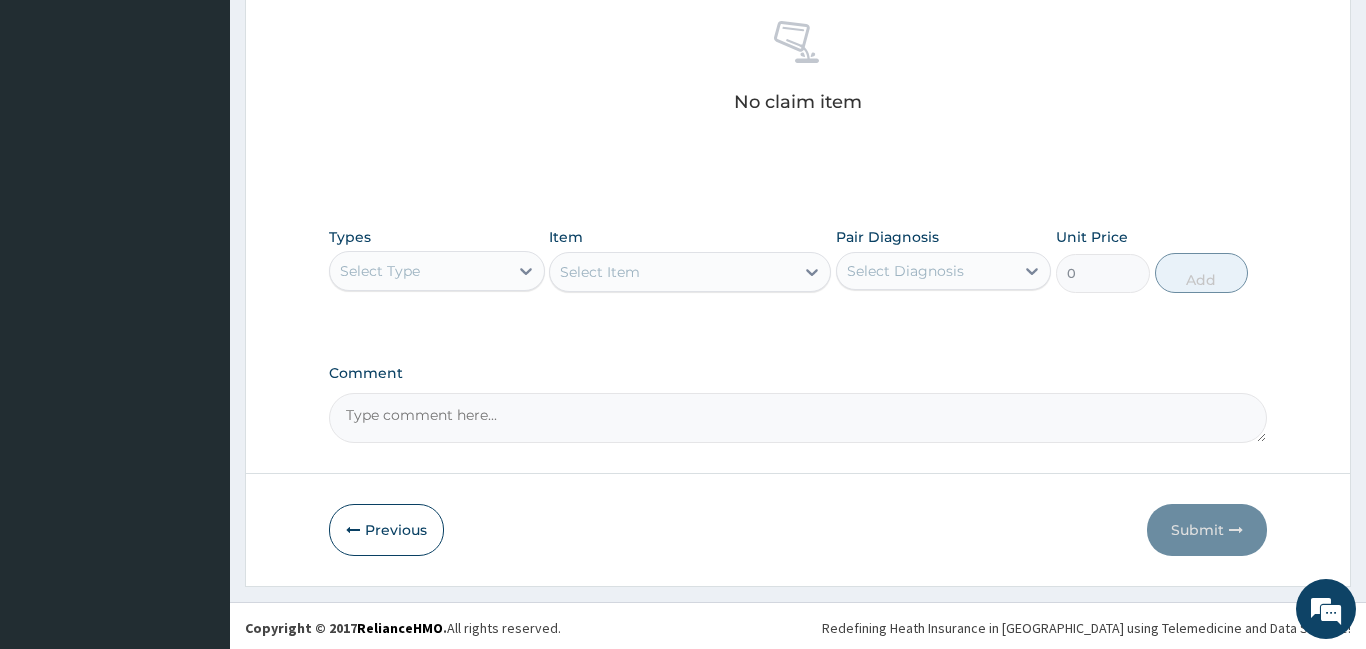 click on "Select Type" at bounding box center (380, 271) 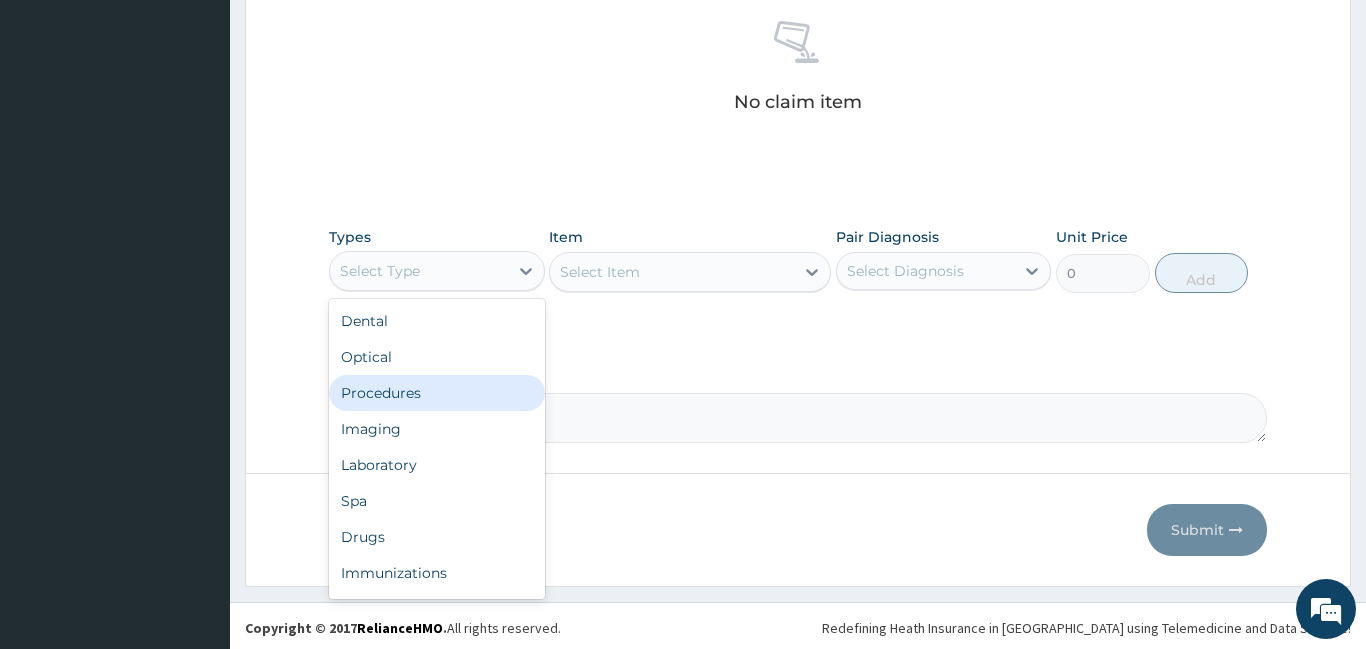 click on "Procedures" at bounding box center [437, 393] 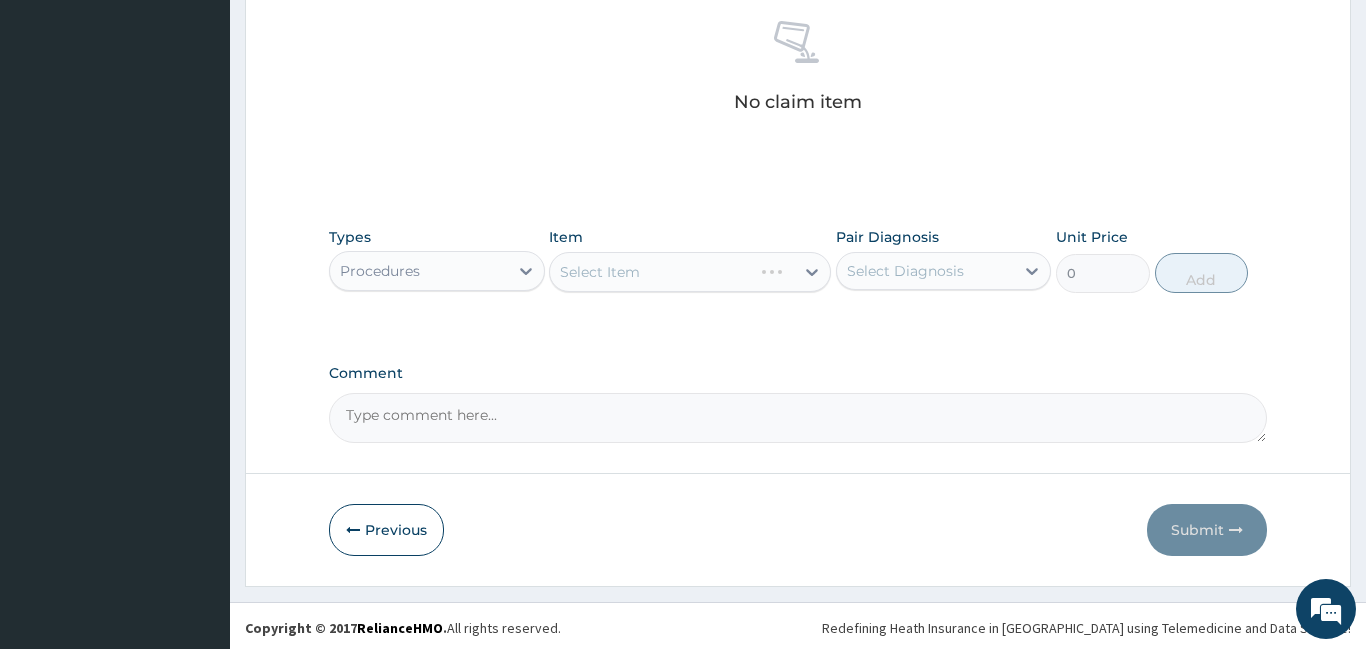 click on "Select Item" at bounding box center (690, 272) 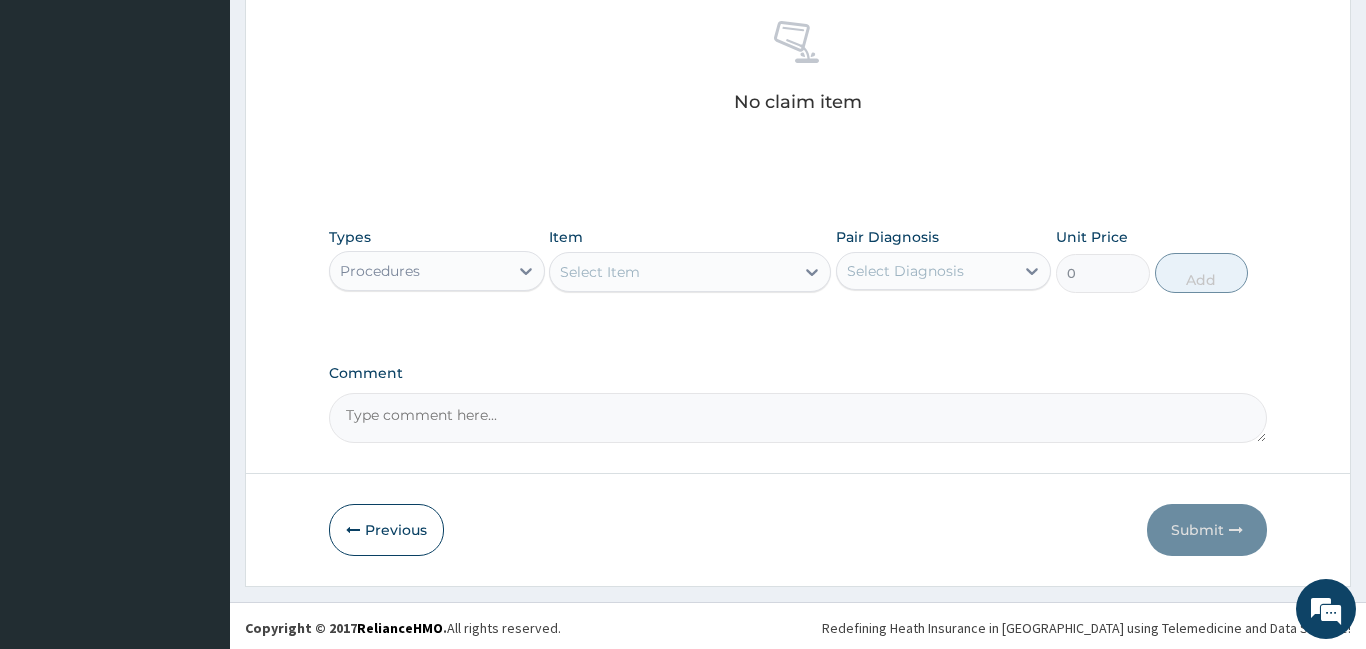 click on "Select Item" at bounding box center (600, 272) 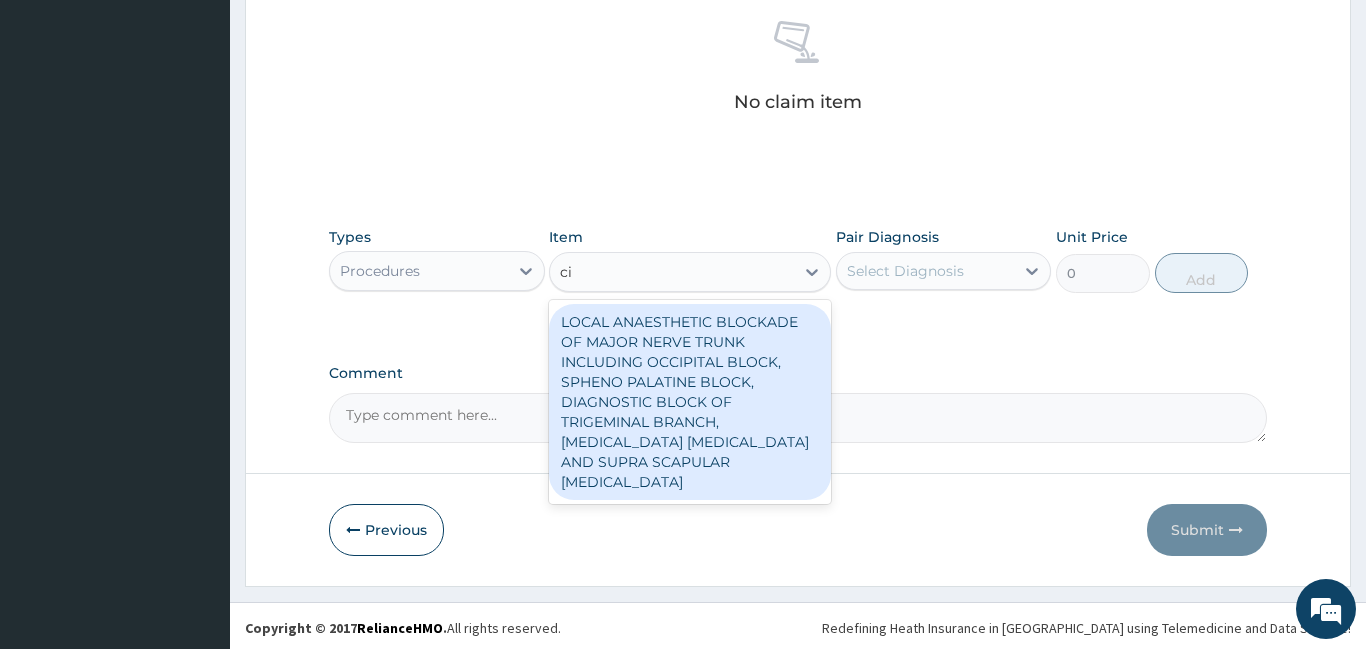 type on "c" 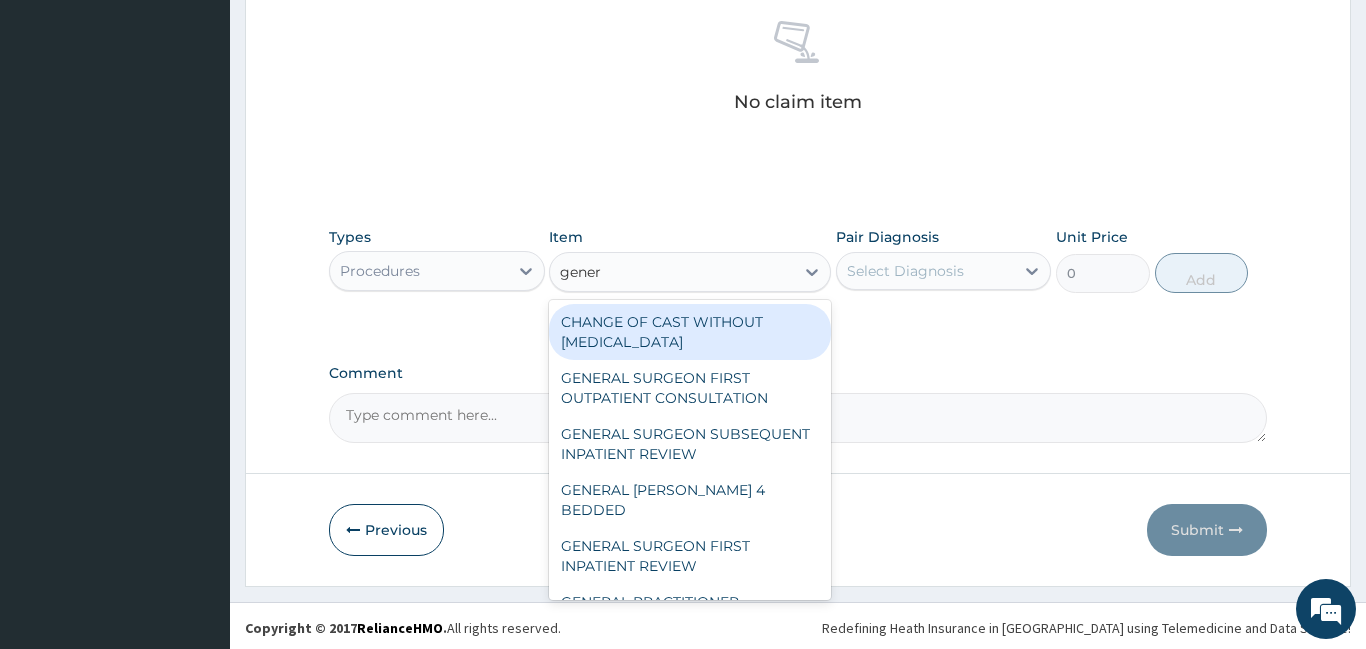 type on "genera" 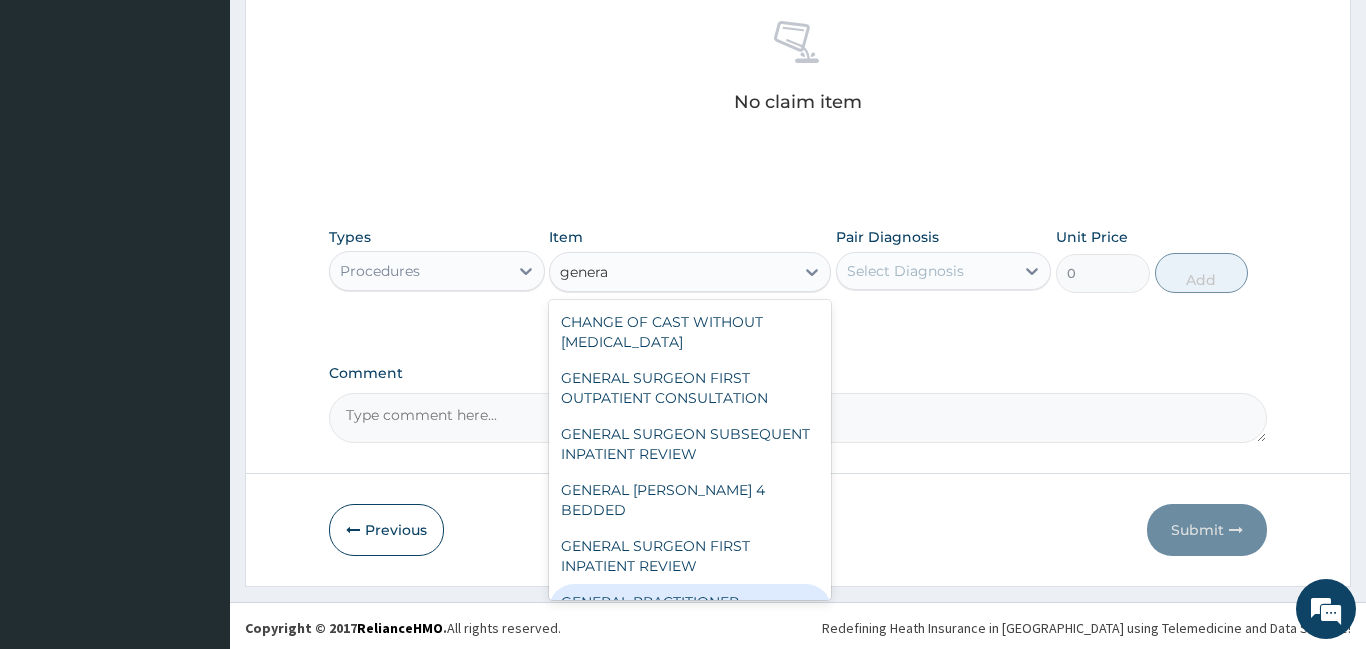 click on "GENERAL PRACTITIONER CONSULTATION FIRST OUTPATIENT CONSULTATION" at bounding box center [690, 622] 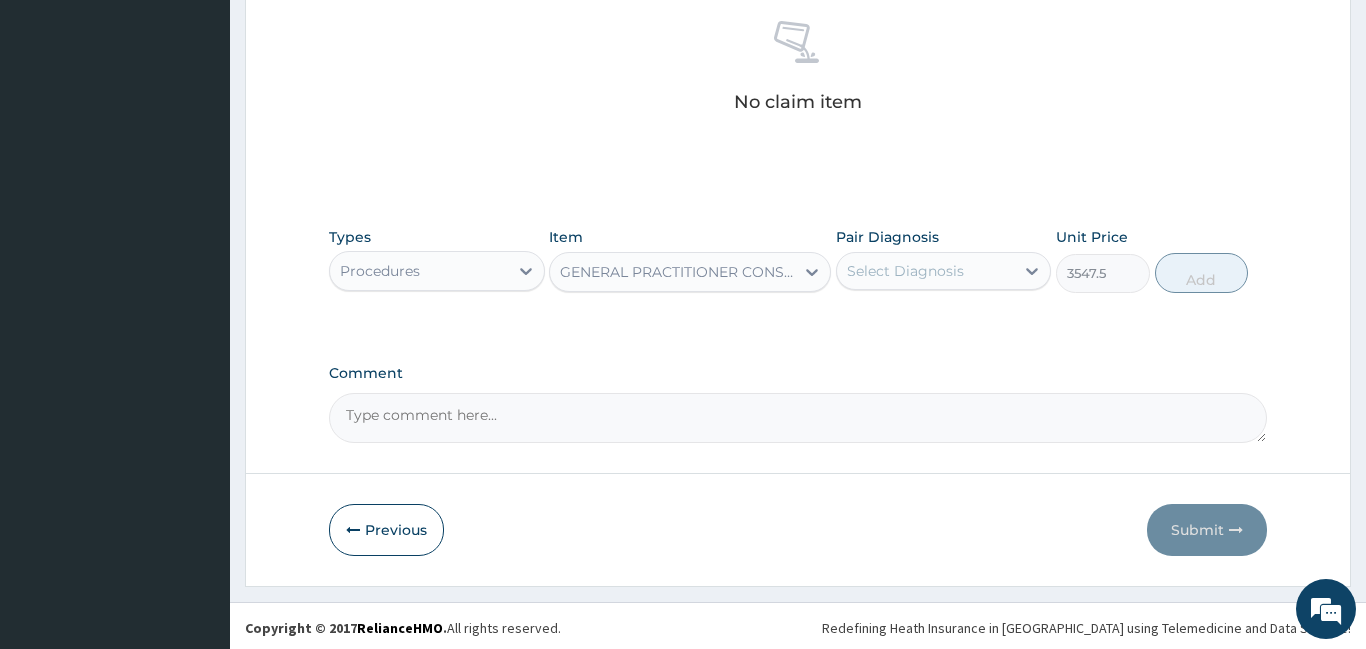 click on "Select Diagnosis" at bounding box center [905, 271] 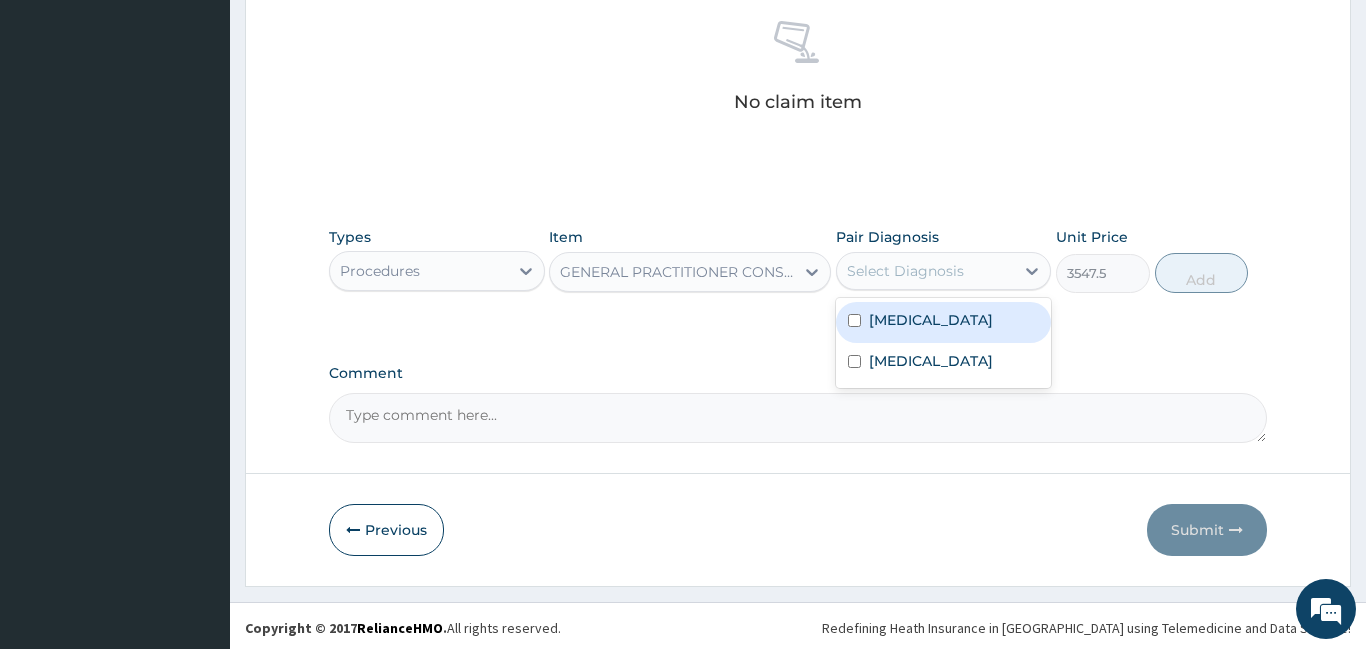 click on "Malaria" at bounding box center [931, 320] 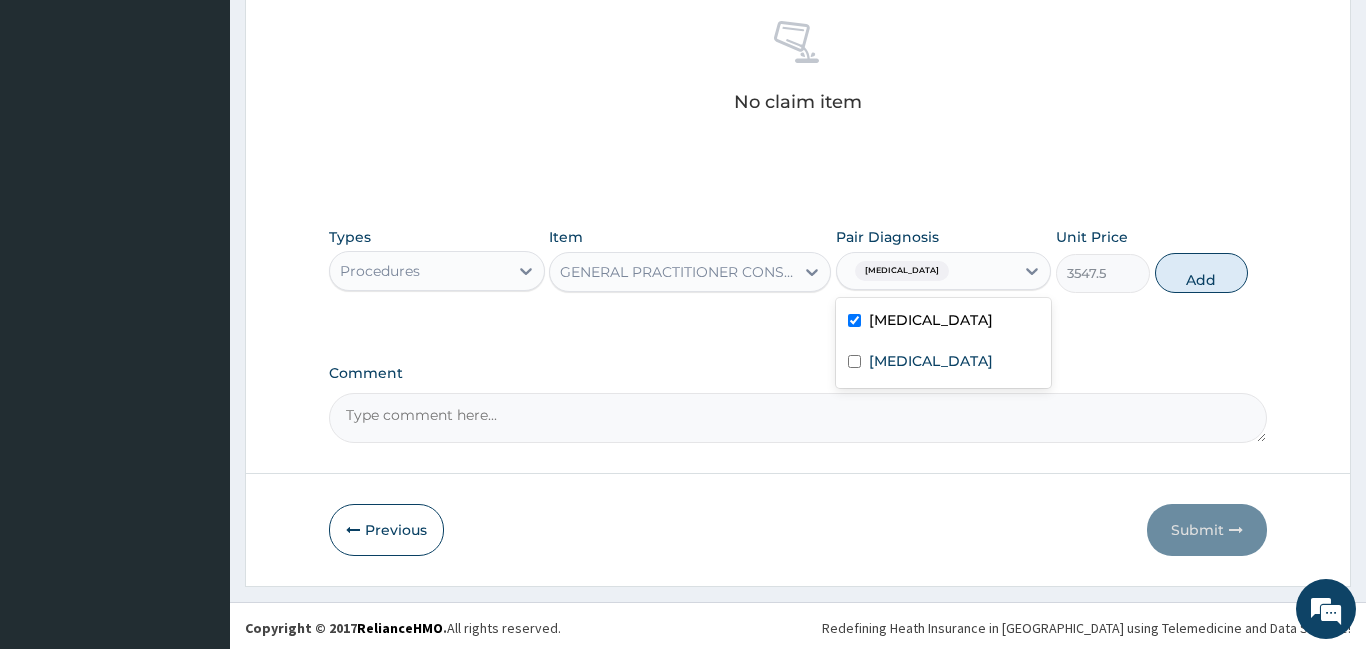click on "Malaria" at bounding box center [931, 320] 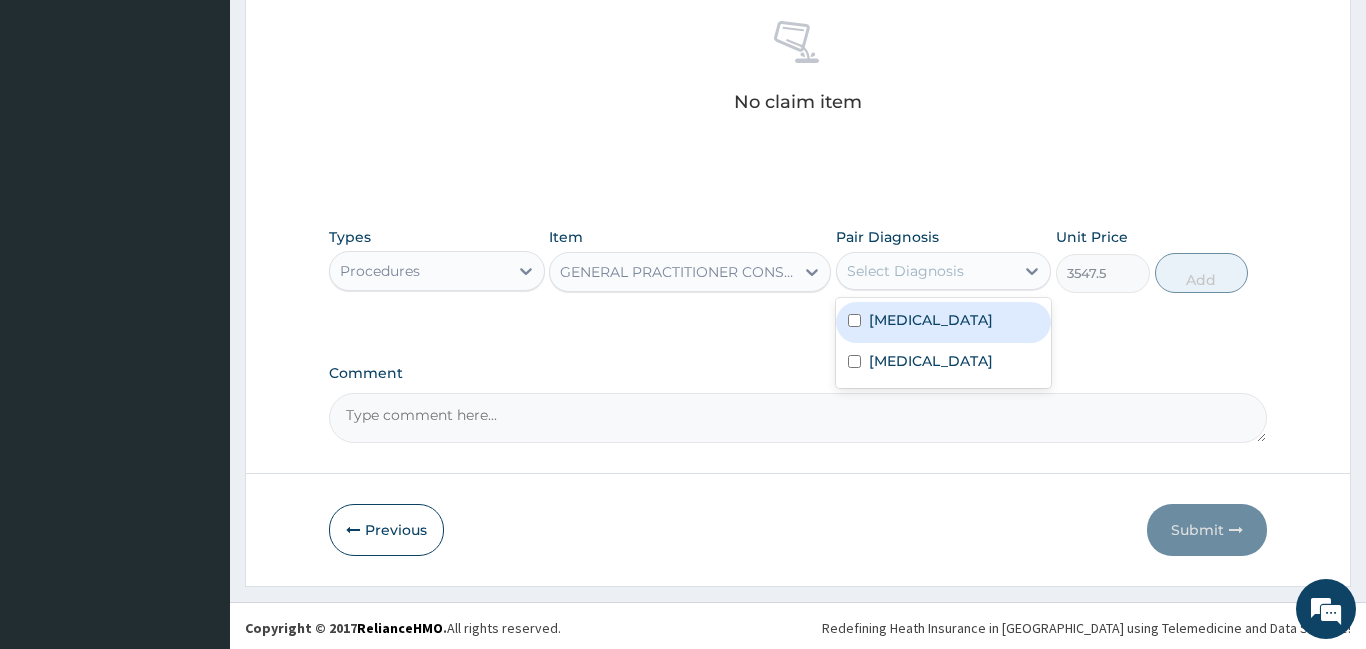 click on "Malaria" at bounding box center (931, 320) 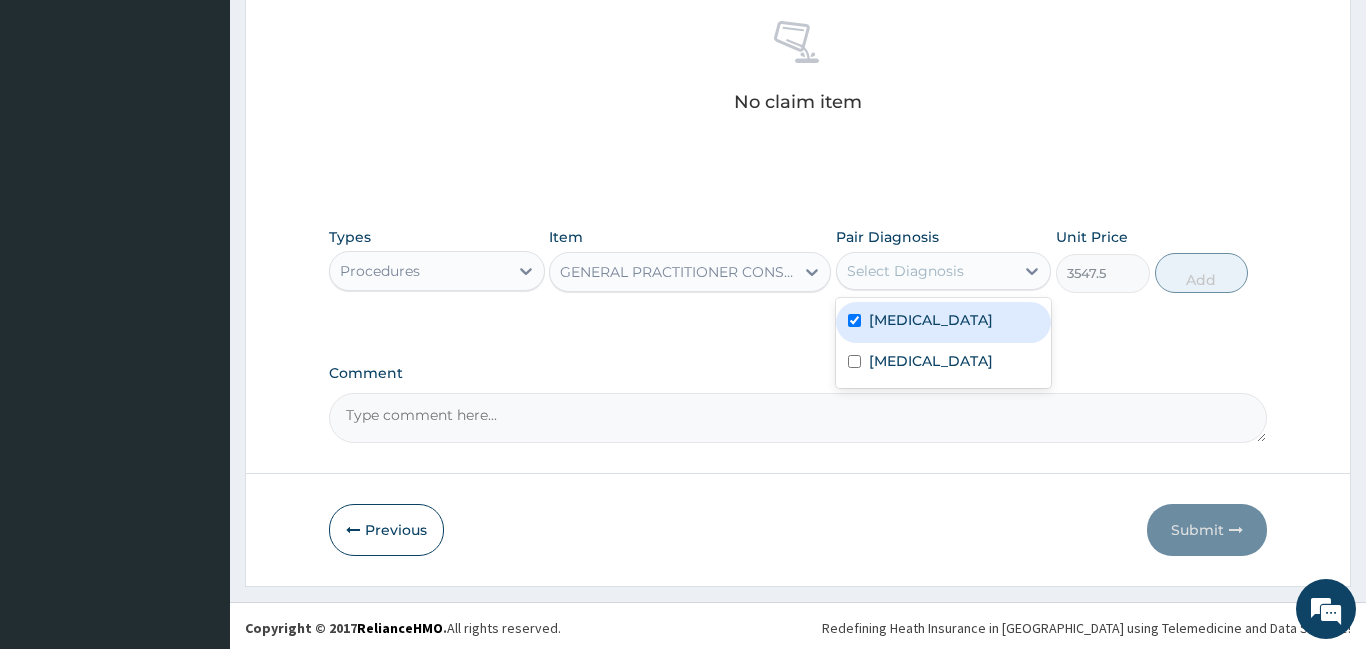 checkbox on "true" 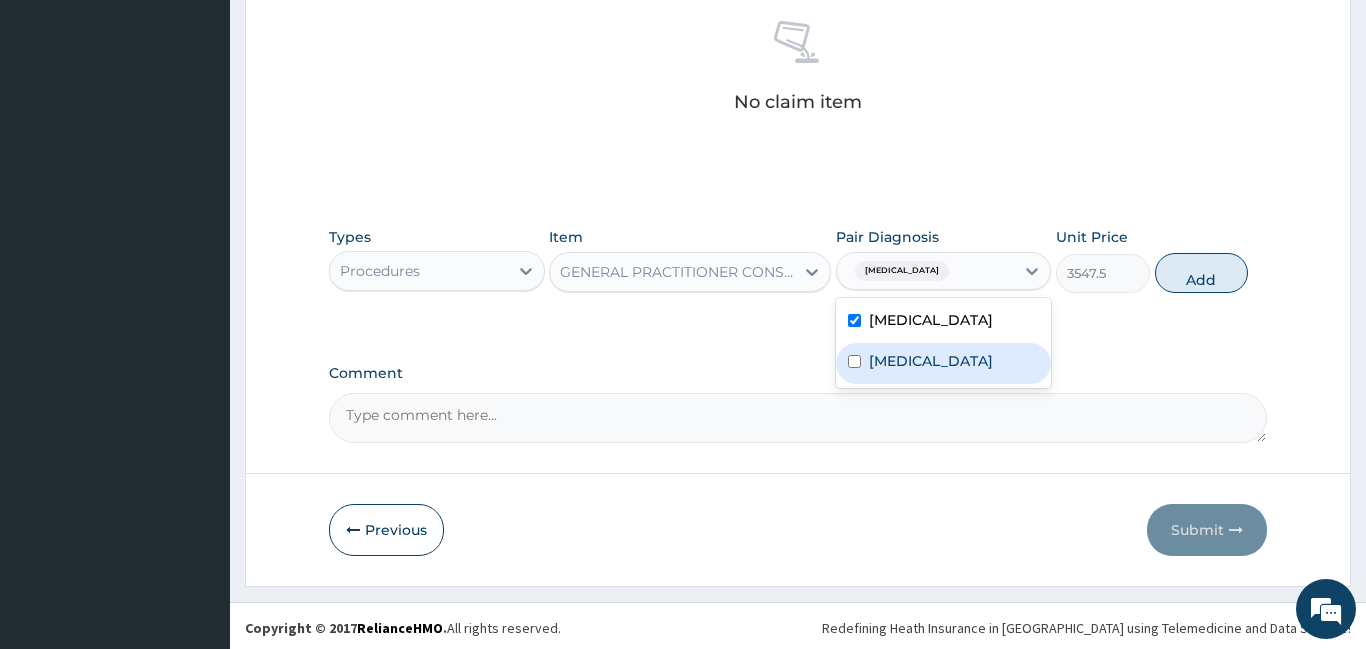 click on "Sepsis" at bounding box center [944, 363] 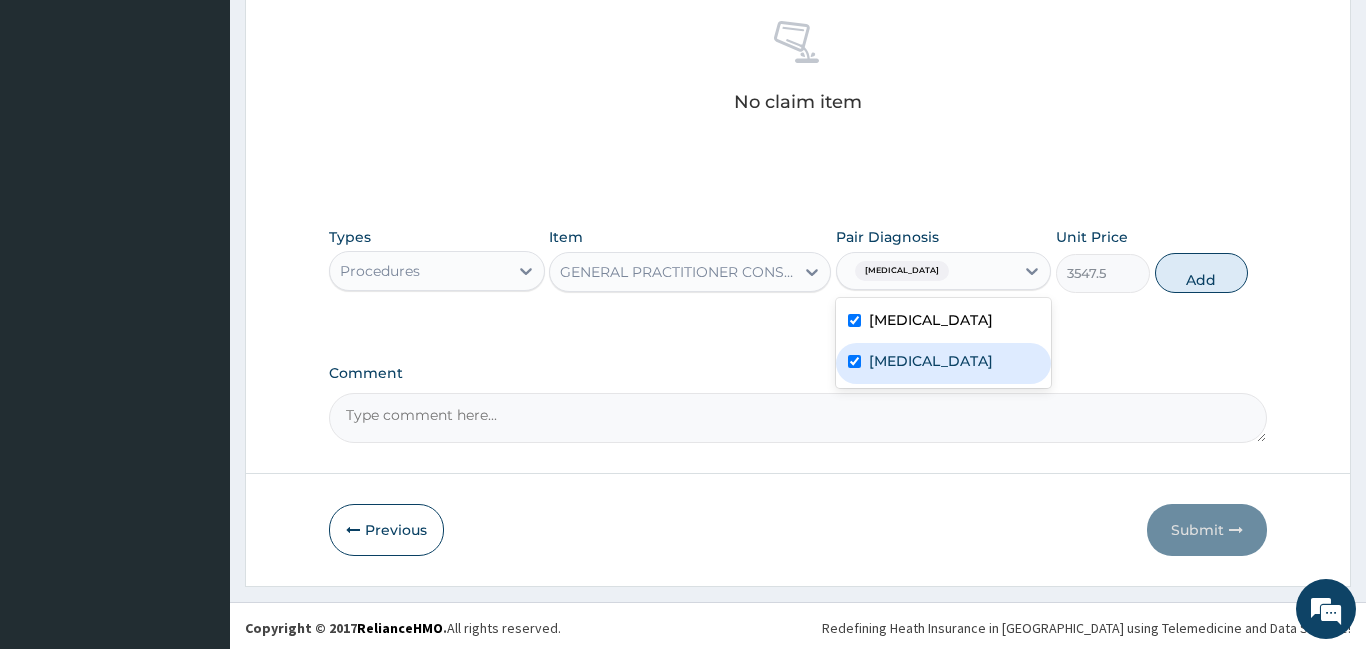 checkbox on "true" 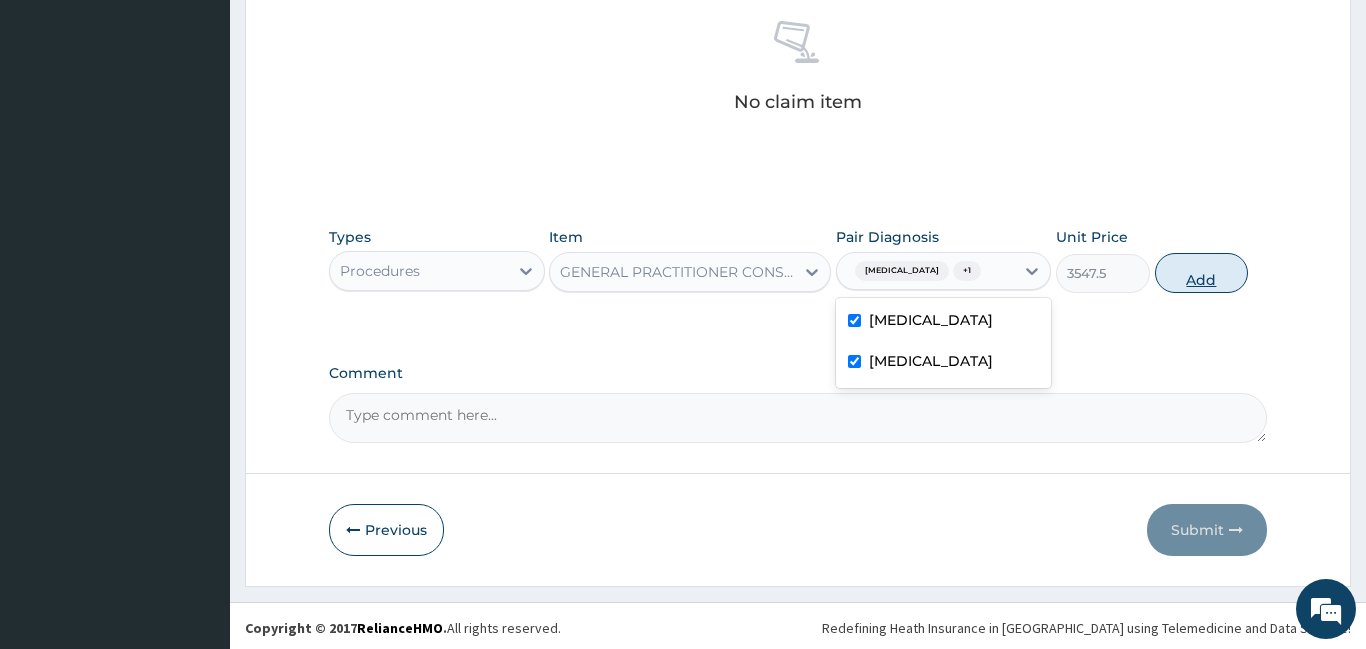 click on "Add" at bounding box center [1202, 273] 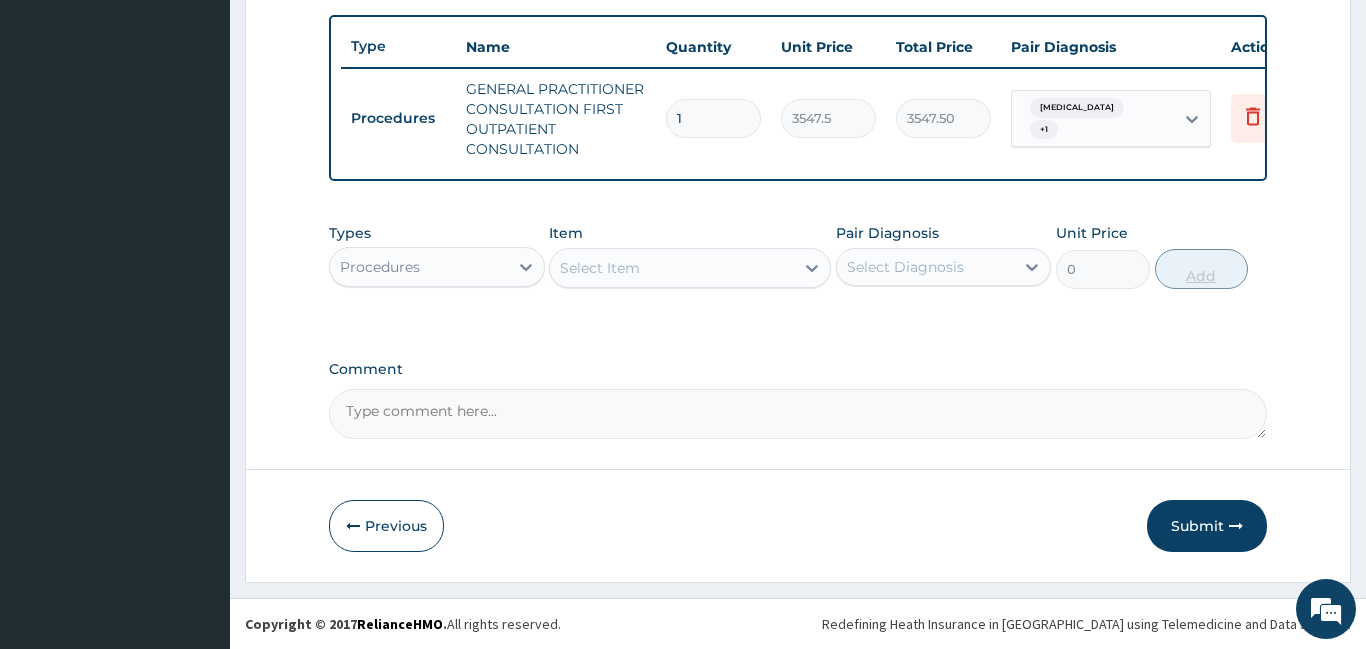 scroll, scrollTop: 725, scrollLeft: 0, axis: vertical 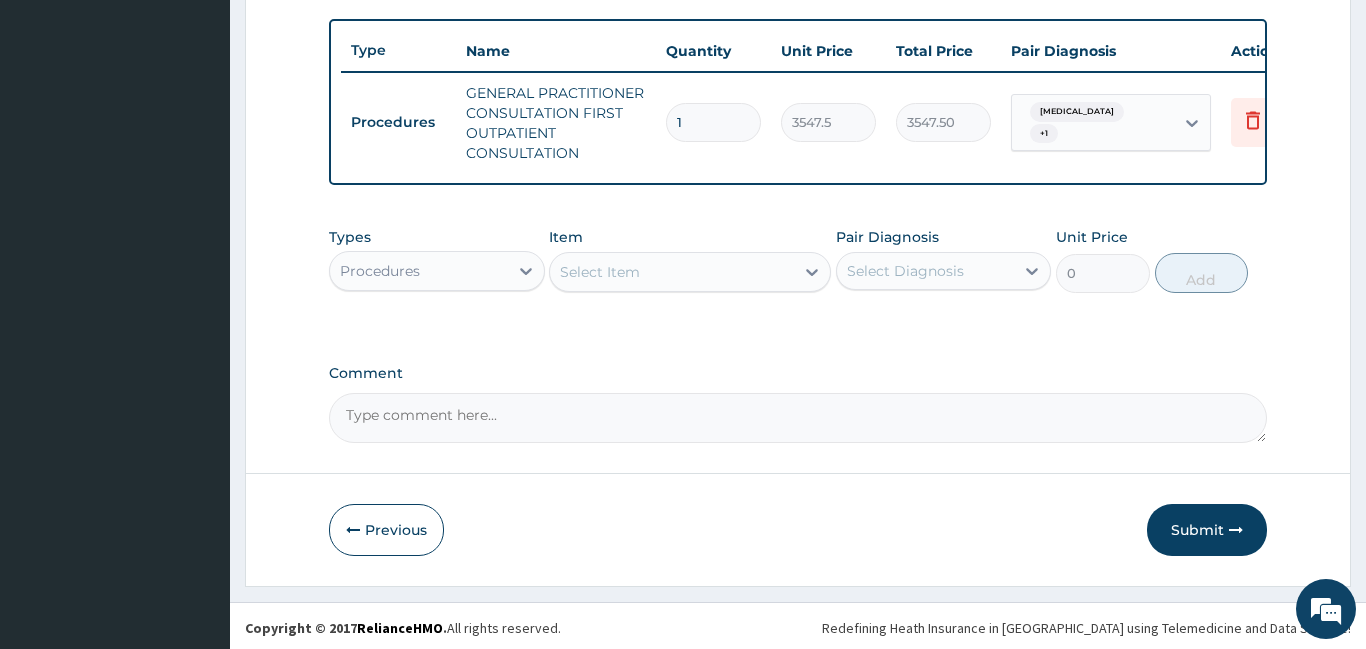 click on "Procedures" at bounding box center [419, 271] 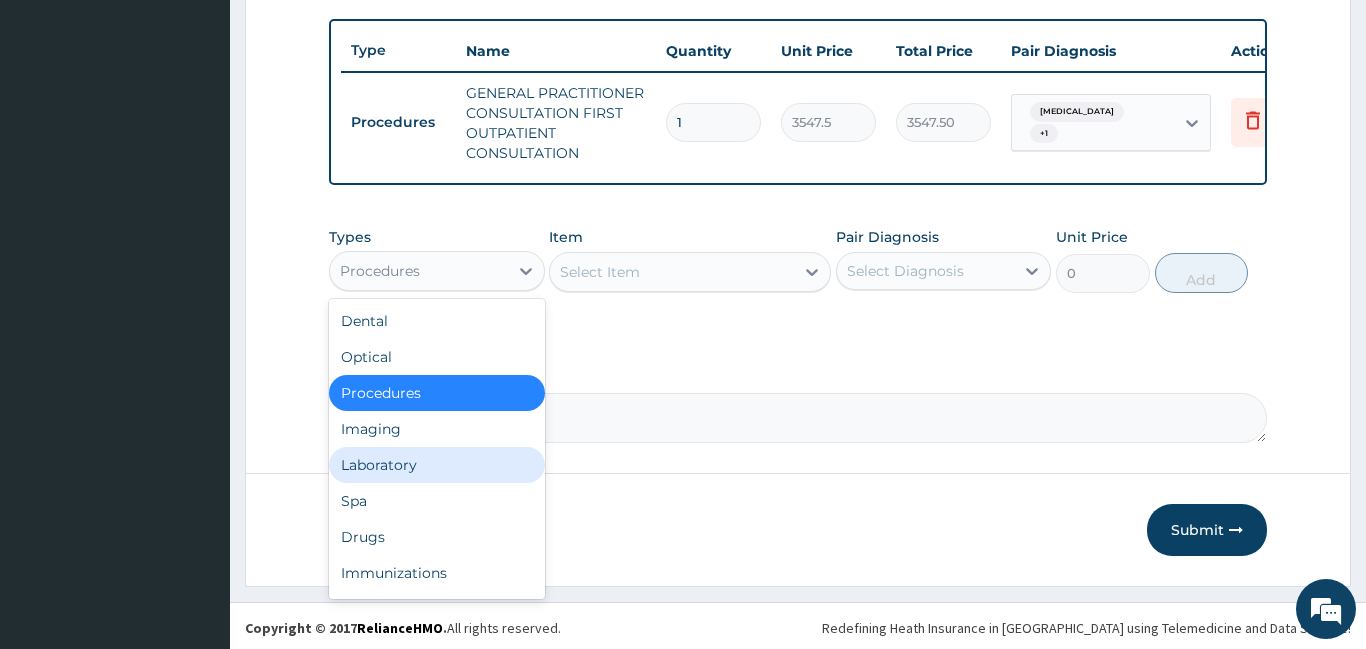 click on "Laboratory" at bounding box center [437, 465] 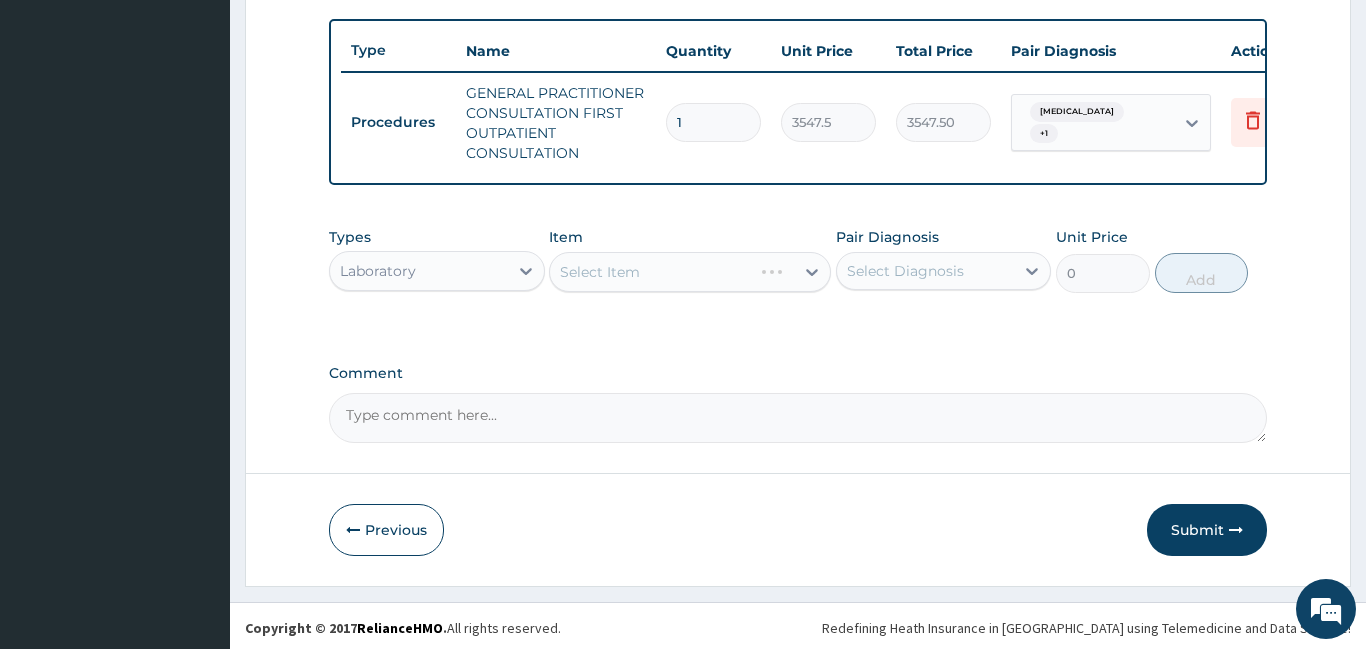 click on "Select Item" at bounding box center (690, 272) 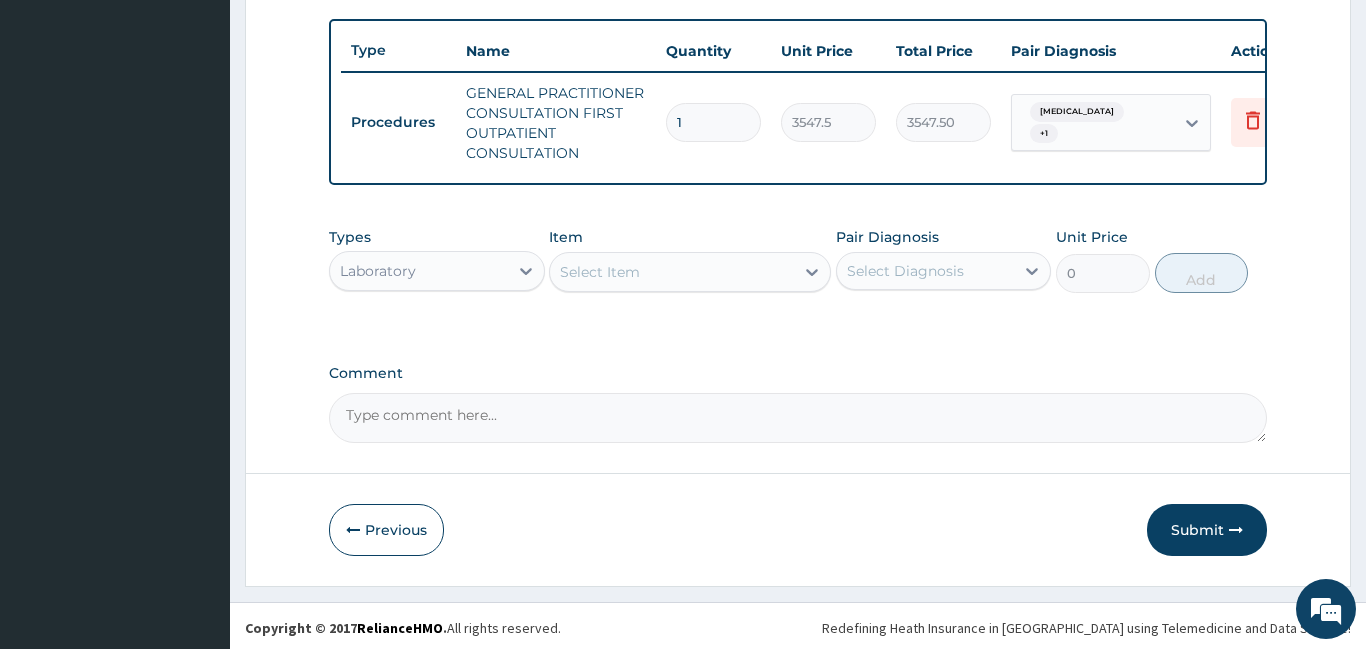 click on "Select Item" at bounding box center [672, 272] 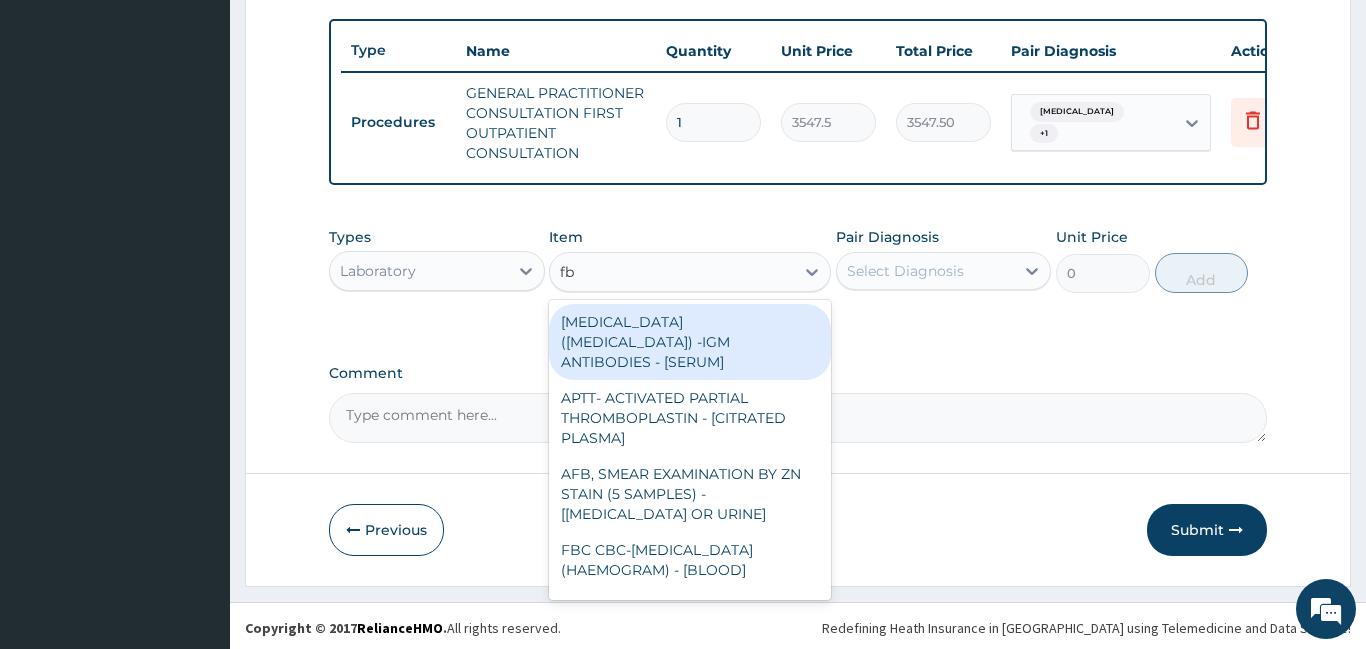 type on "fbc" 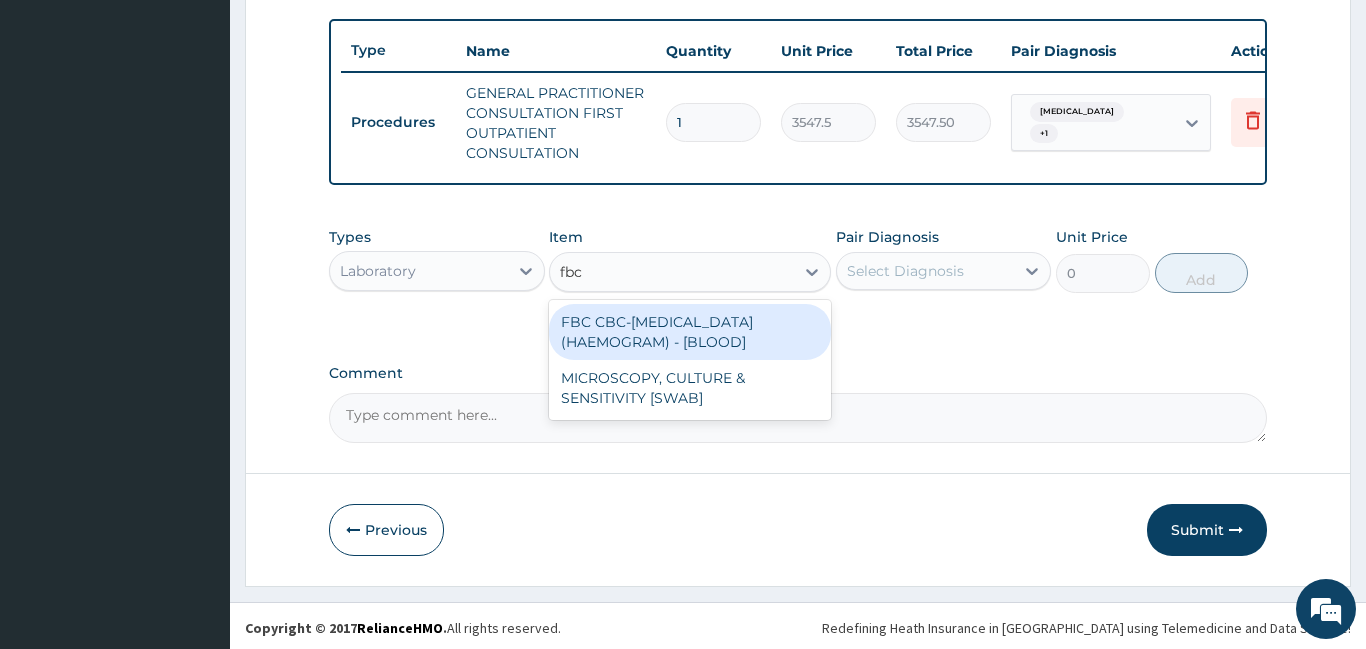click on "FBC CBC-COMPLETE BLOOD COUNT (HAEMOGRAM) - [BLOOD]" at bounding box center (690, 332) 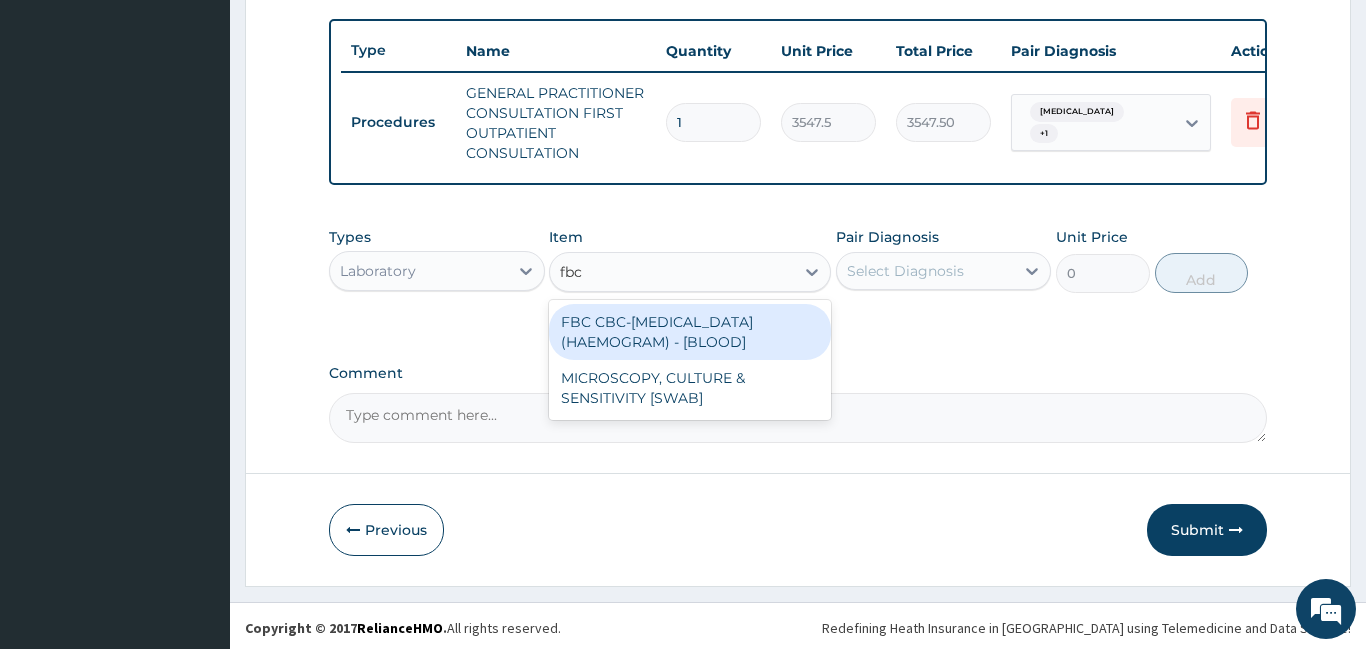 type 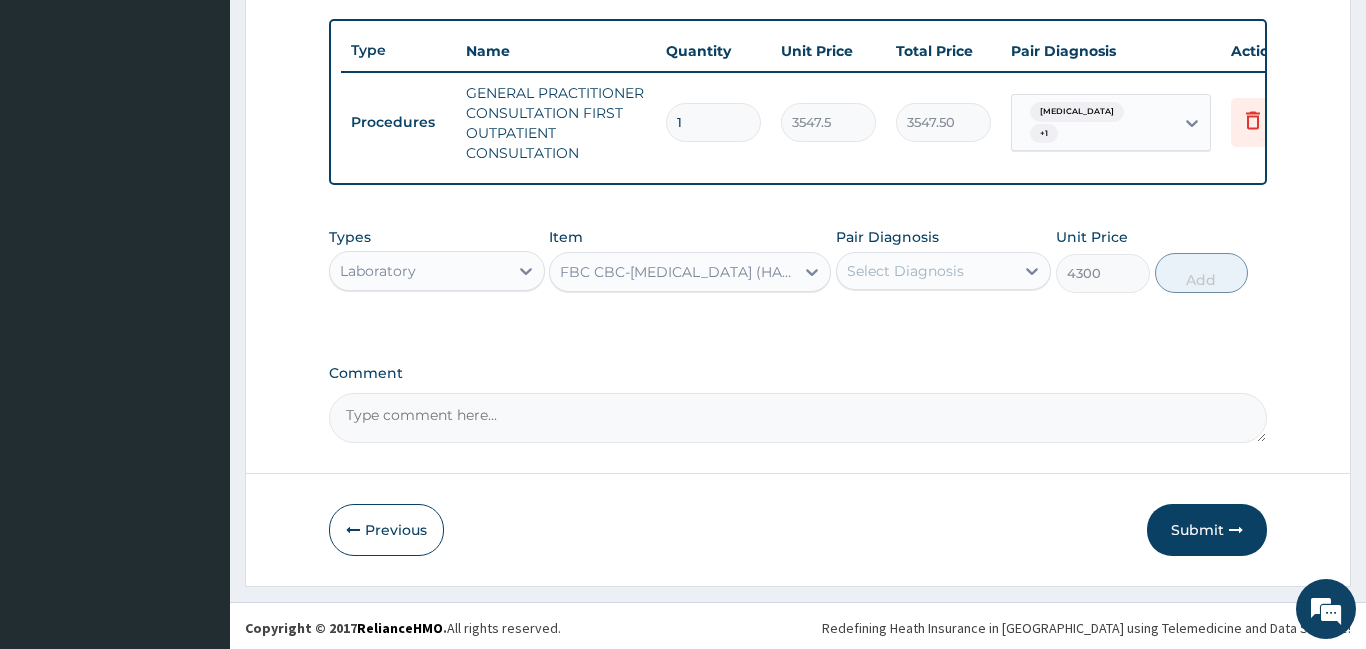 click on "Select Diagnosis" at bounding box center [905, 271] 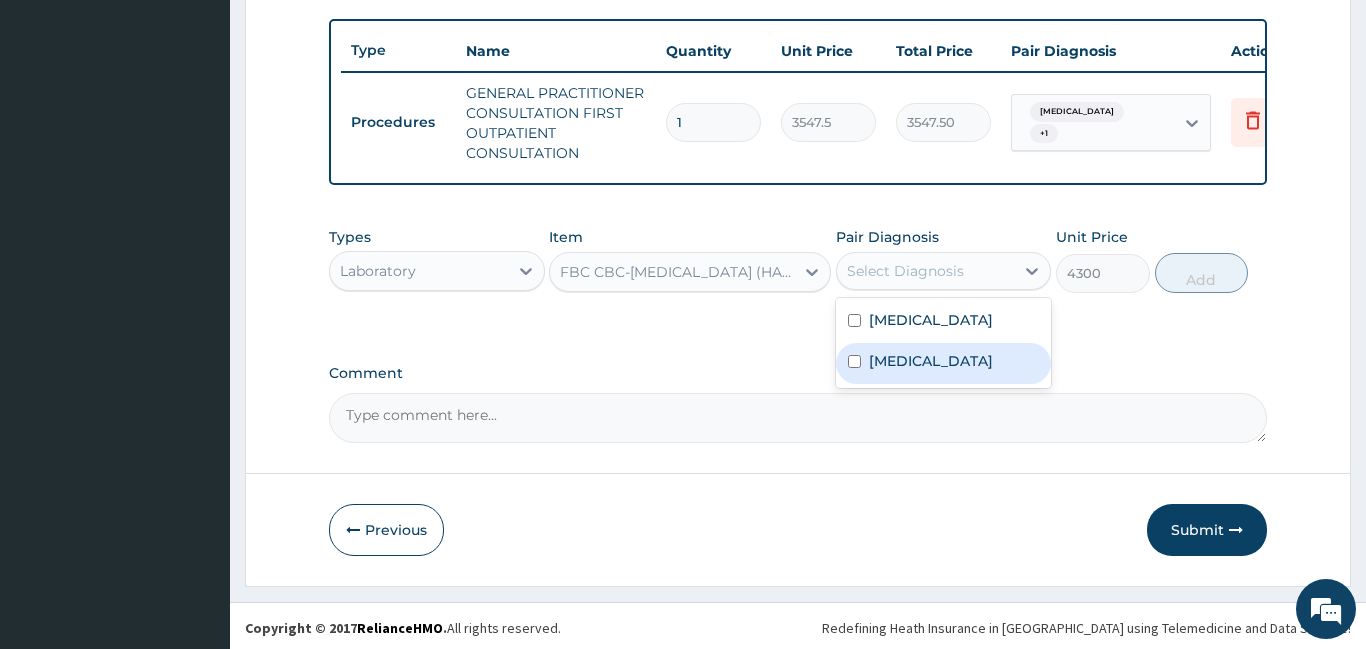 click on "Sepsis" at bounding box center [931, 361] 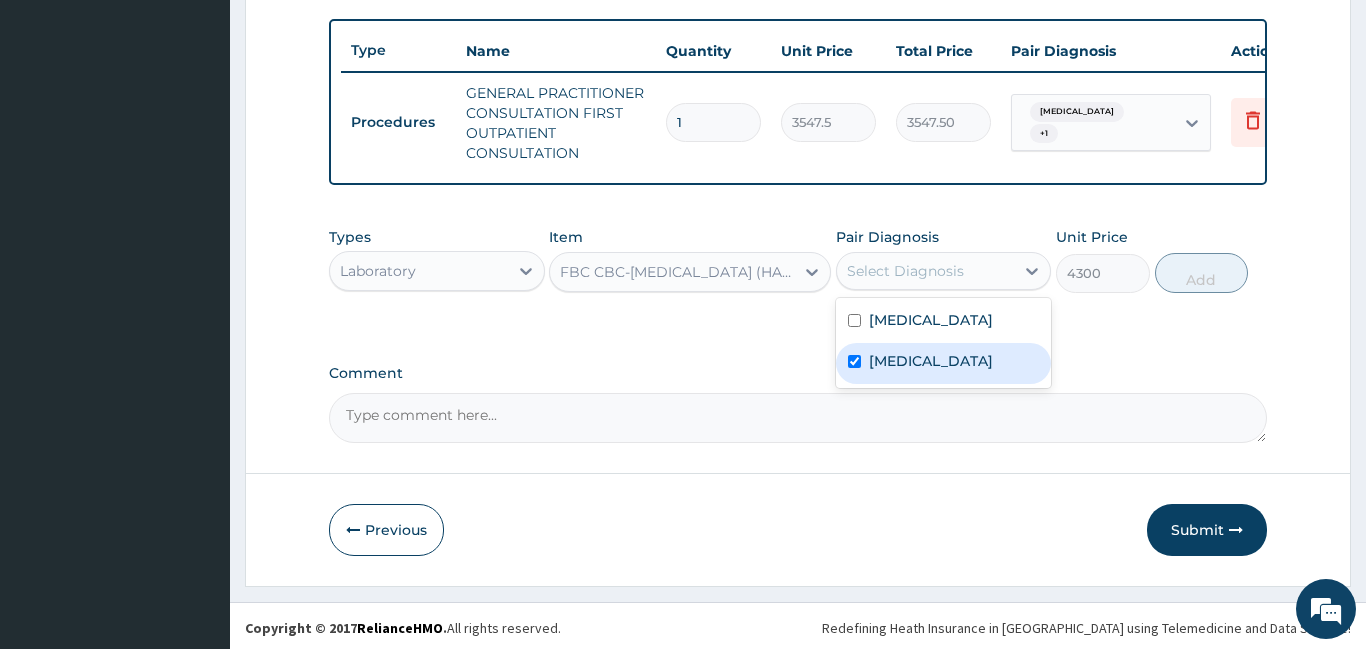 checkbox on "true" 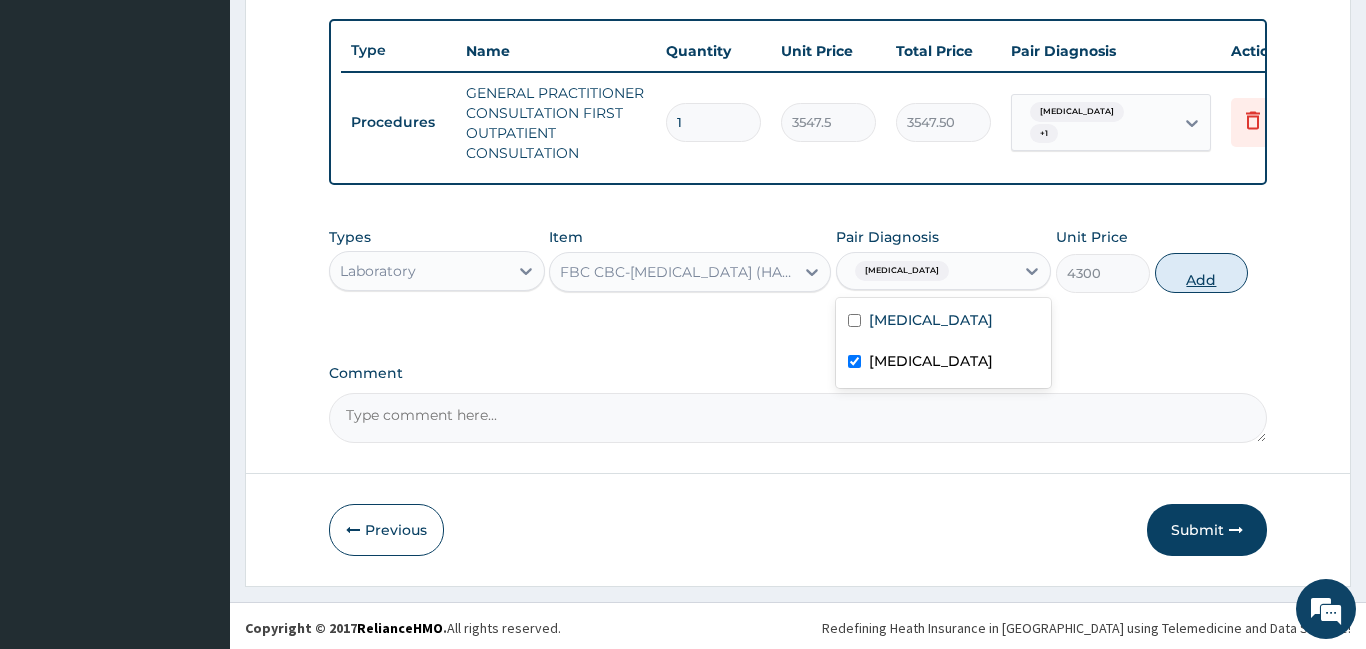 click on "Add" at bounding box center (1202, 273) 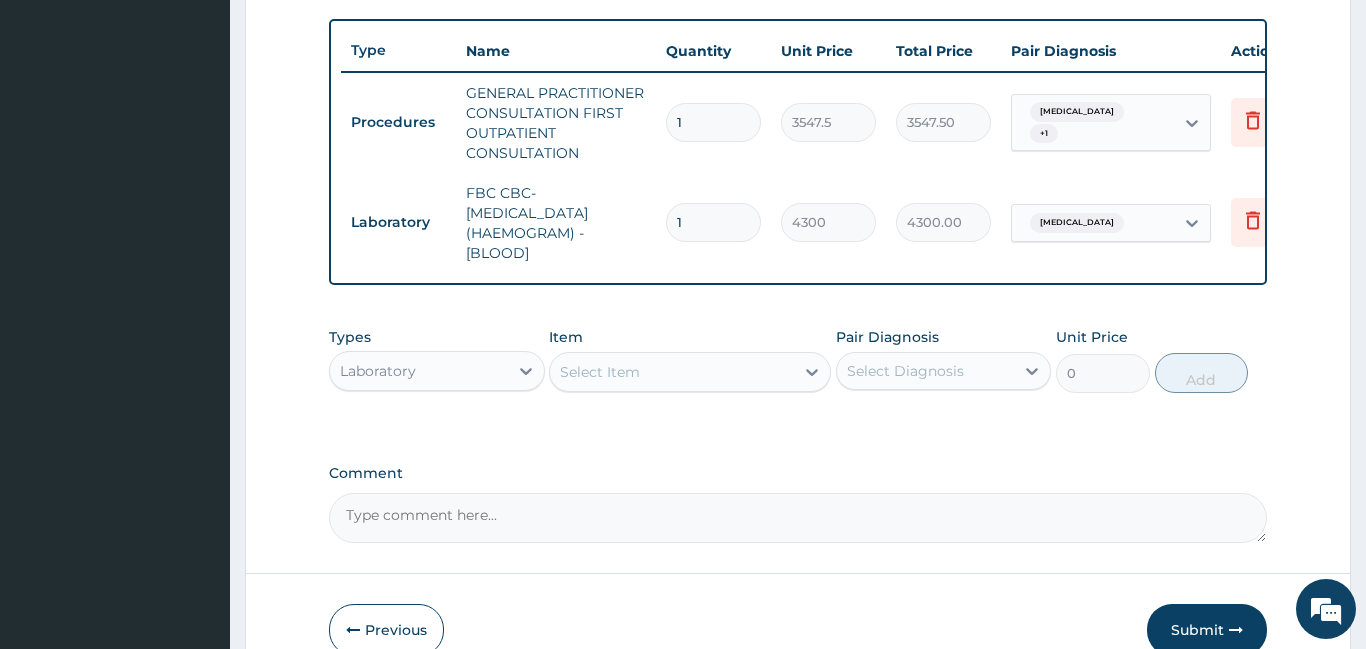 click on "Select Item" at bounding box center [672, 372] 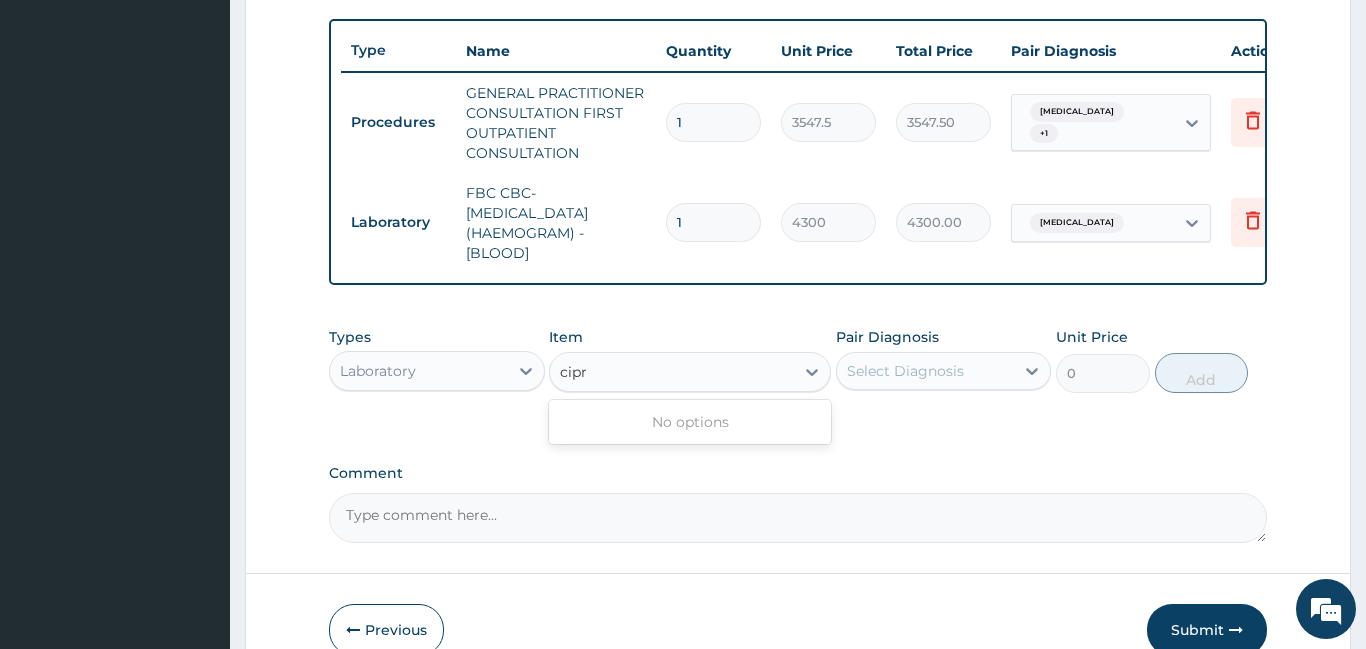 type on "cipr" 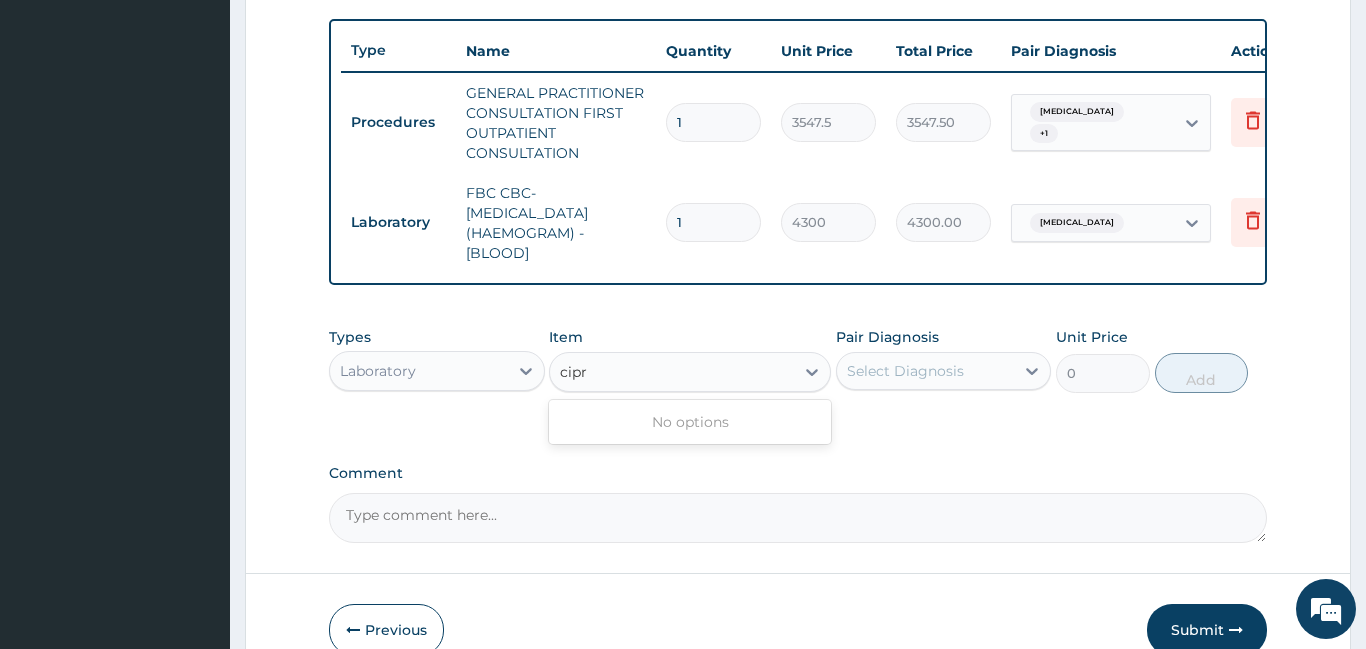 click on "Laboratory" at bounding box center (419, 371) 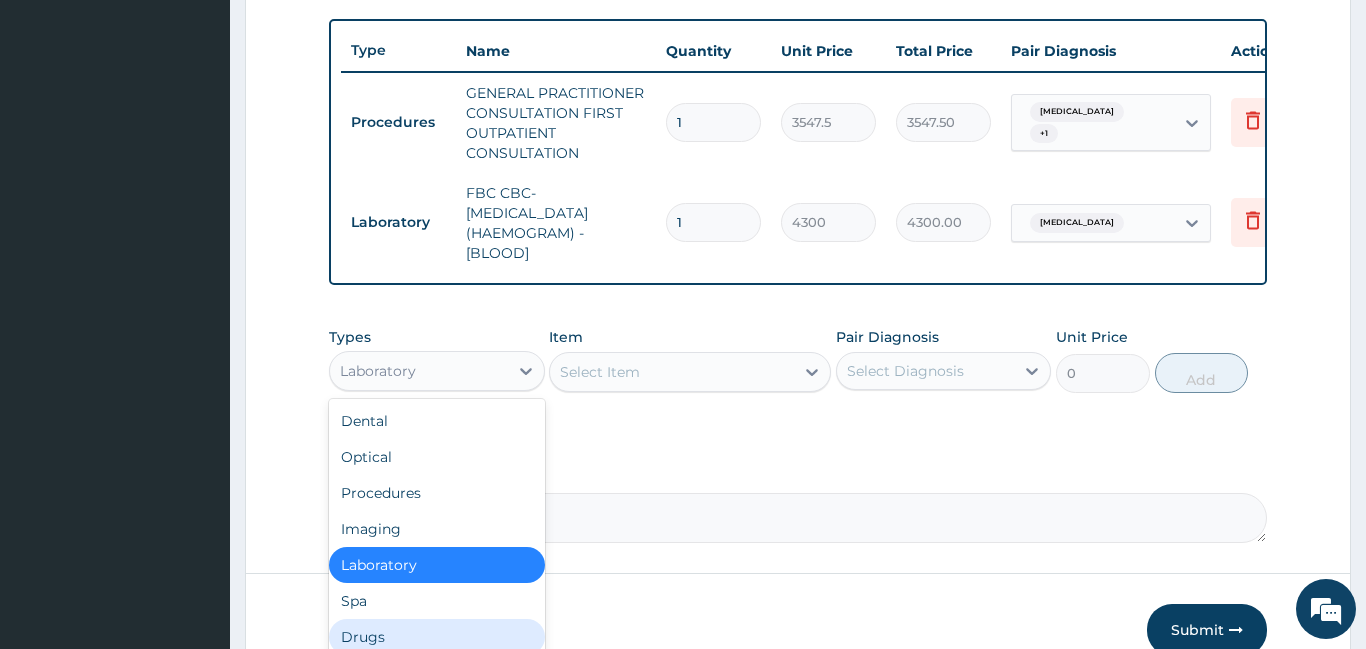 click on "Drugs" at bounding box center [437, 637] 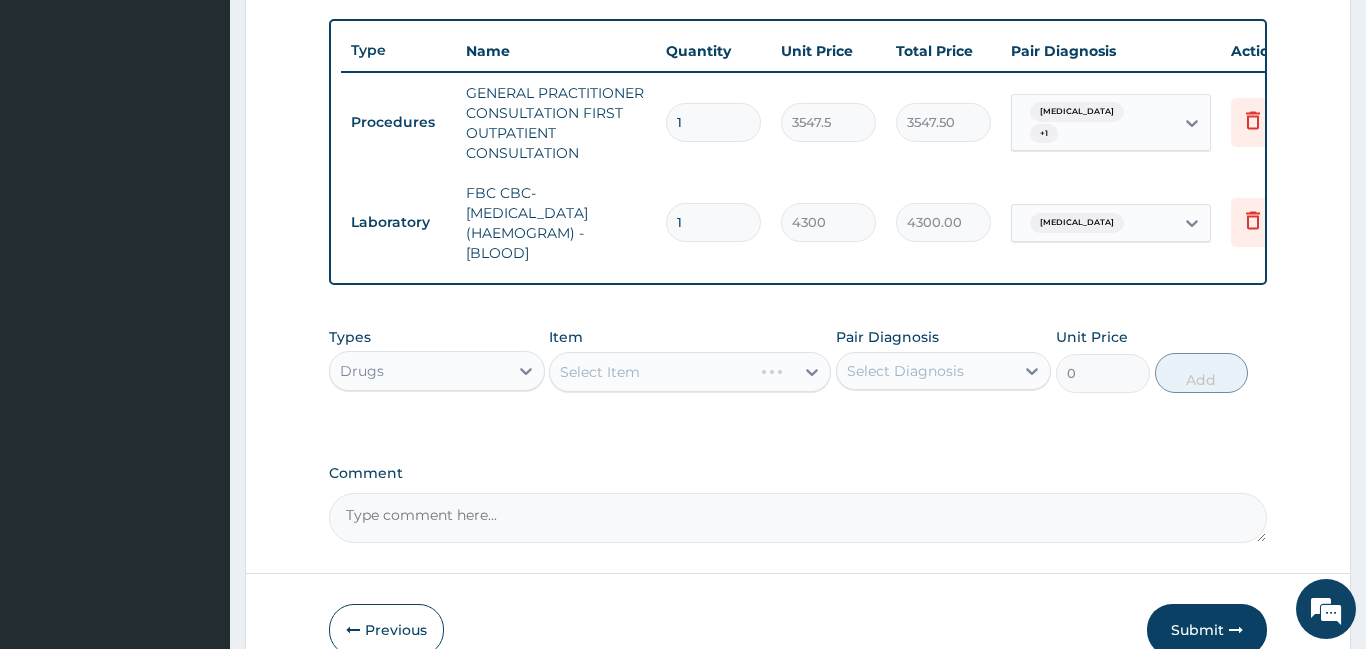 click on "Select Item" at bounding box center [690, 372] 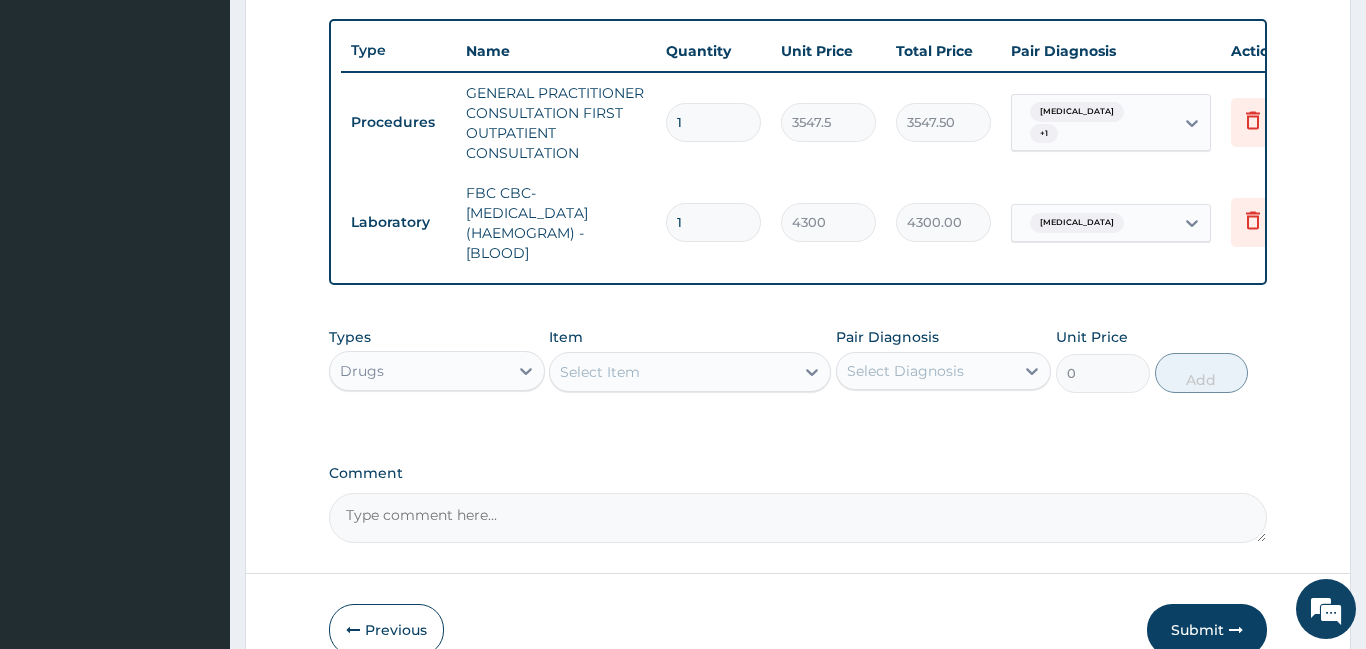 click on "Select Item" at bounding box center [672, 372] 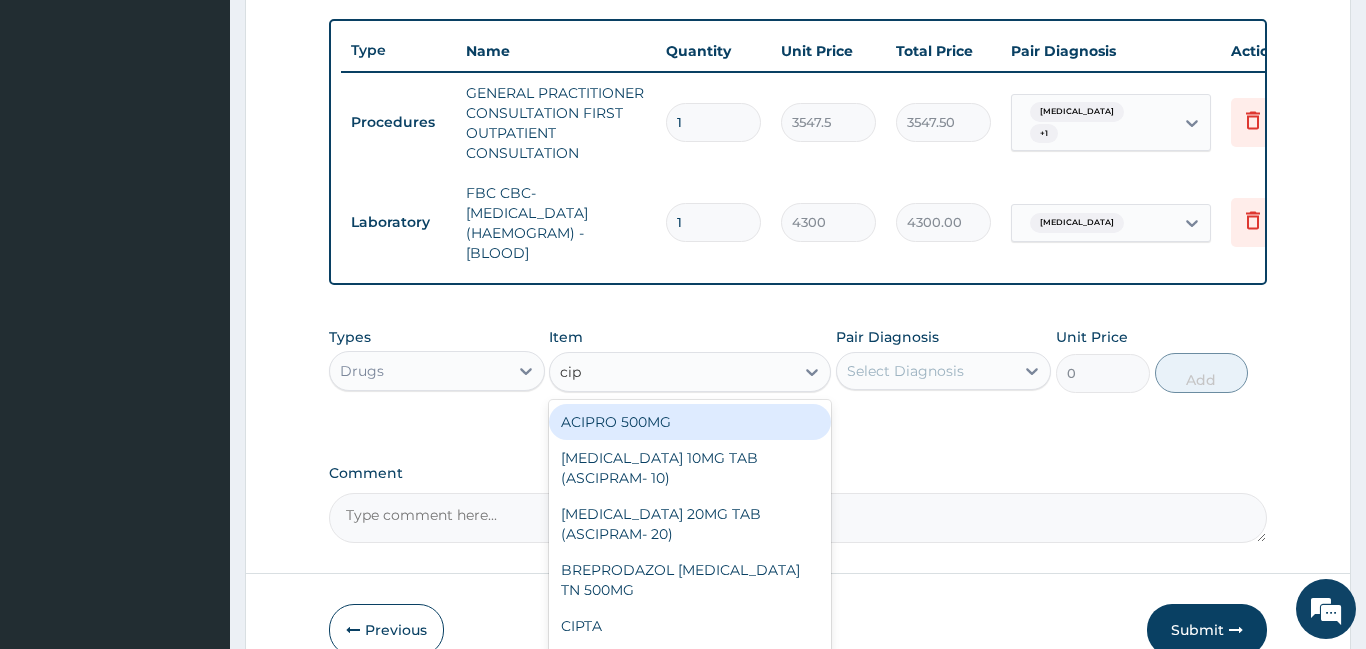 type on "cipr" 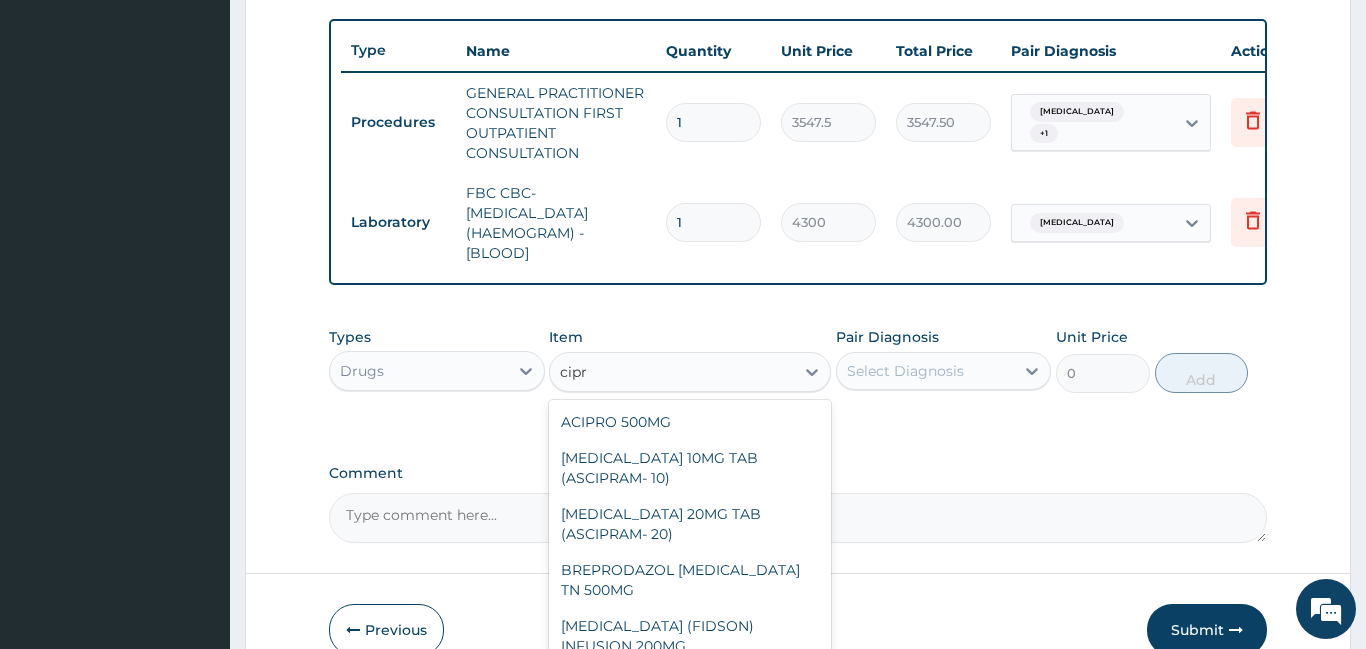 click on "CIPROTAB 500MG X14" at bounding box center (690, 682) 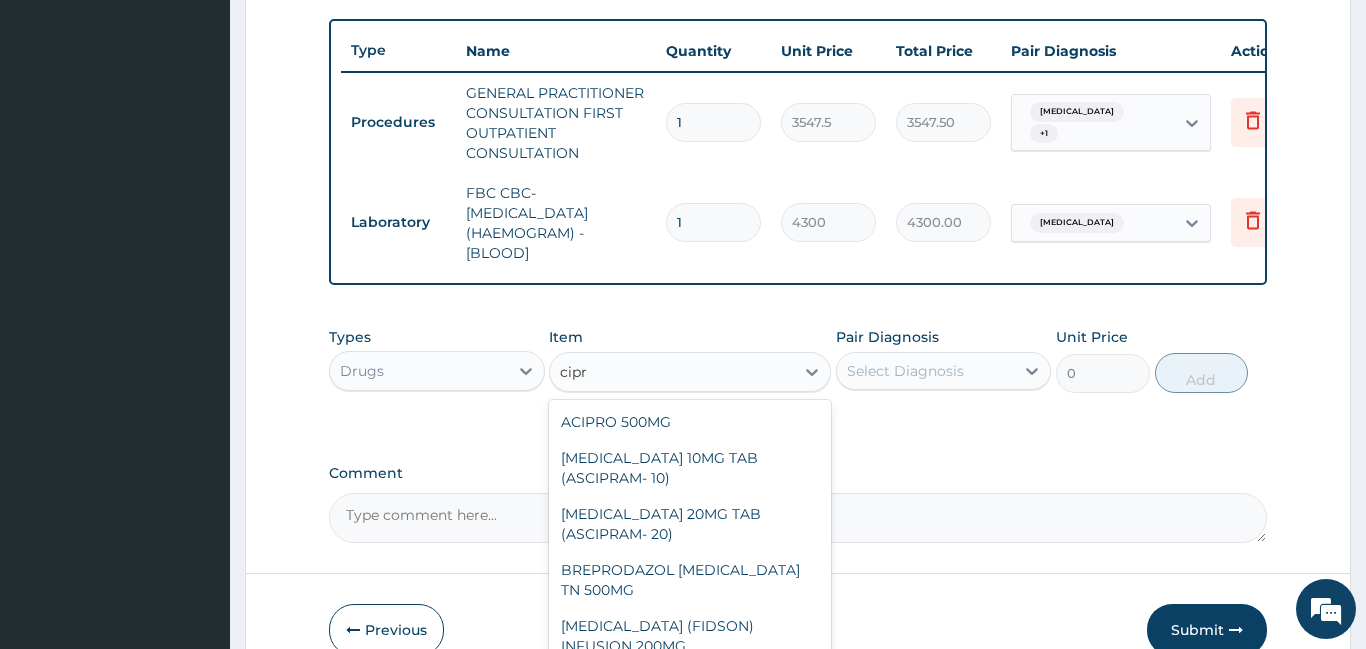 type 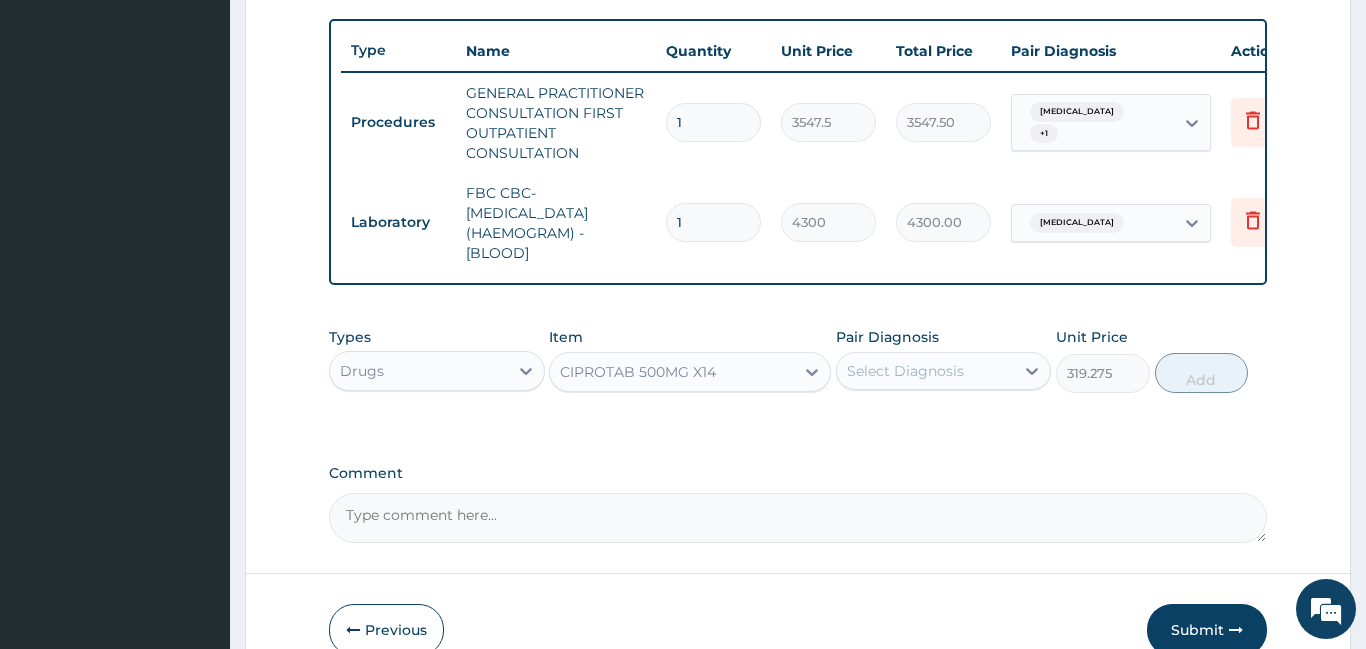 click on "Select Diagnosis" at bounding box center (905, 371) 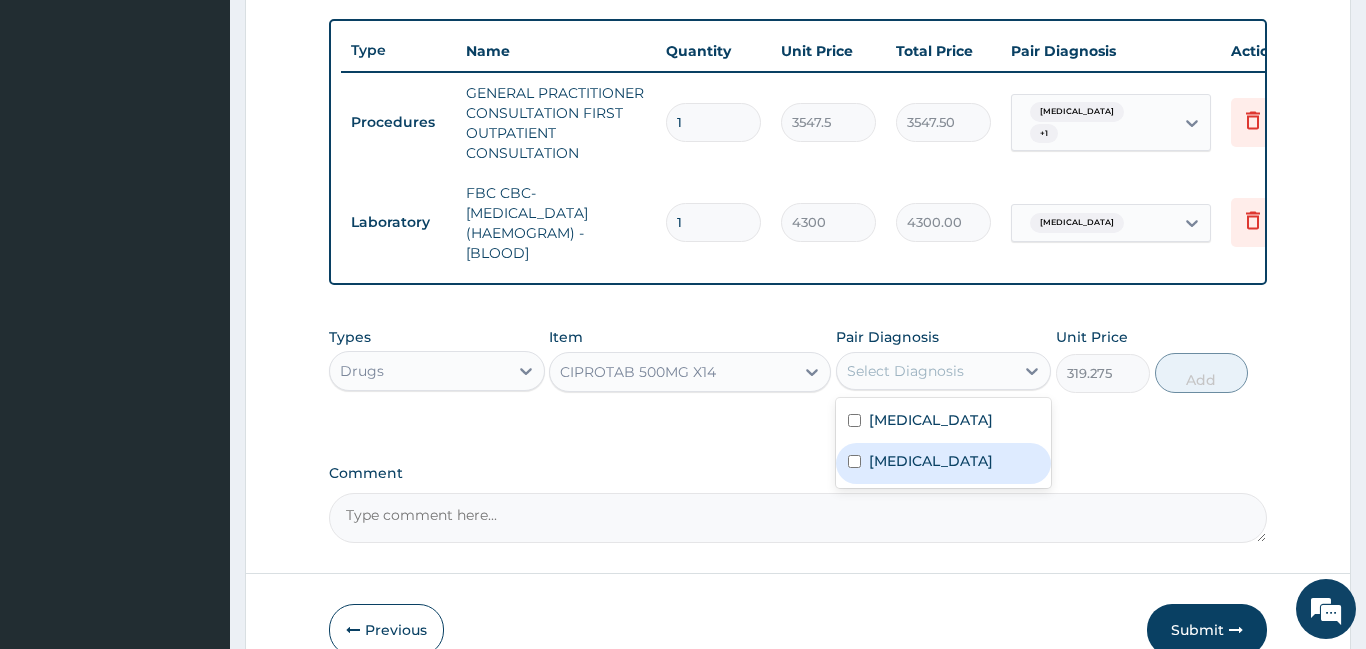click on "Sepsis" at bounding box center (931, 461) 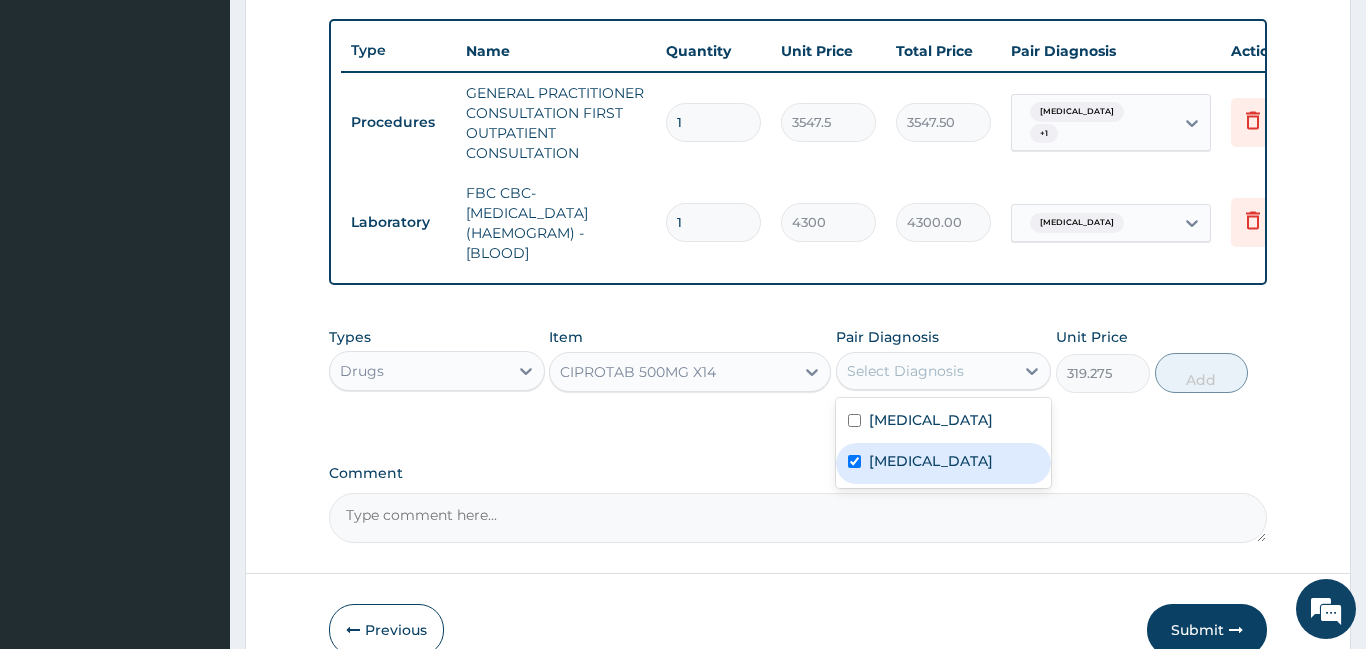 checkbox on "true" 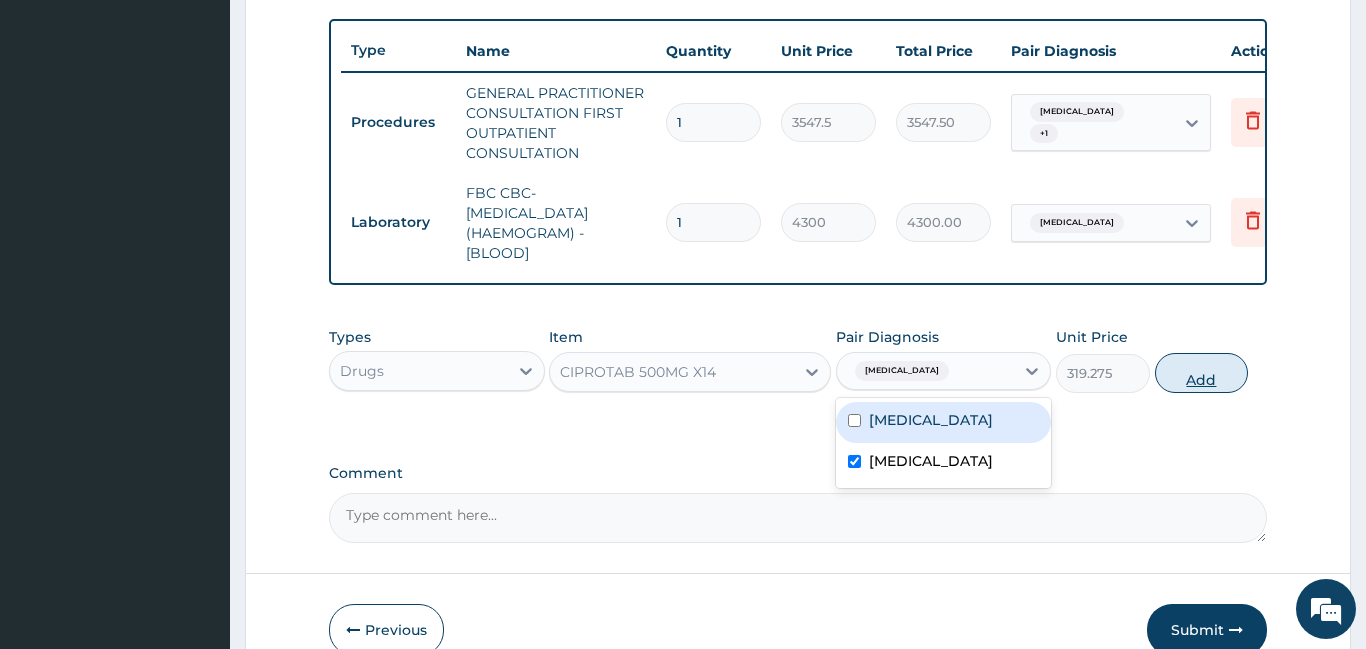 click on "Add" at bounding box center [1202, 373] 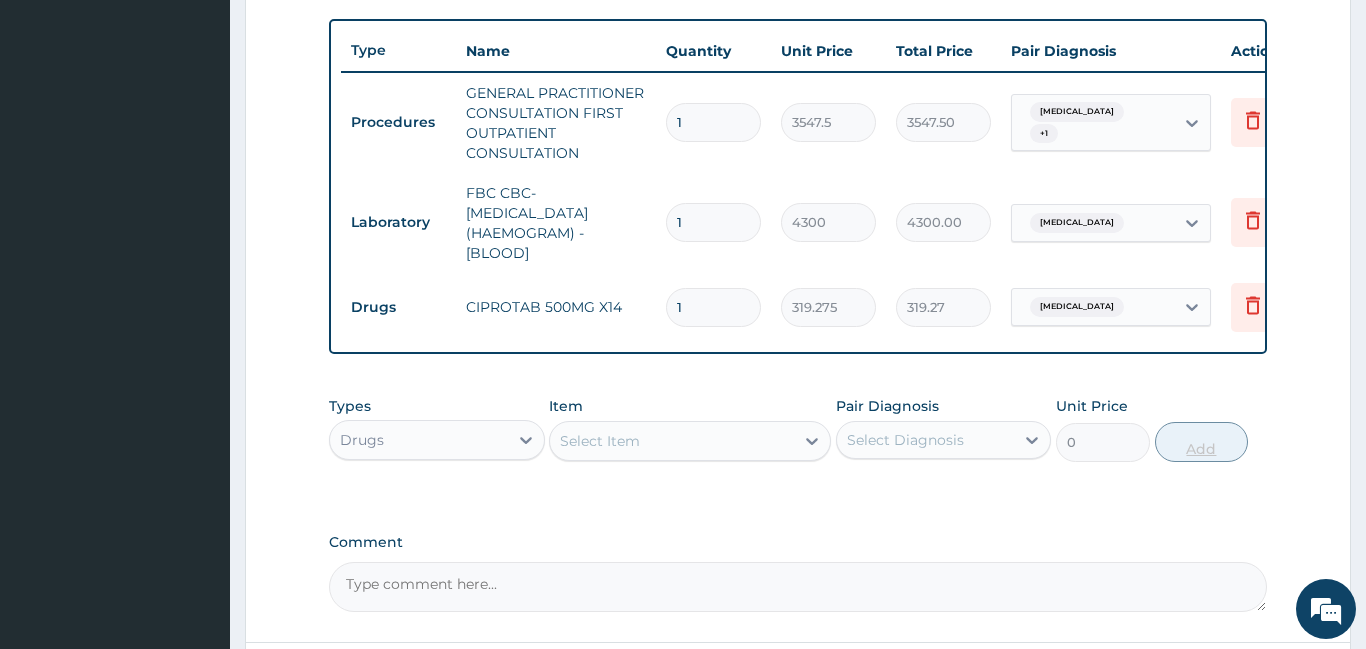 type on "14" 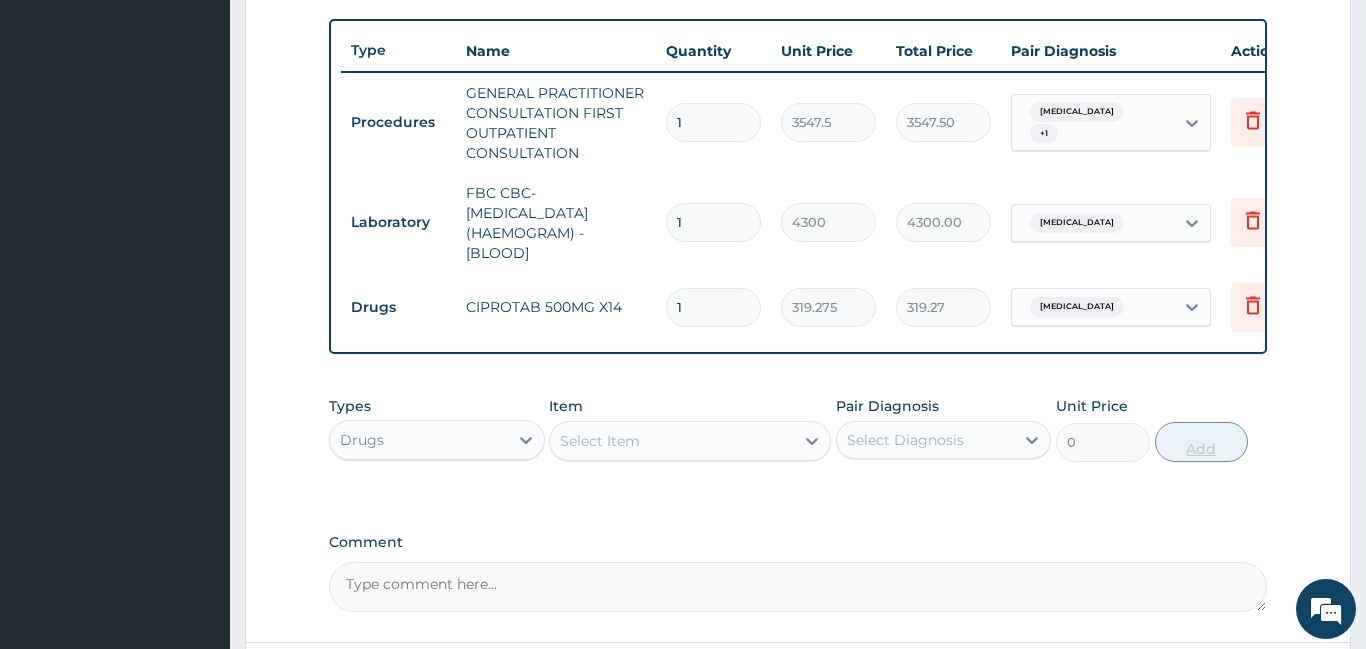 type on "4469.85" 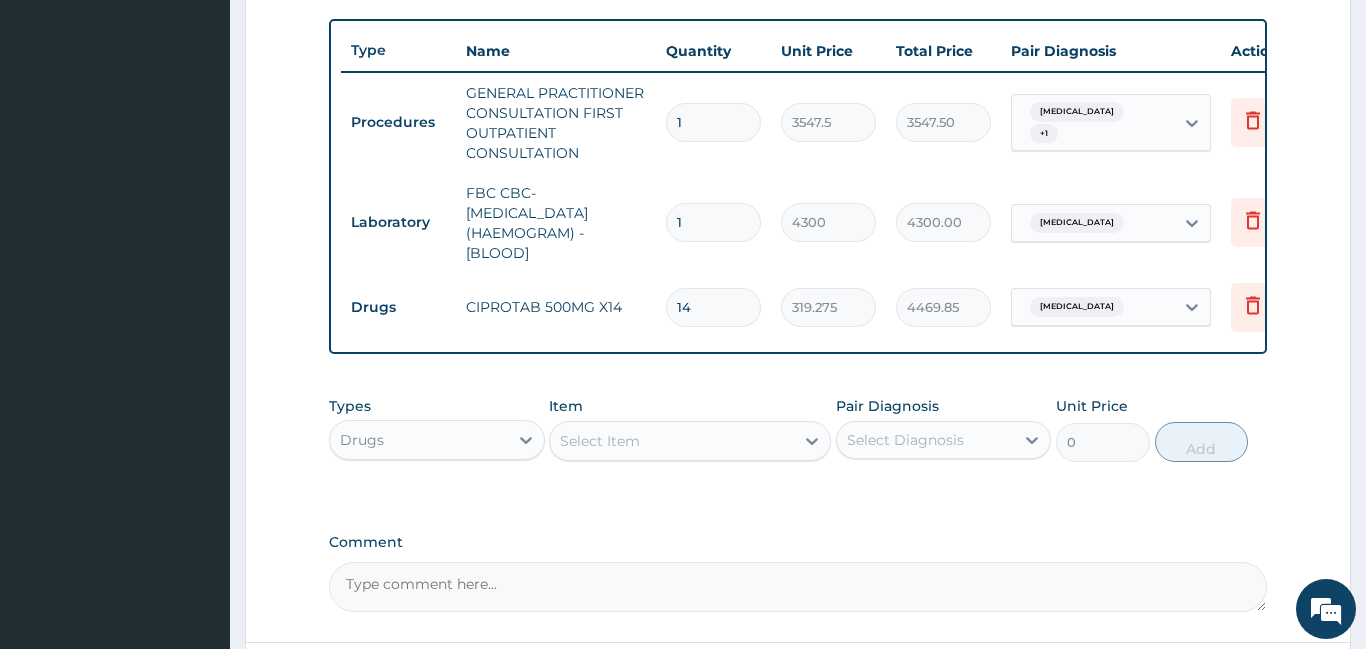 type on "14" 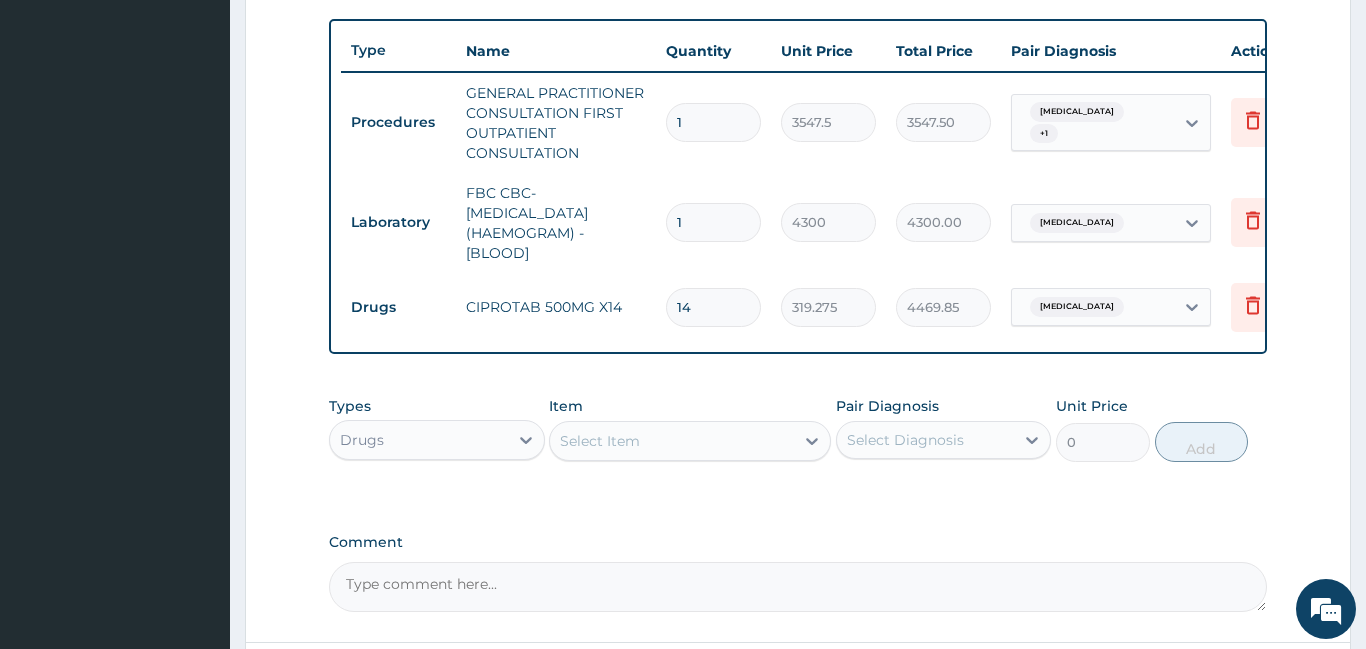 click on "Select Item" at bounding box center (600, 441) 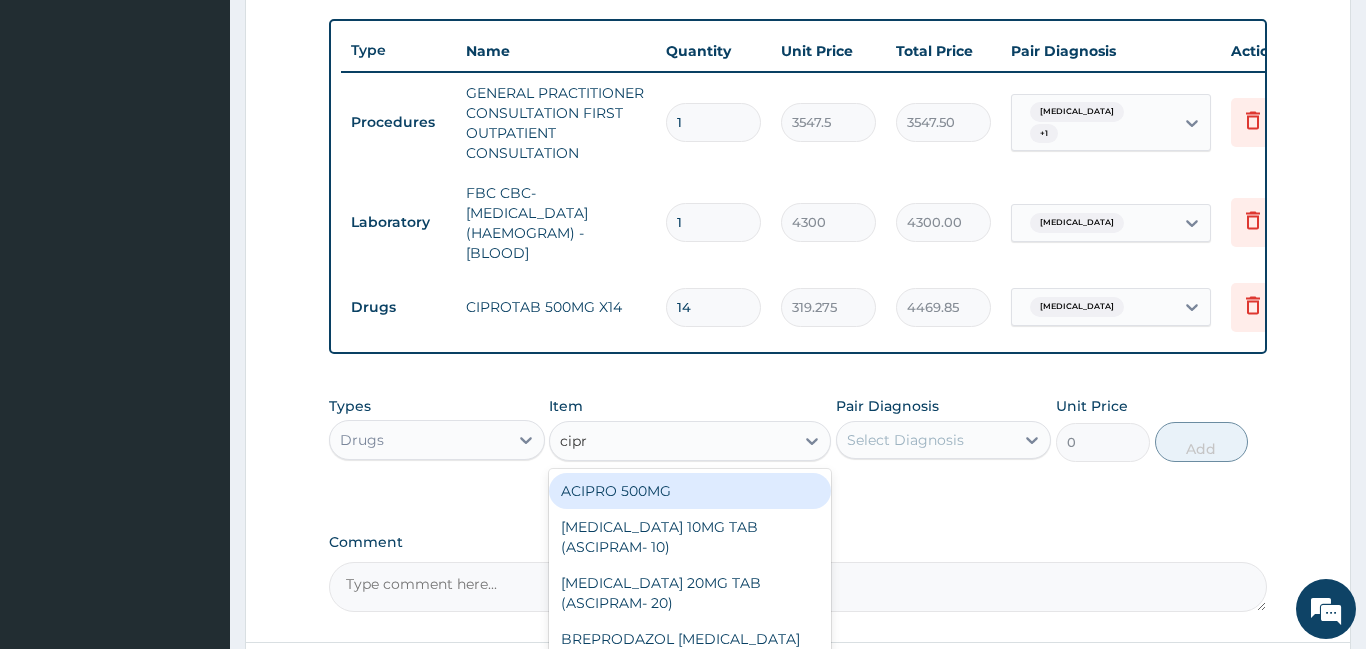 type on "cipro" 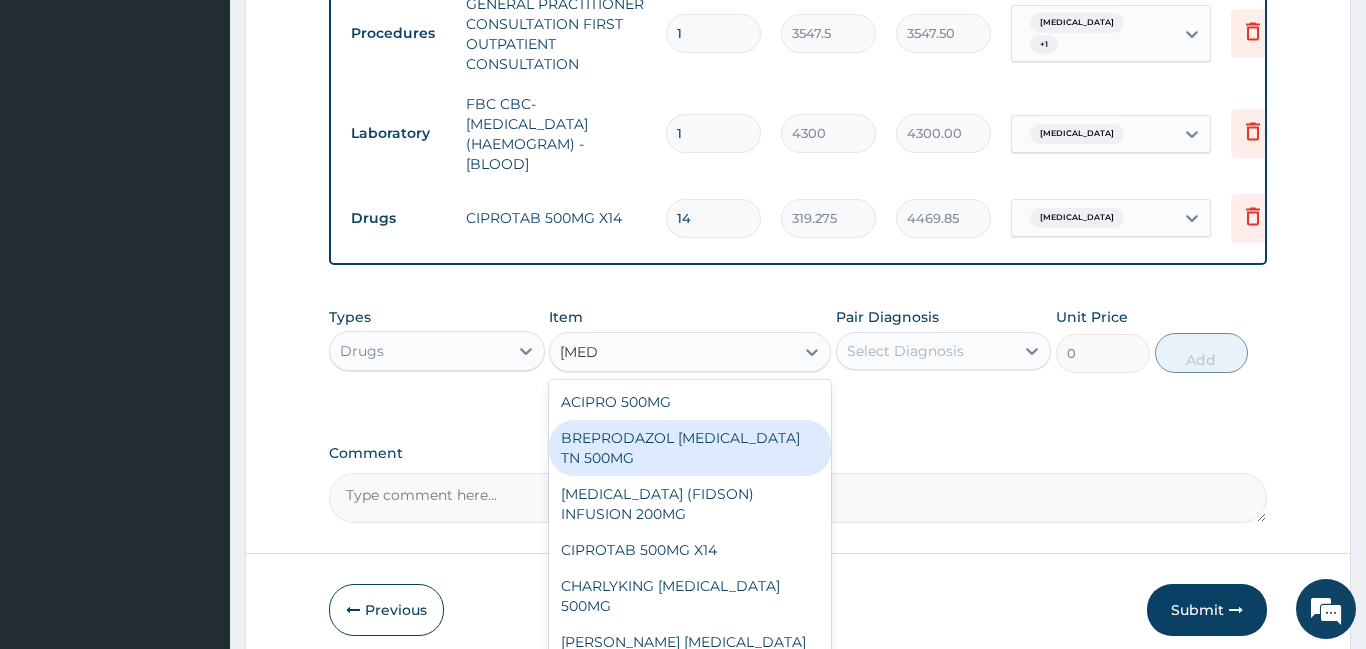 scroll, scrollTop: 875, scrollLeft: 0, axis: vertical 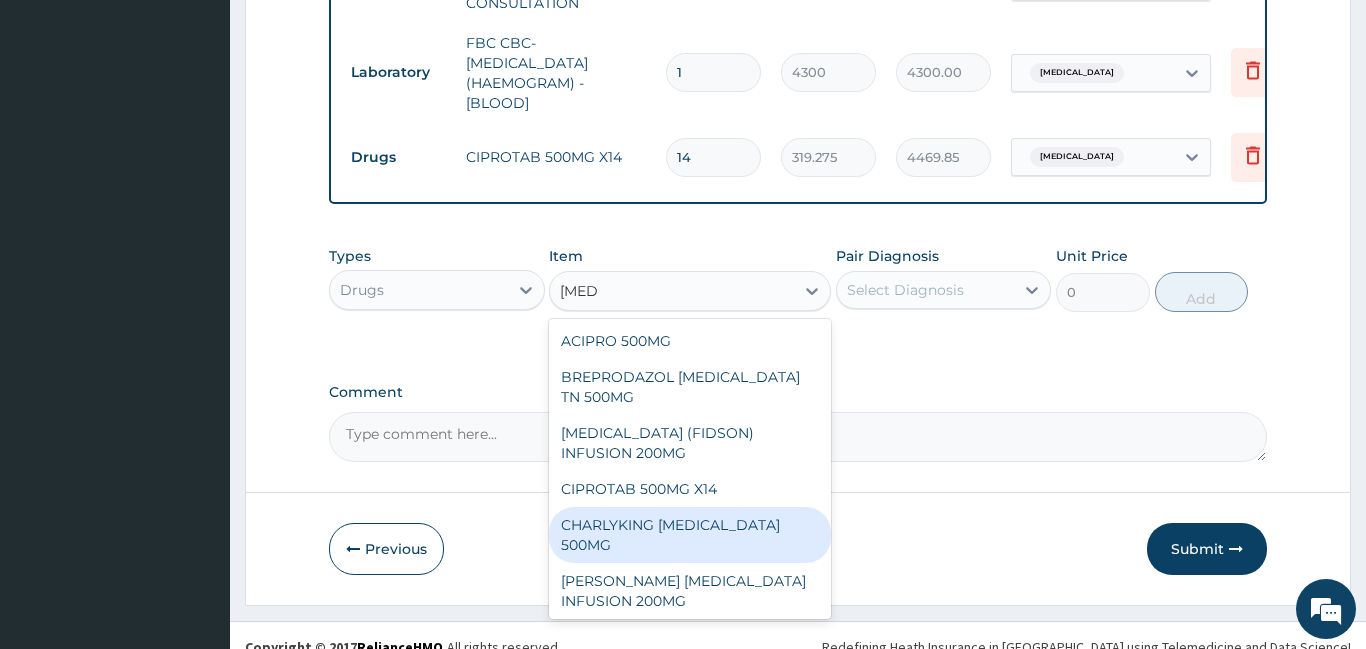 click on "CHARLYKING [MEDICAL_DATA] 500MG" at bounding box center (690, 535) 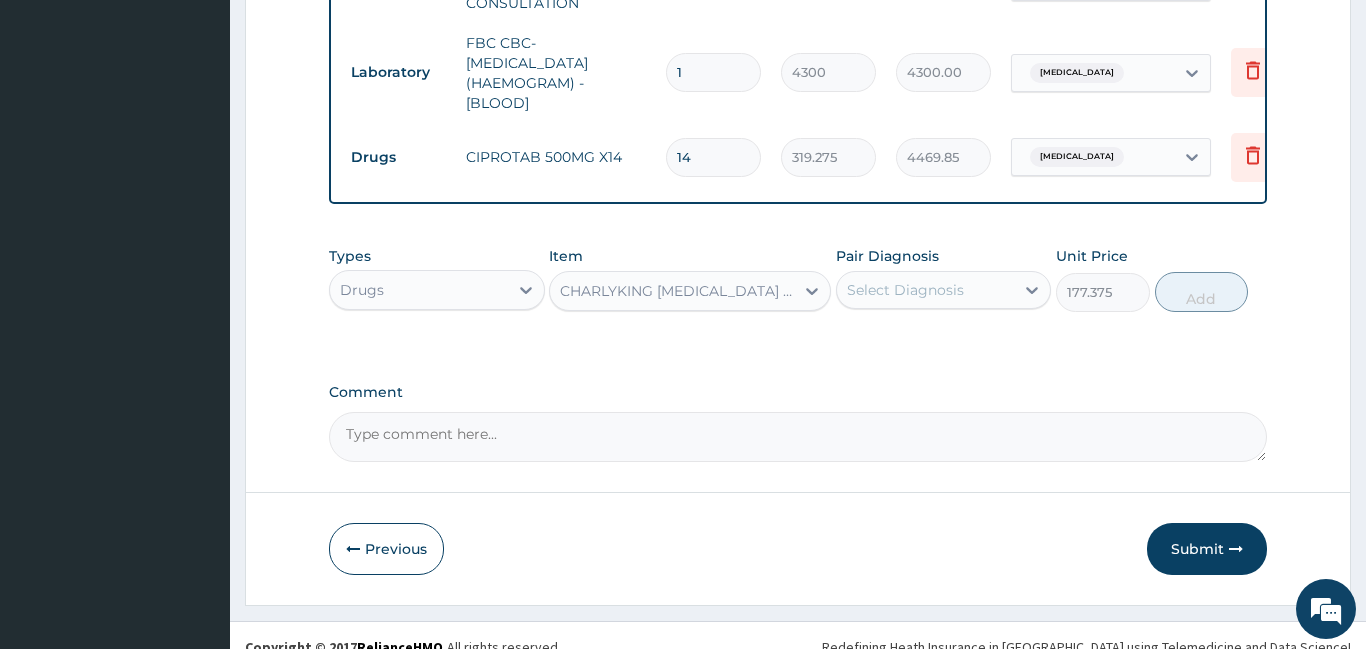 click on "Select Diagnosis" at bounding box center [905, 290] 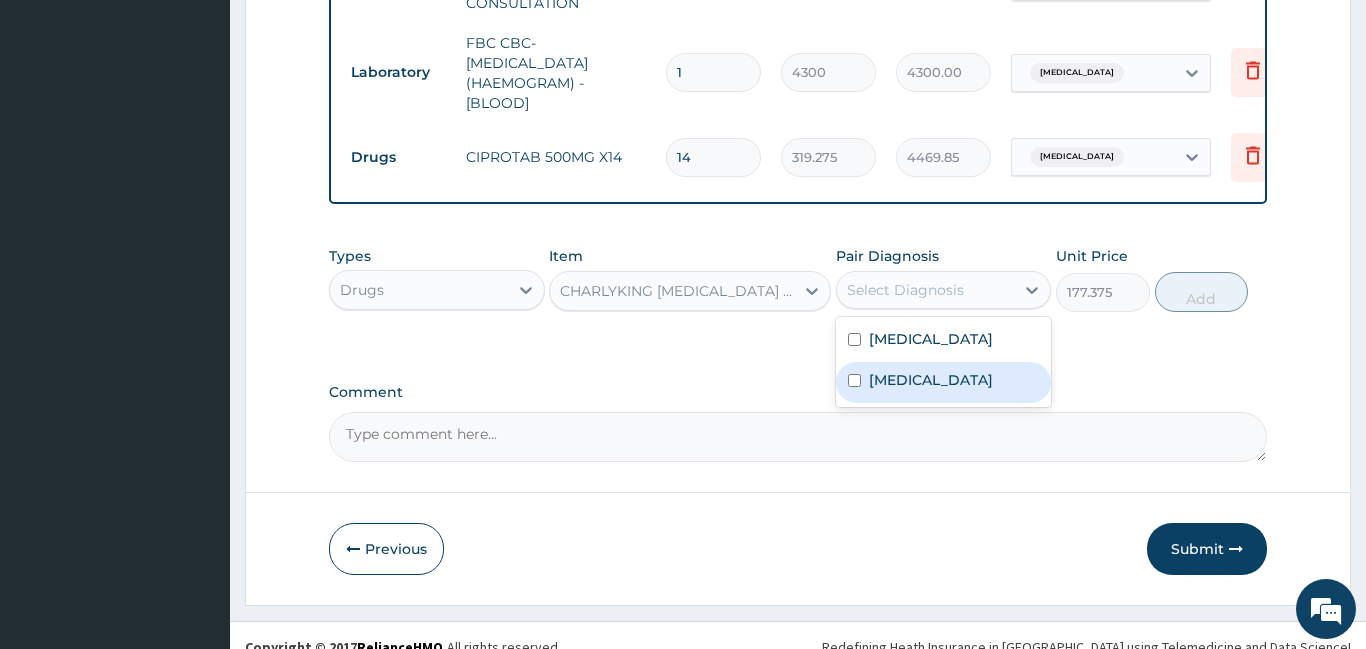 click on "Sepsis" at bounding box center (931, 380) 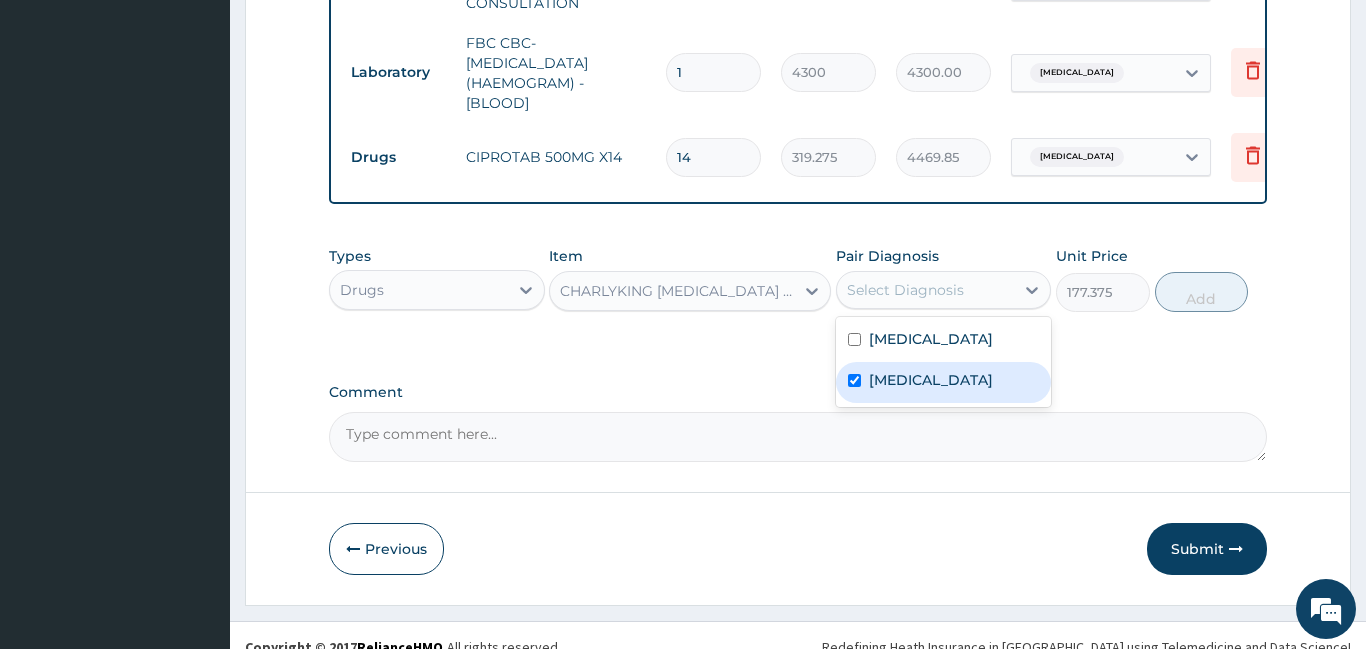 checkbox on "true" 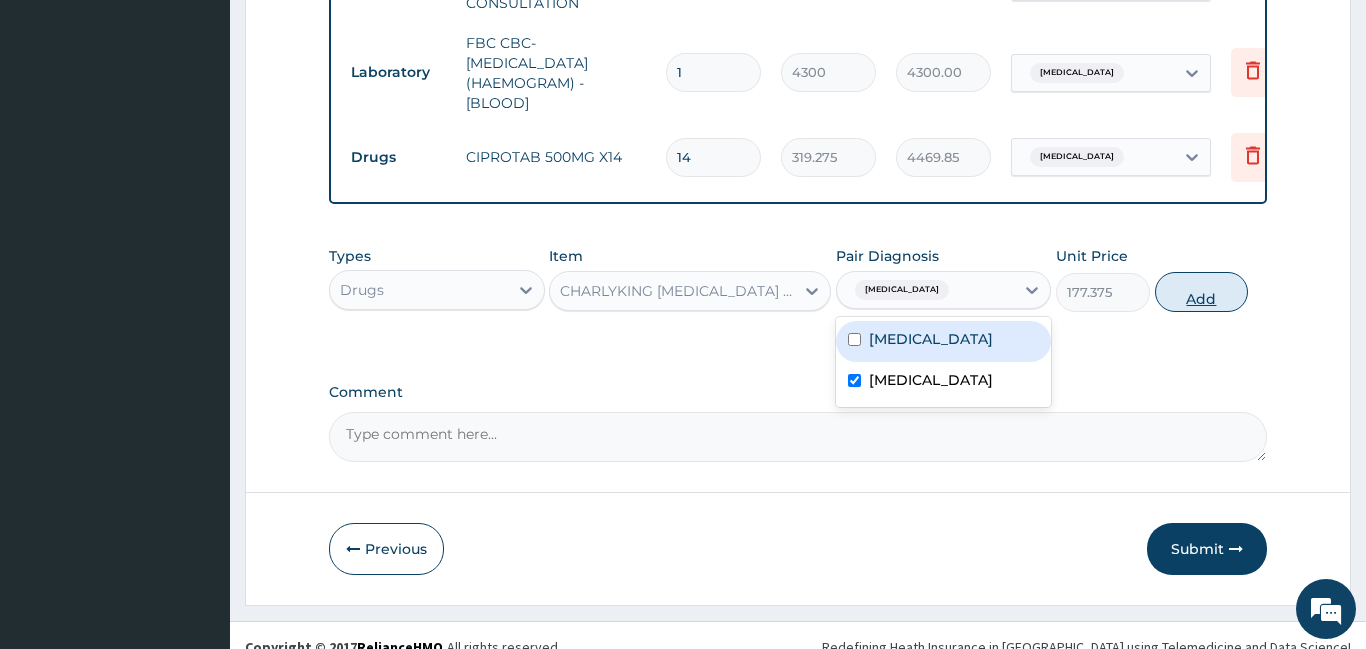 click on "Add" at bounding box center [1202, 292] 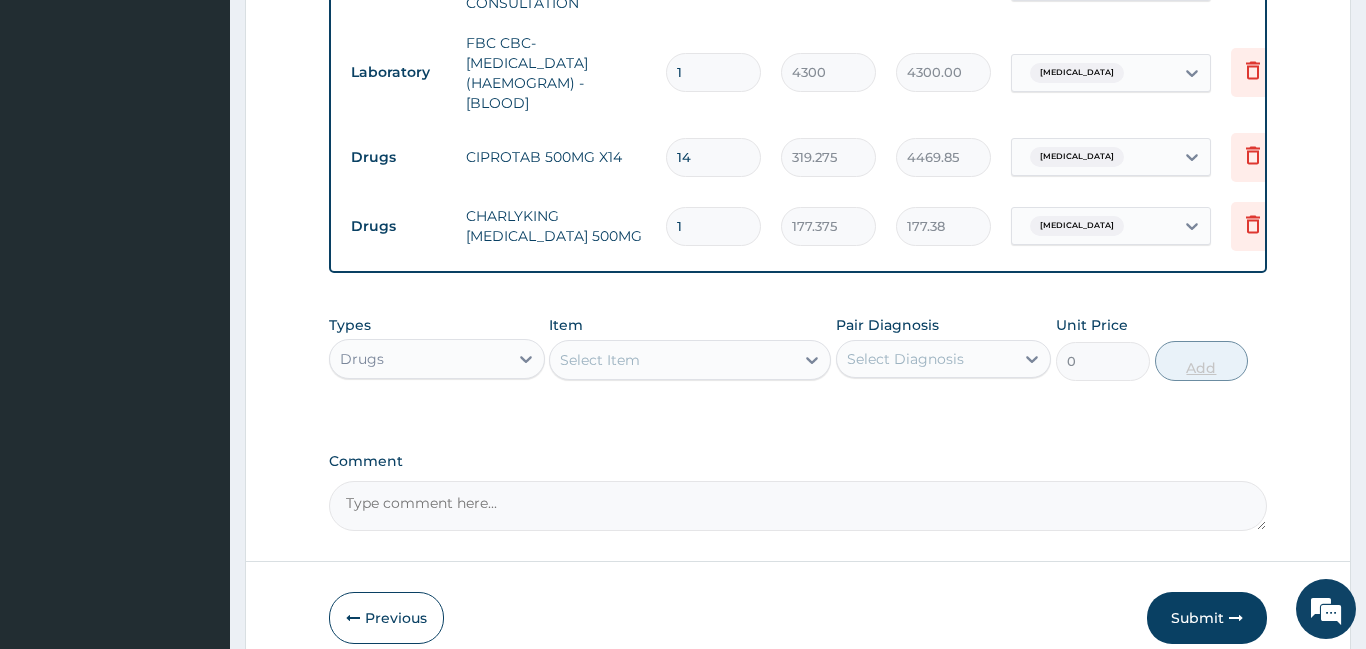 type on "14" 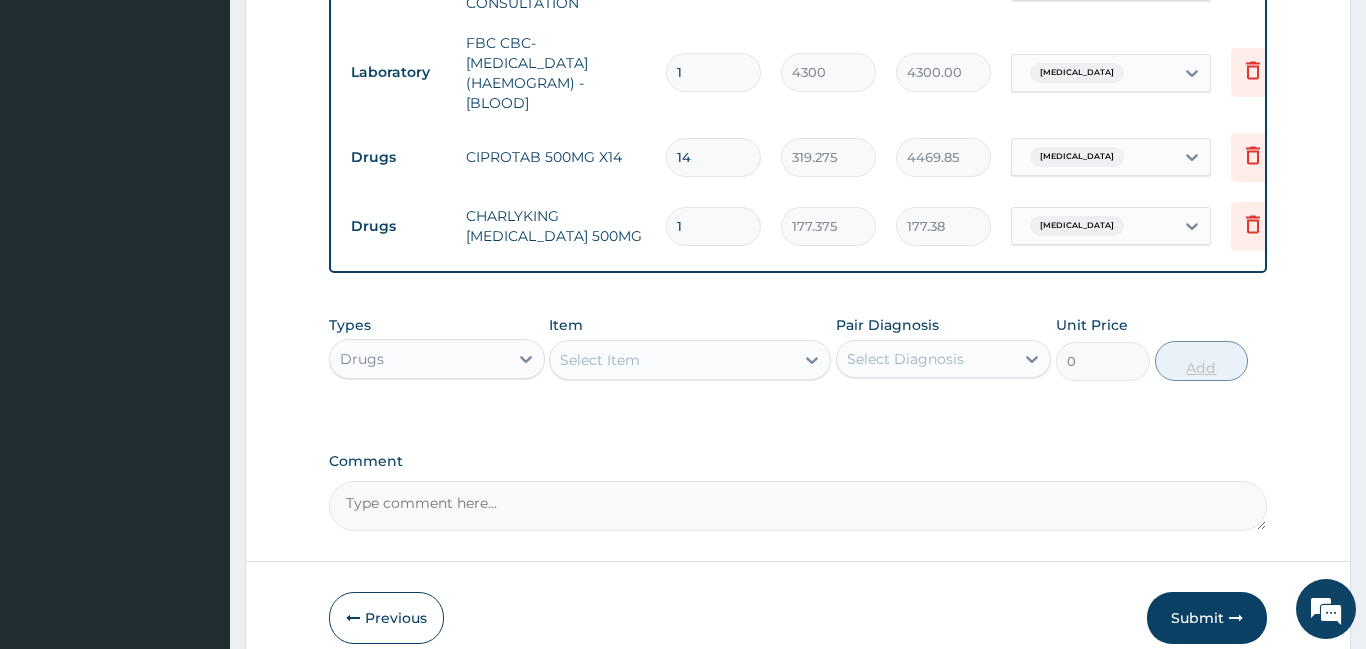 type on "2483.25" 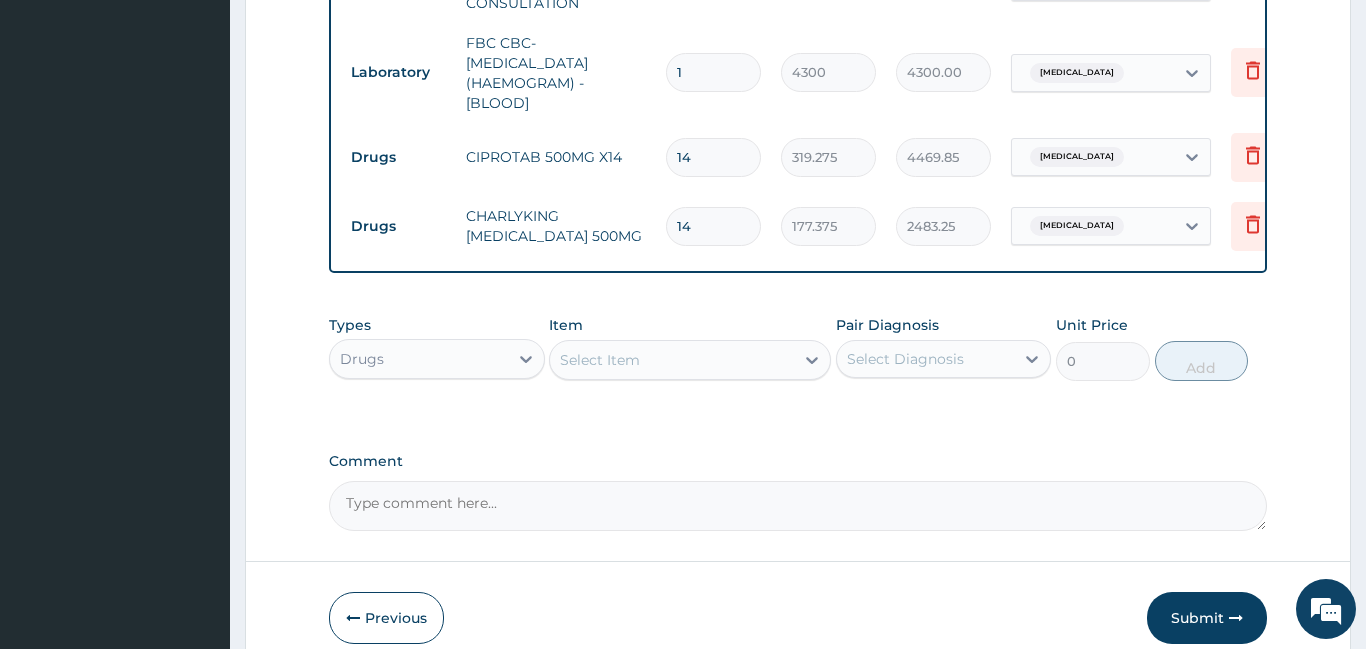type on "14" 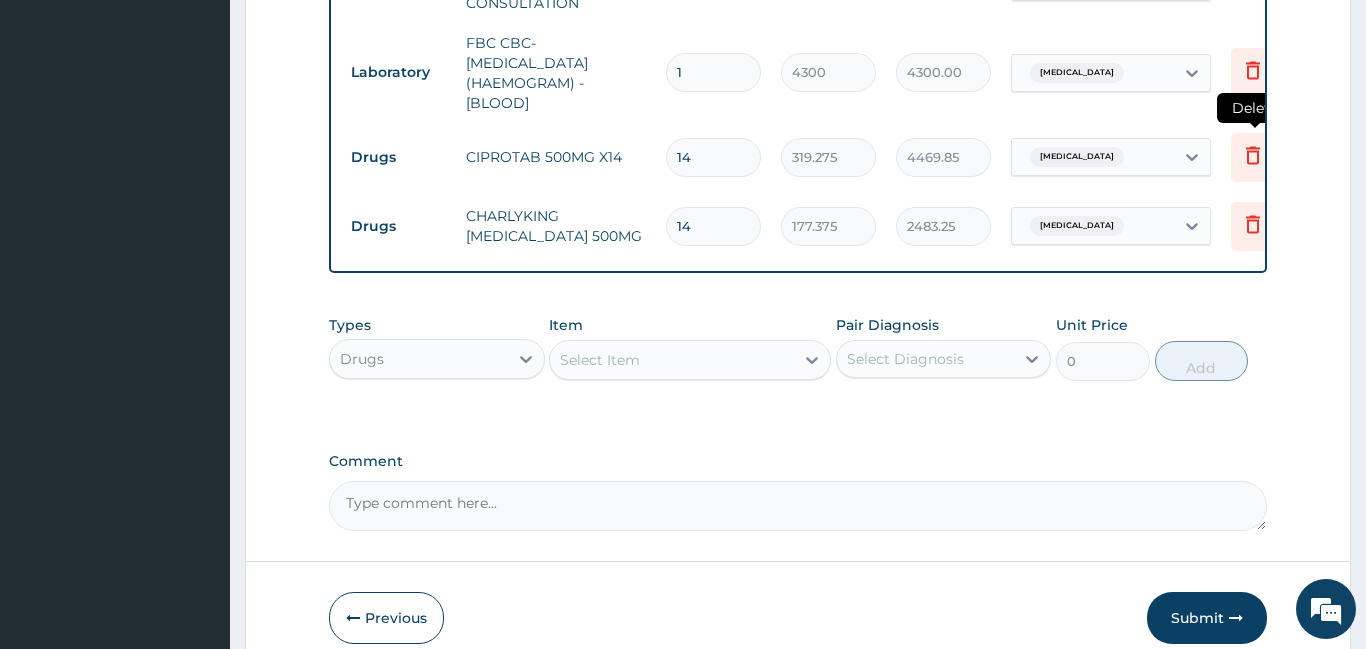 click 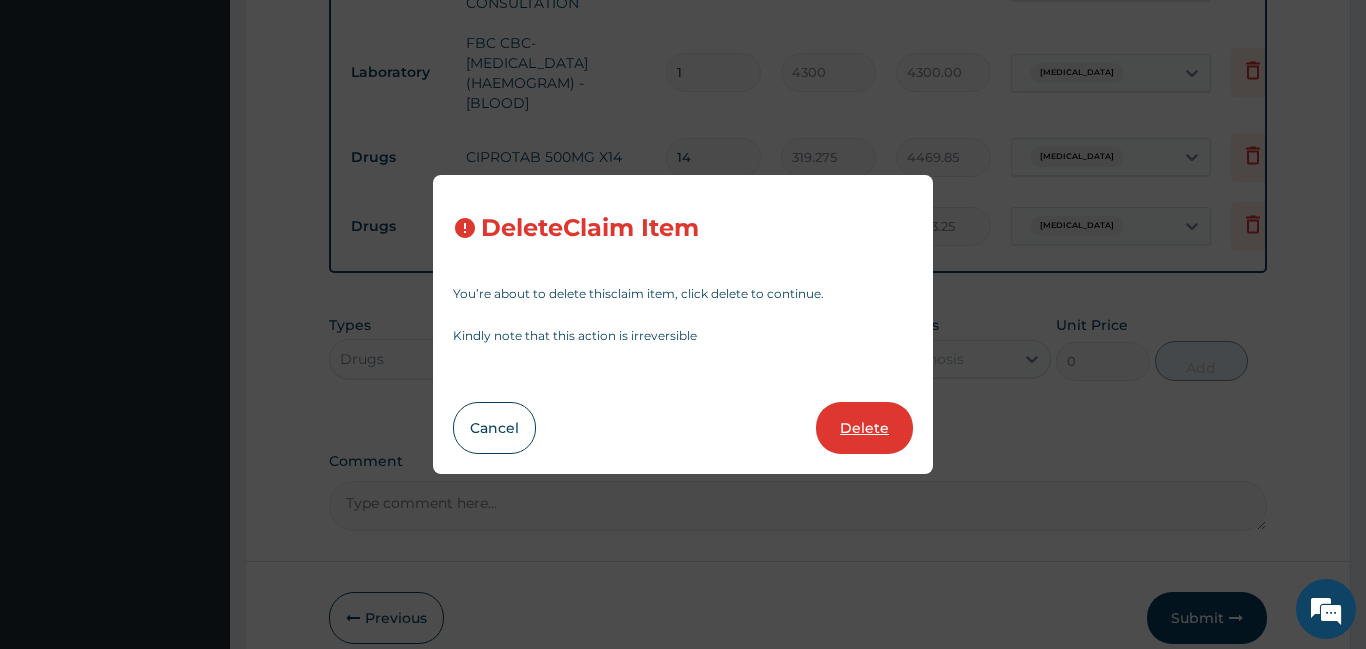 click on "Delete" at bounding box center (864, 428) 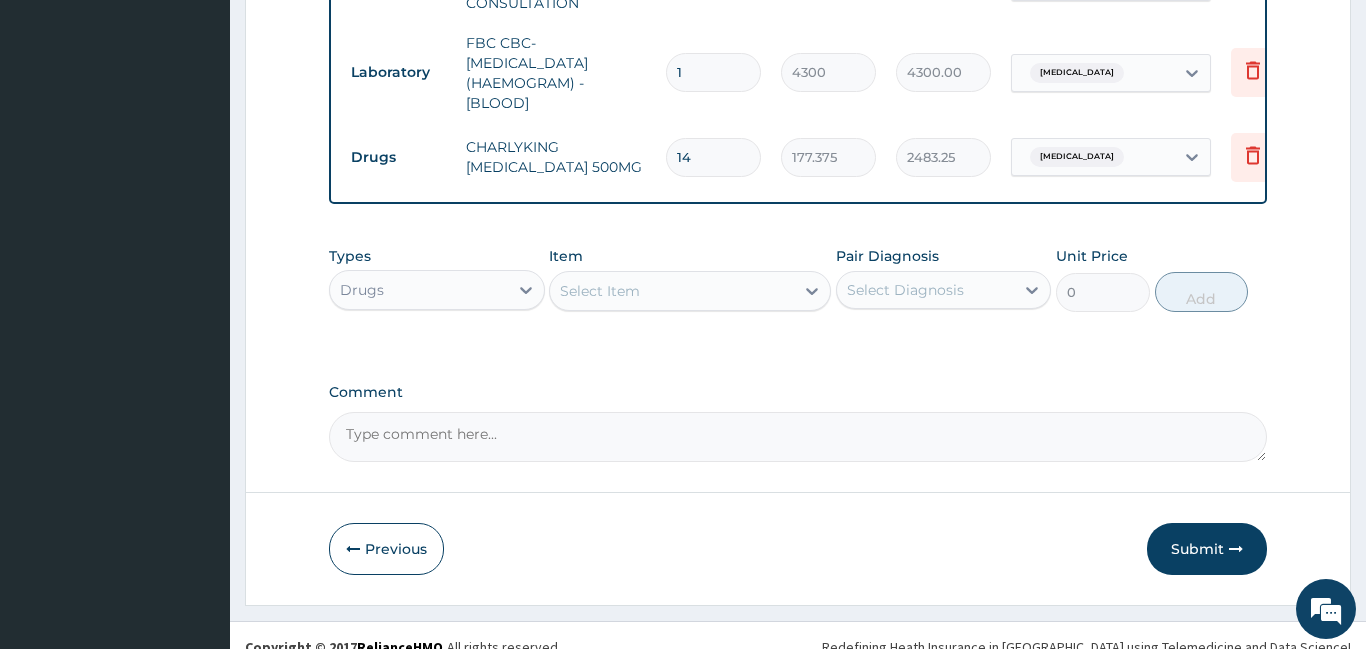 click on "Select Item" at bounding box center [672, 291] 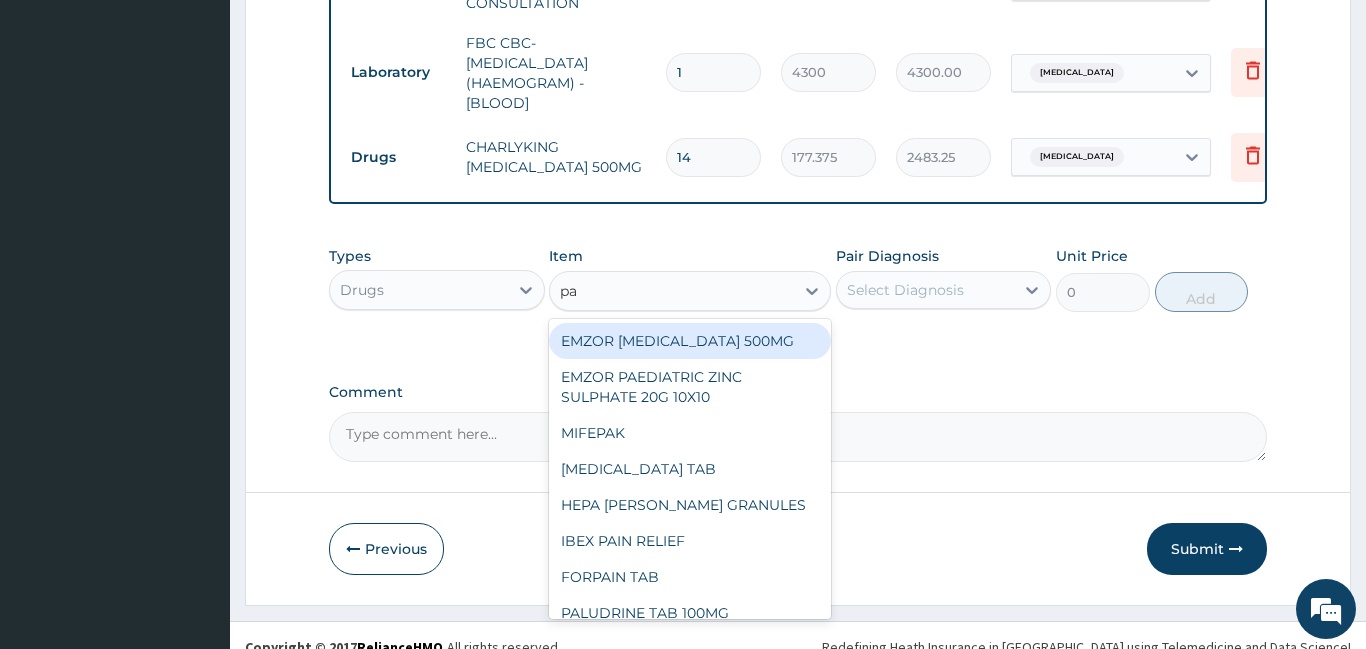 type on "par" 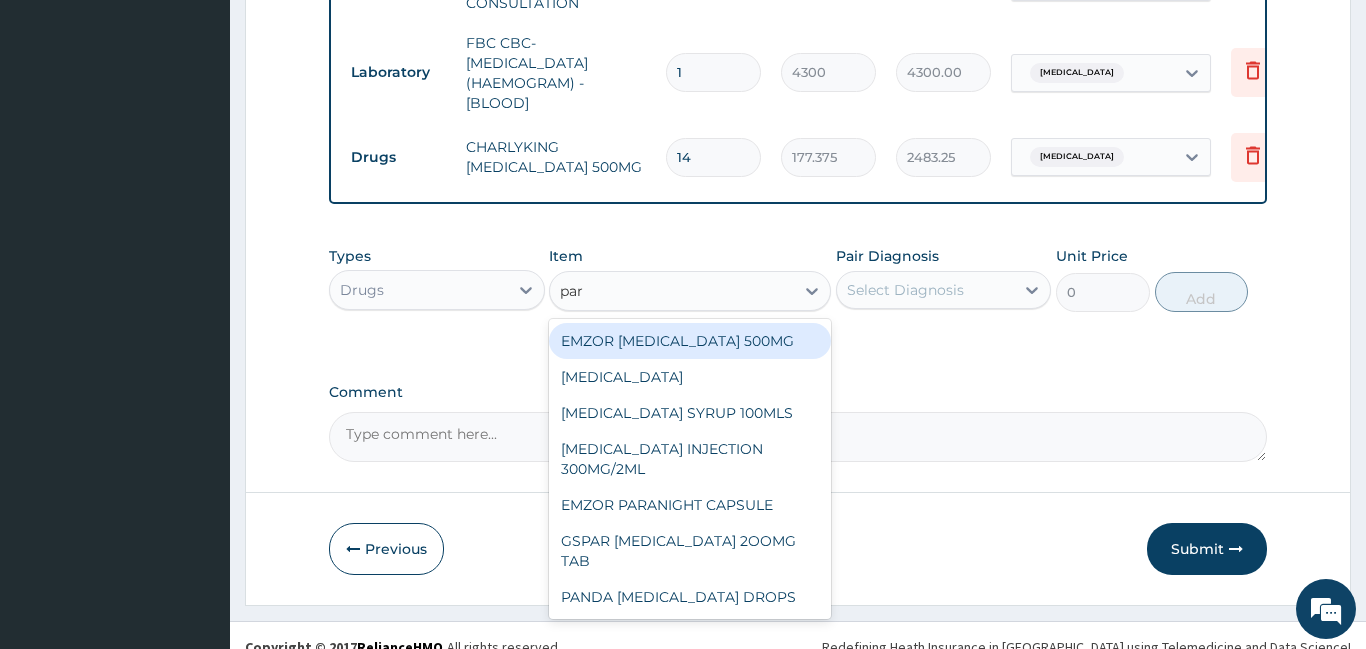 click on "EMZOR [MEDICAL_DATA] 500MG" at bounding box center (690, 341) 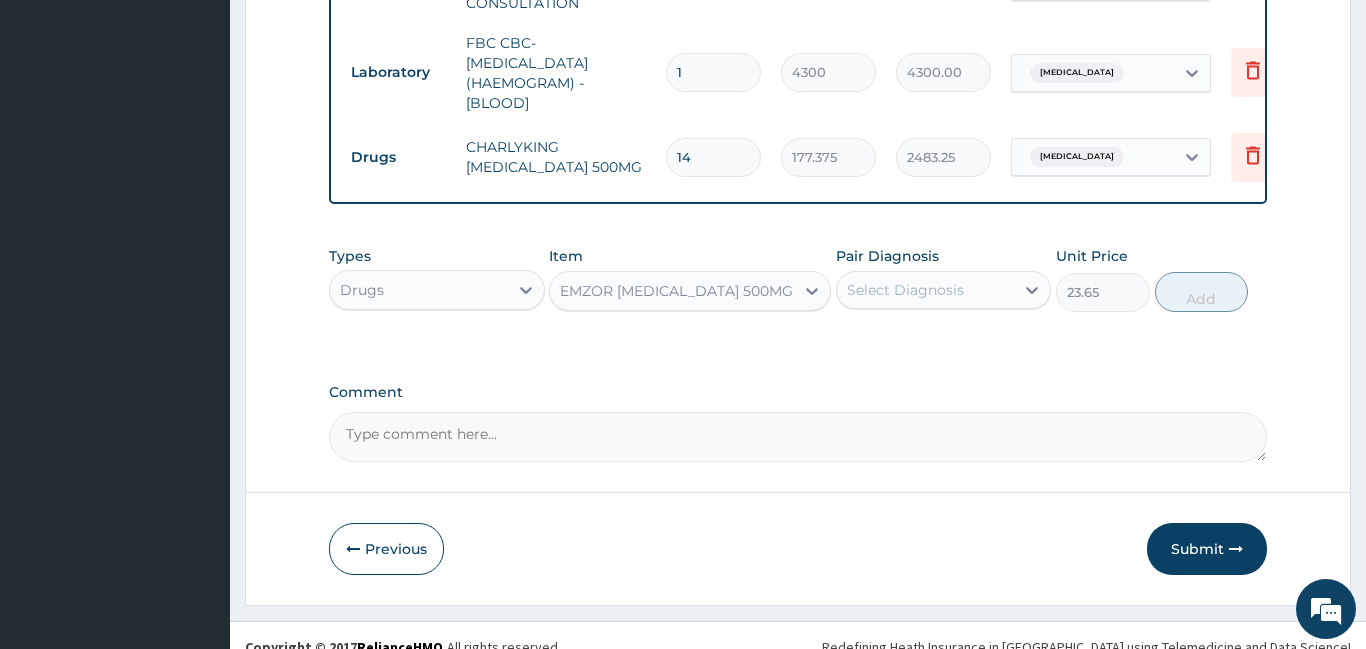 click on "Select Diagnosis" at bounding box center (926, 290) 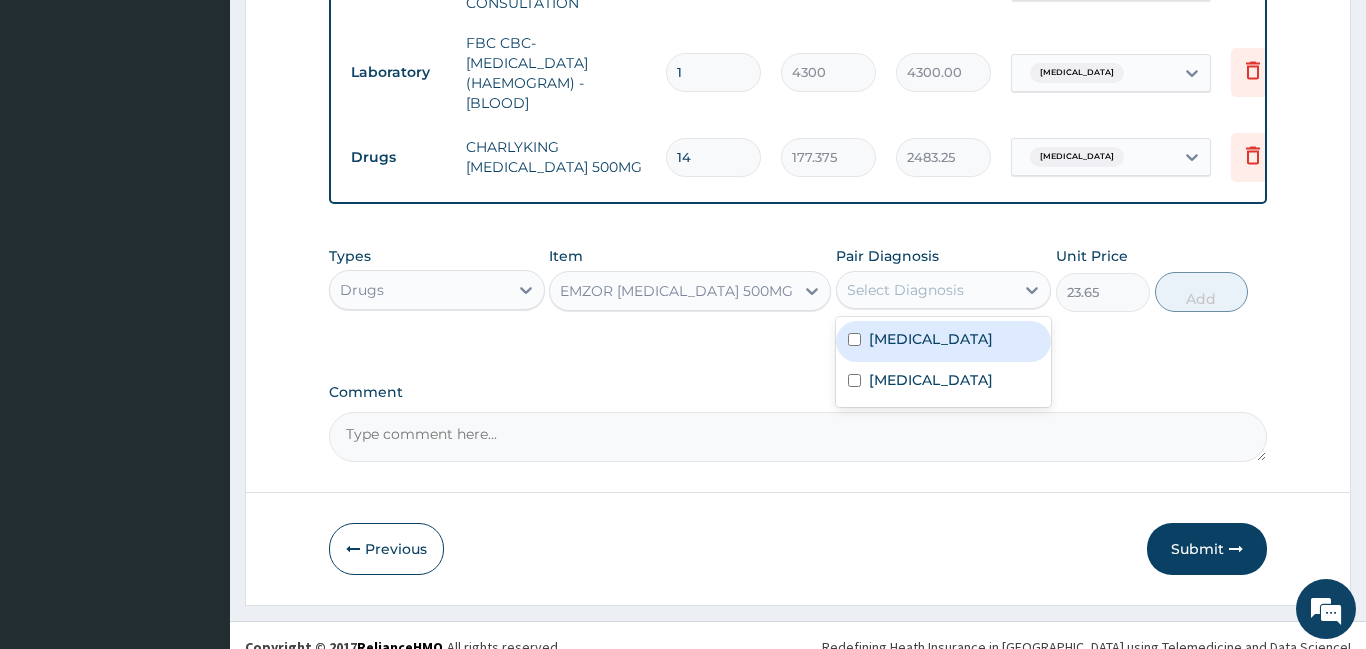 click on "Malaria" at bounding box center (931, 339) 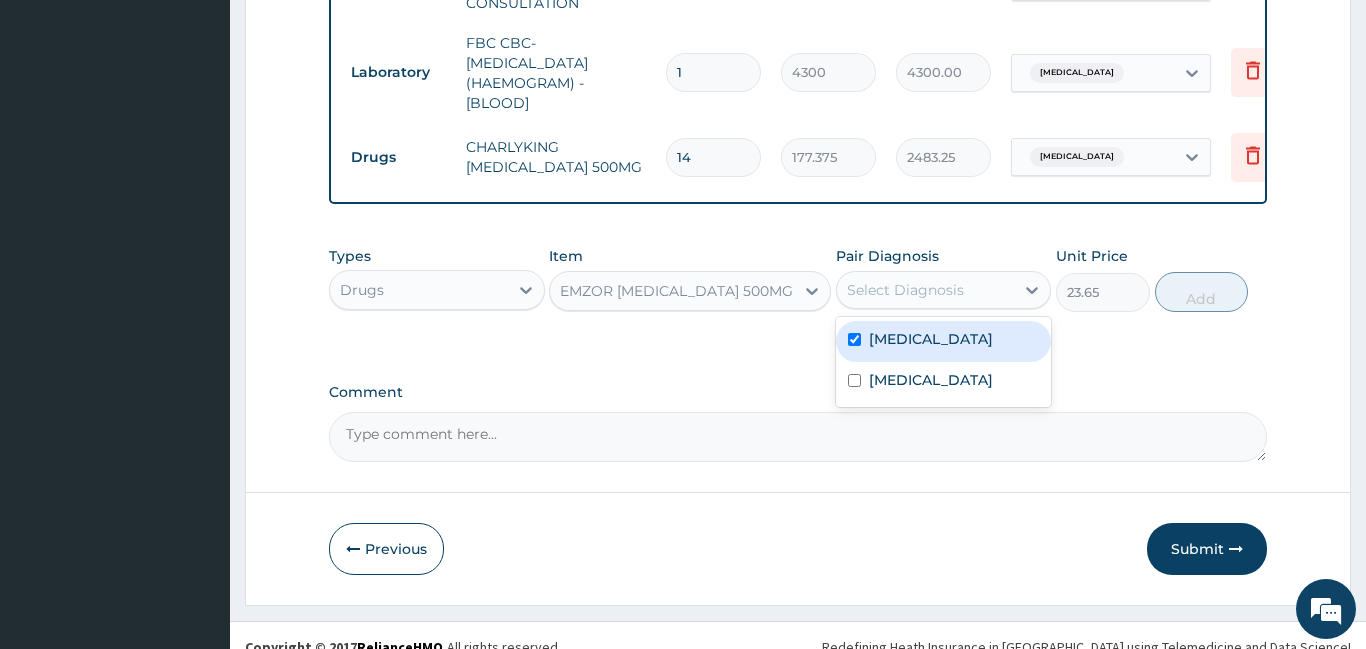 checkbox on "true" 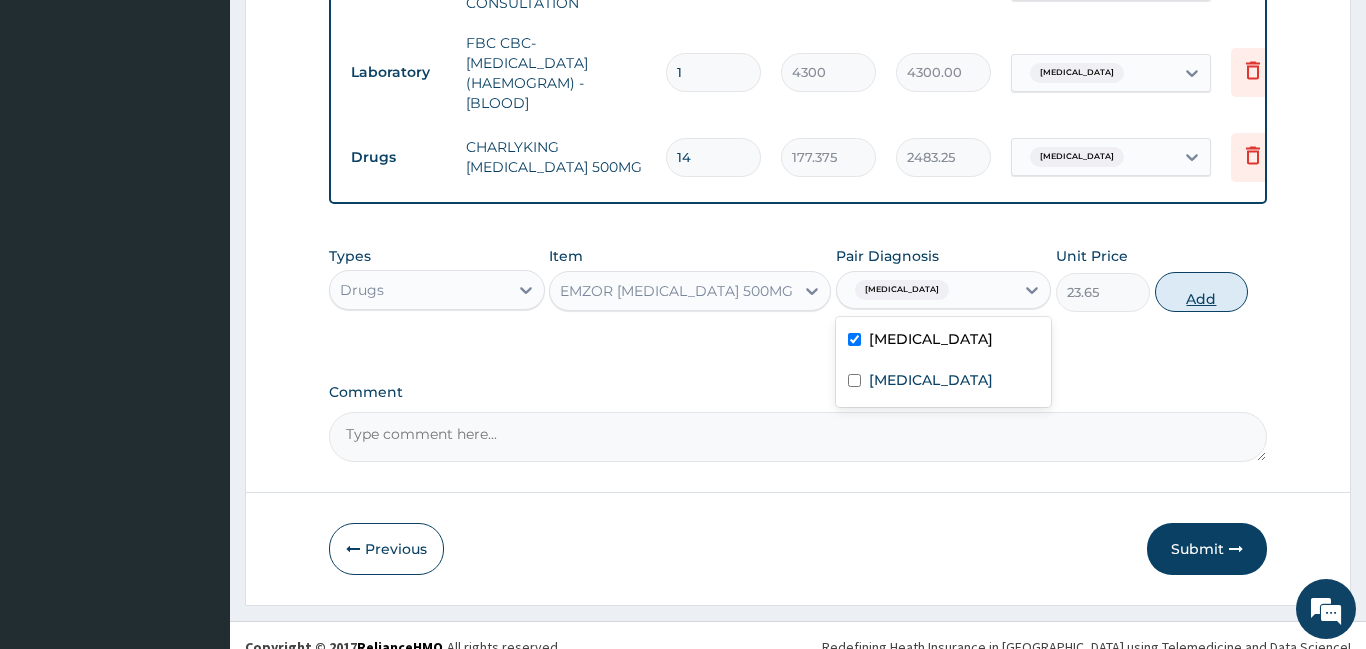 click on "Add" at bounding box center (1202, 292) 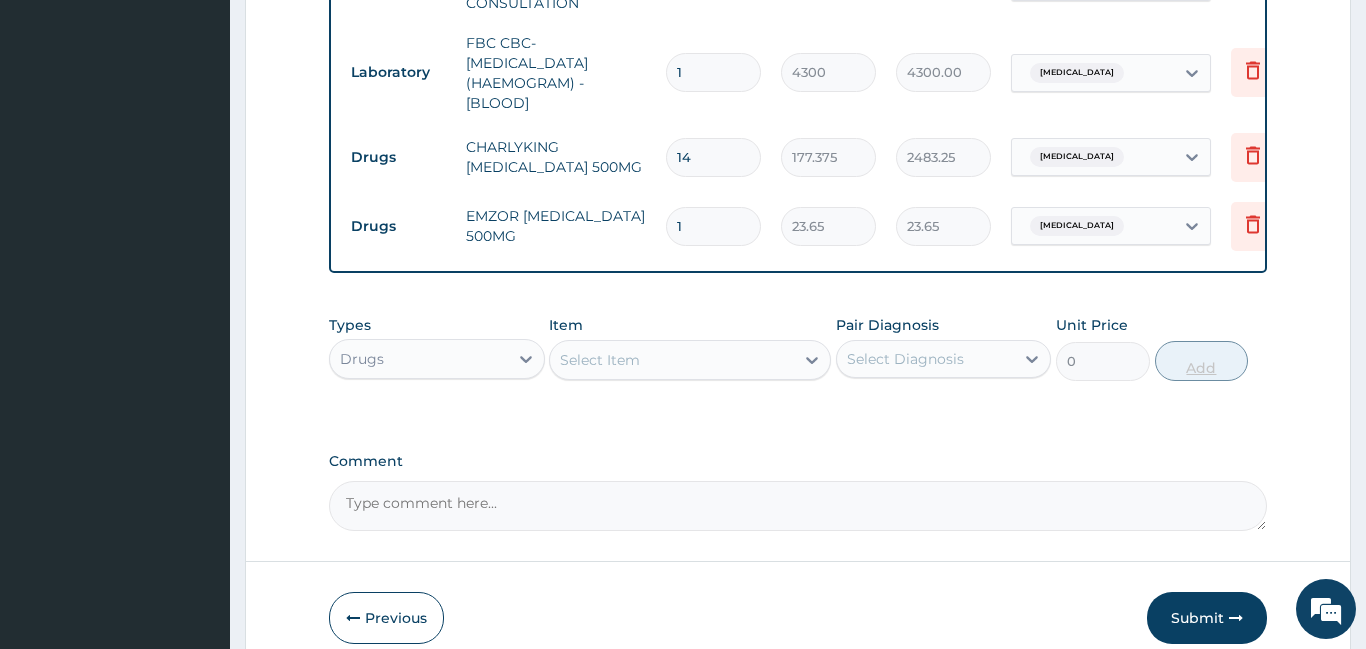 type on "15" 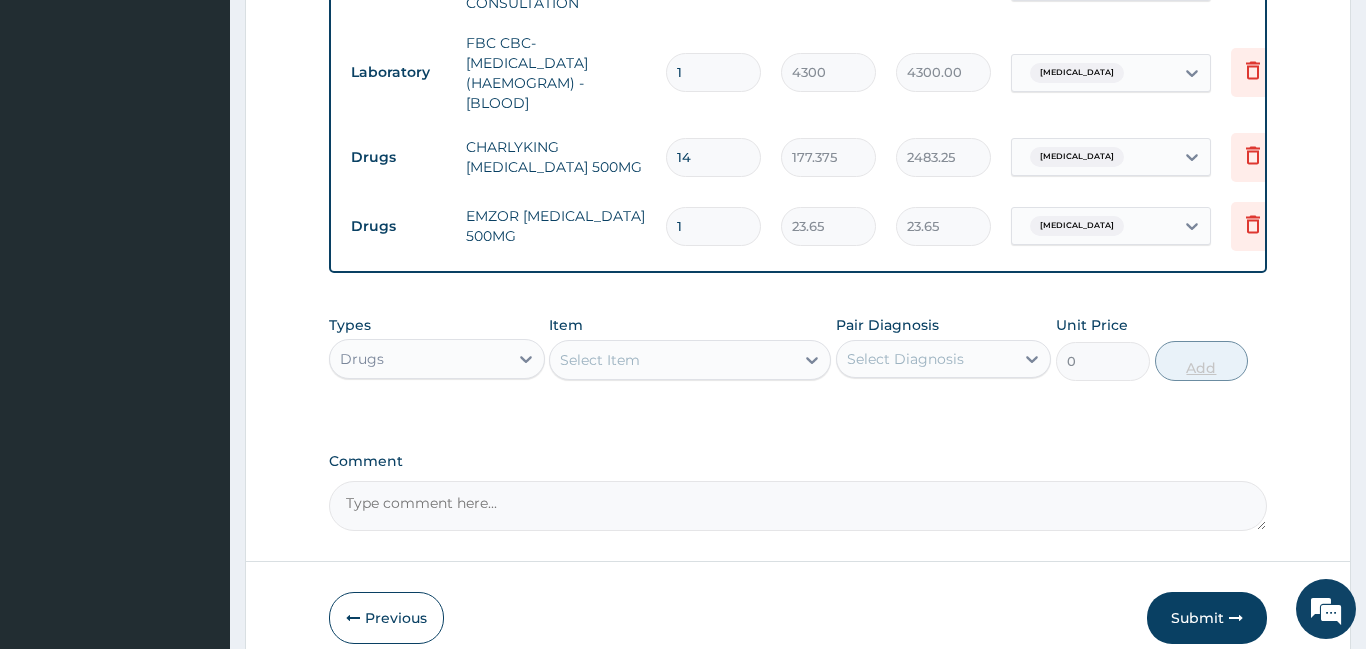 type on "354.75" 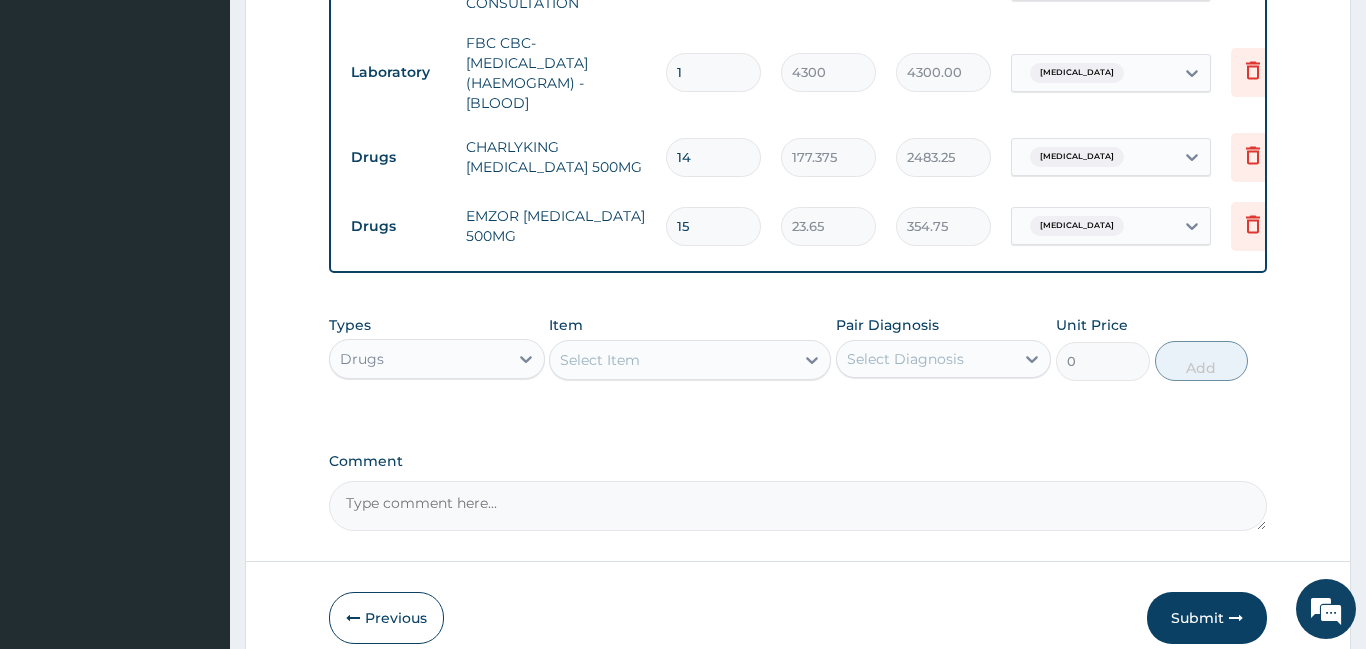 type on "15" 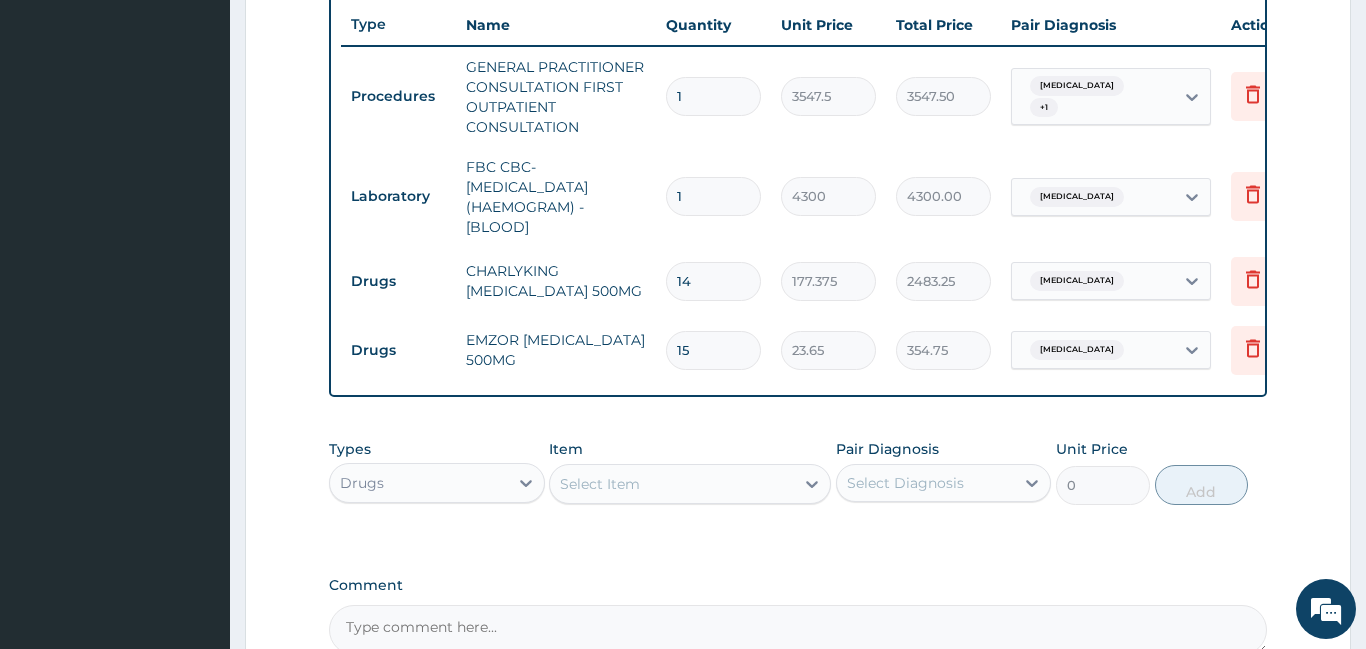 scroll, scrollTop: 754, scrollLeft: 0, axis: vertical 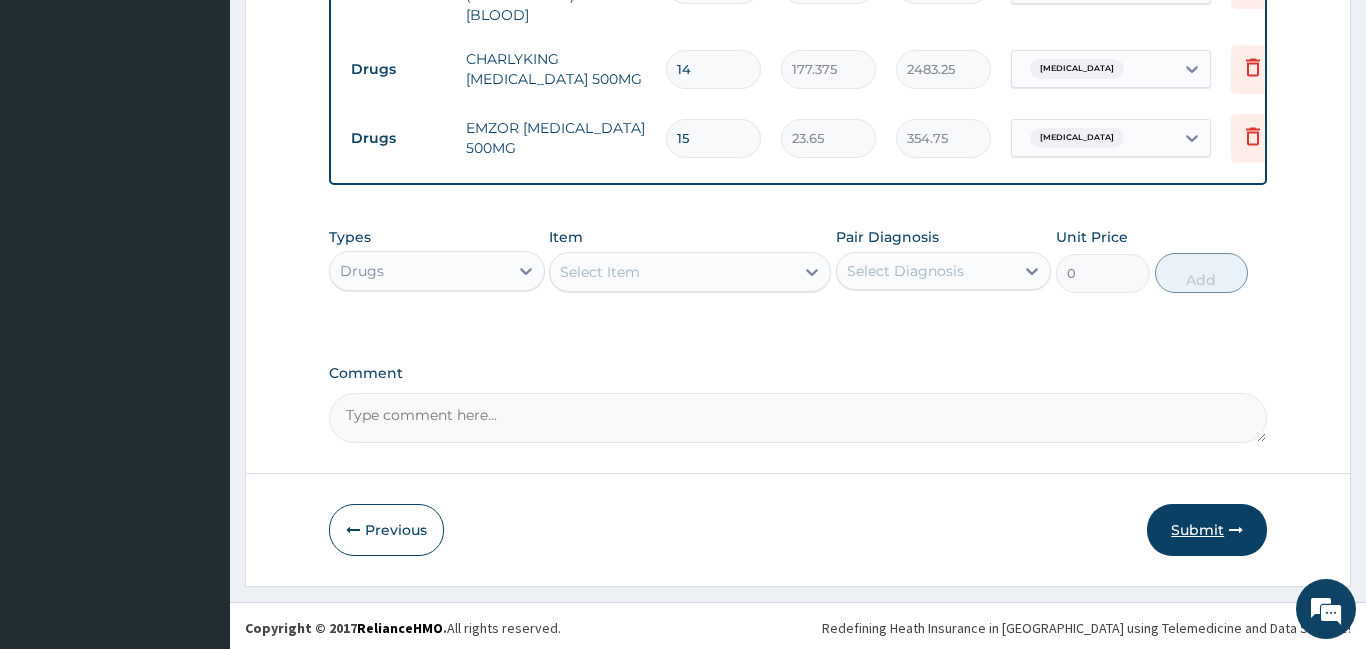 click on "Submit" at bounding box center [1207, 530] 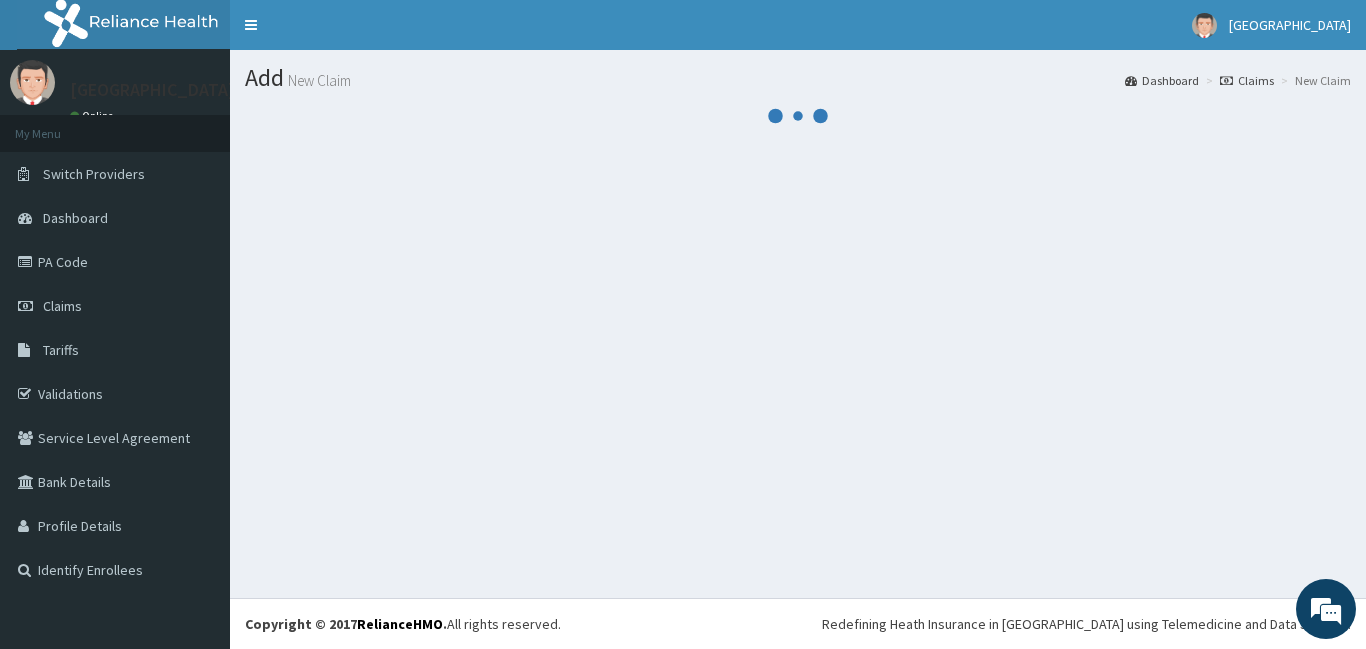 scroll, scrollTop: 0, scrollLeft: 0, axis: both 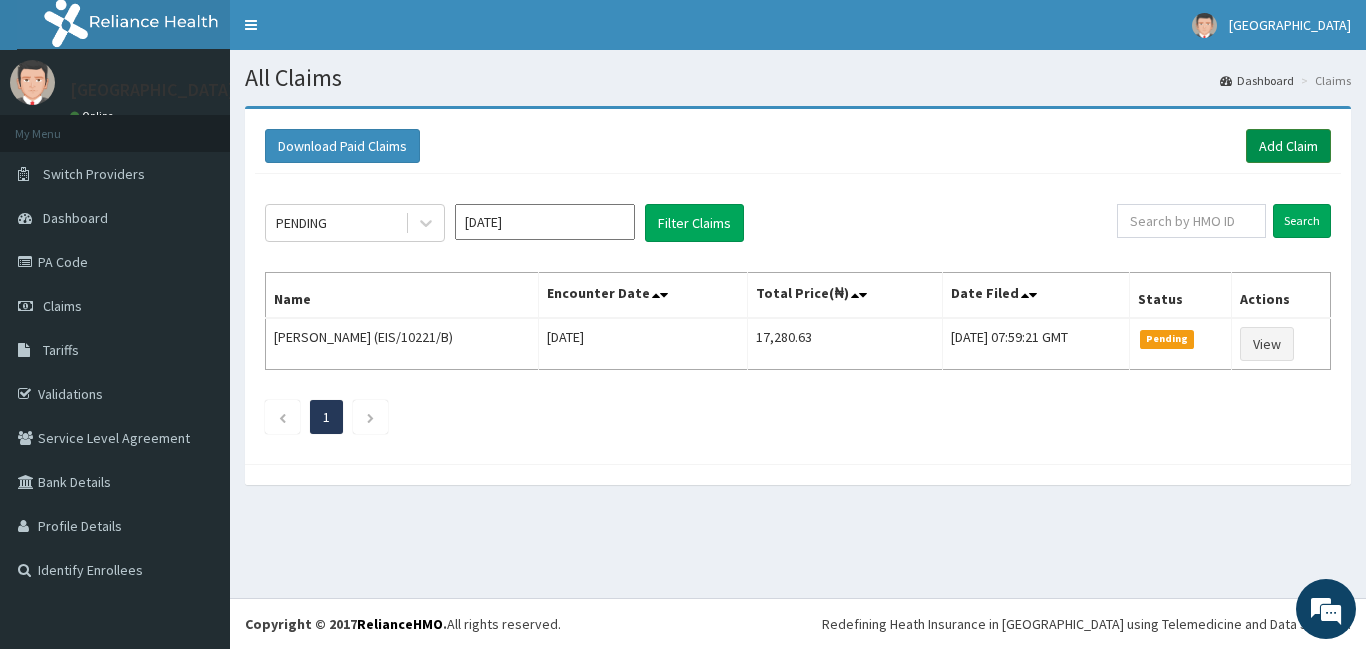 click on "Add Claim" at bounding box center [1288, 146] 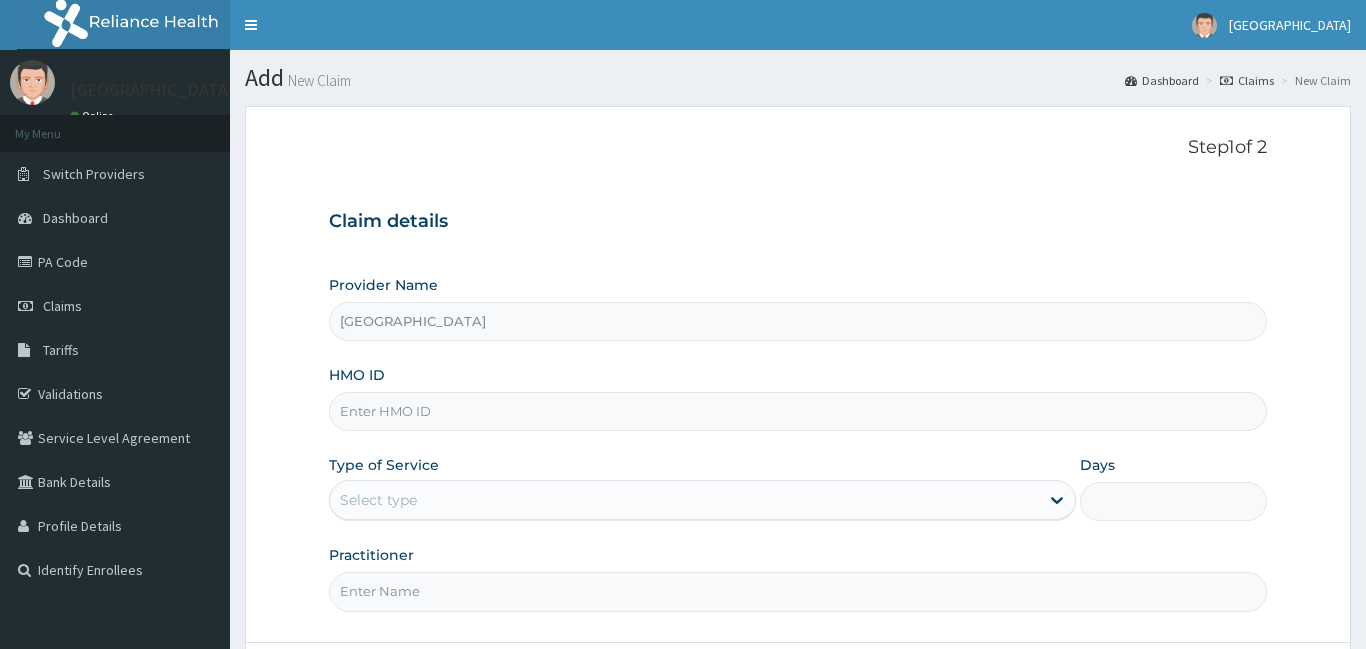 scroll, scrollTop: 0, scrollLeft: 0, axis: both 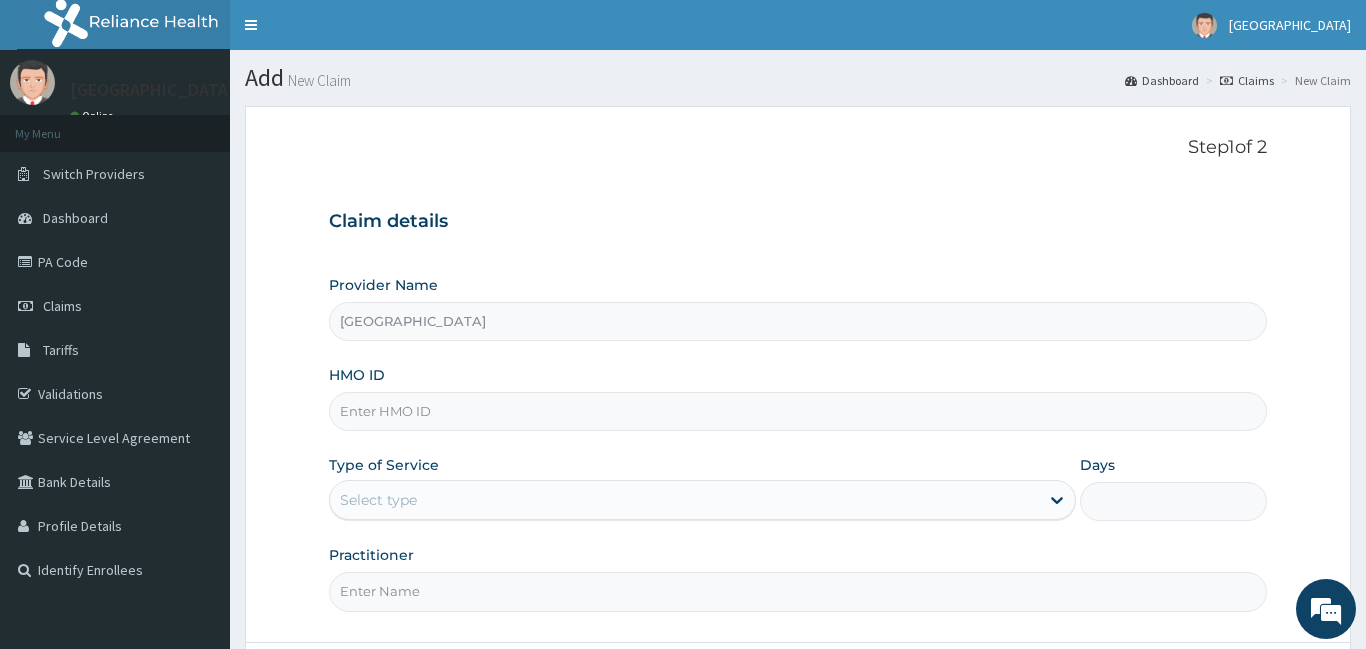 click on "HMO ID" at bounding box center [798, 411] 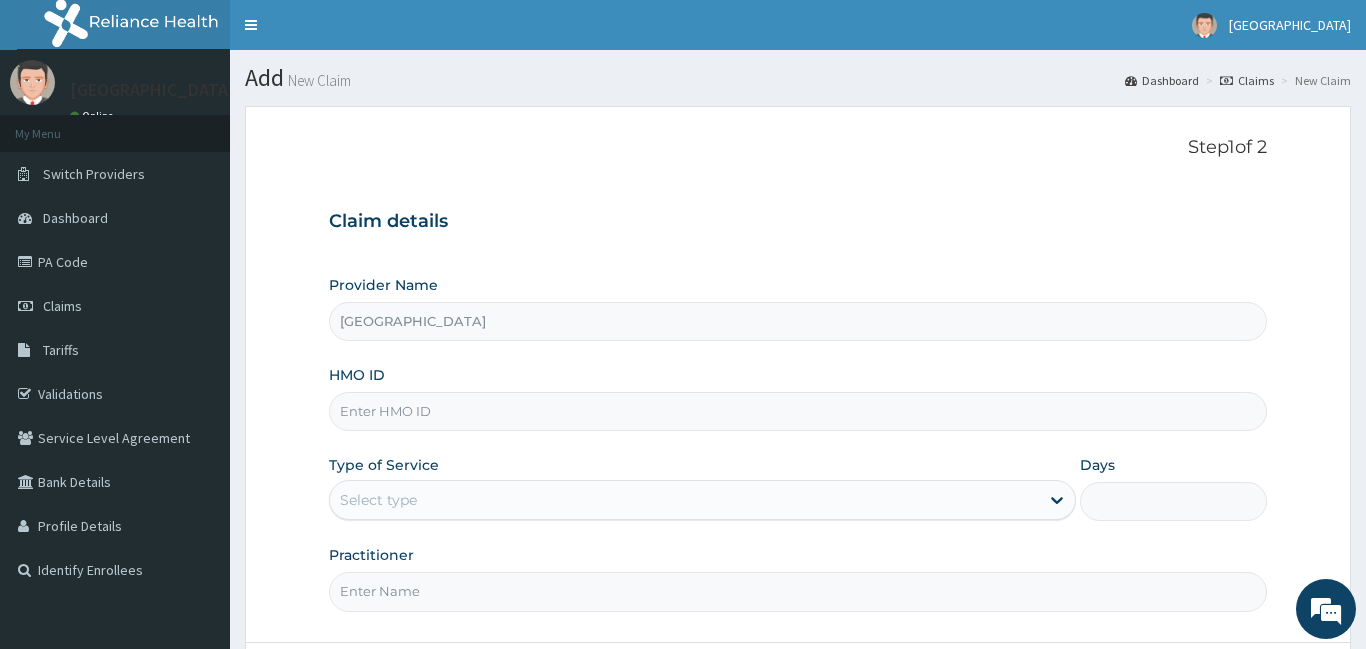 scroll, scrollTop: 0, scrollLeft: 0, axis: both 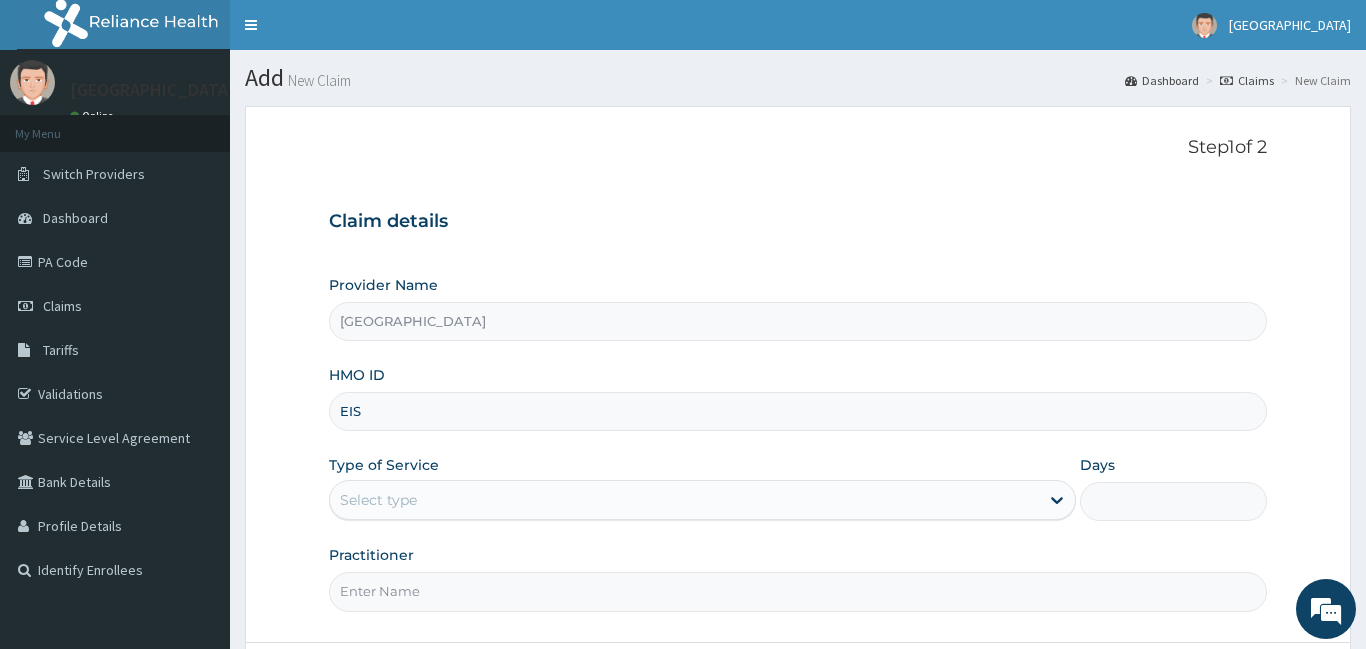 type on "EIS/10221/B" 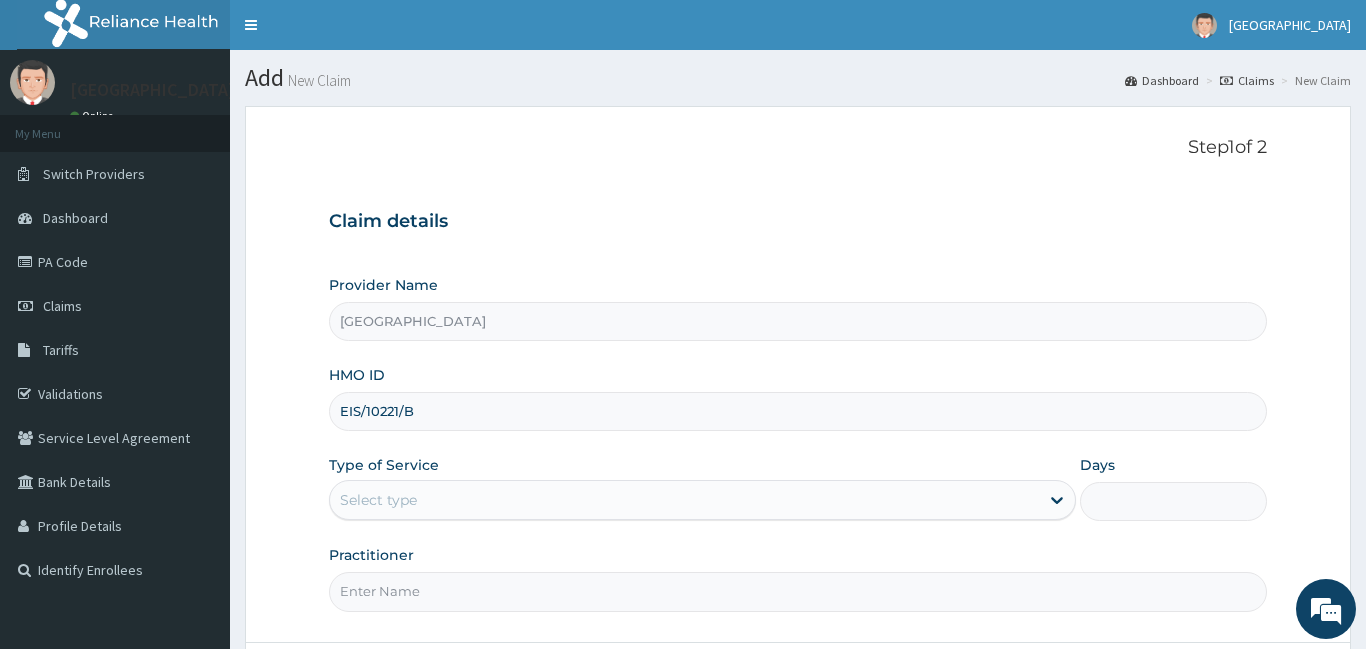 click on "EIS/10221/B" at bounding box center (798, 411) 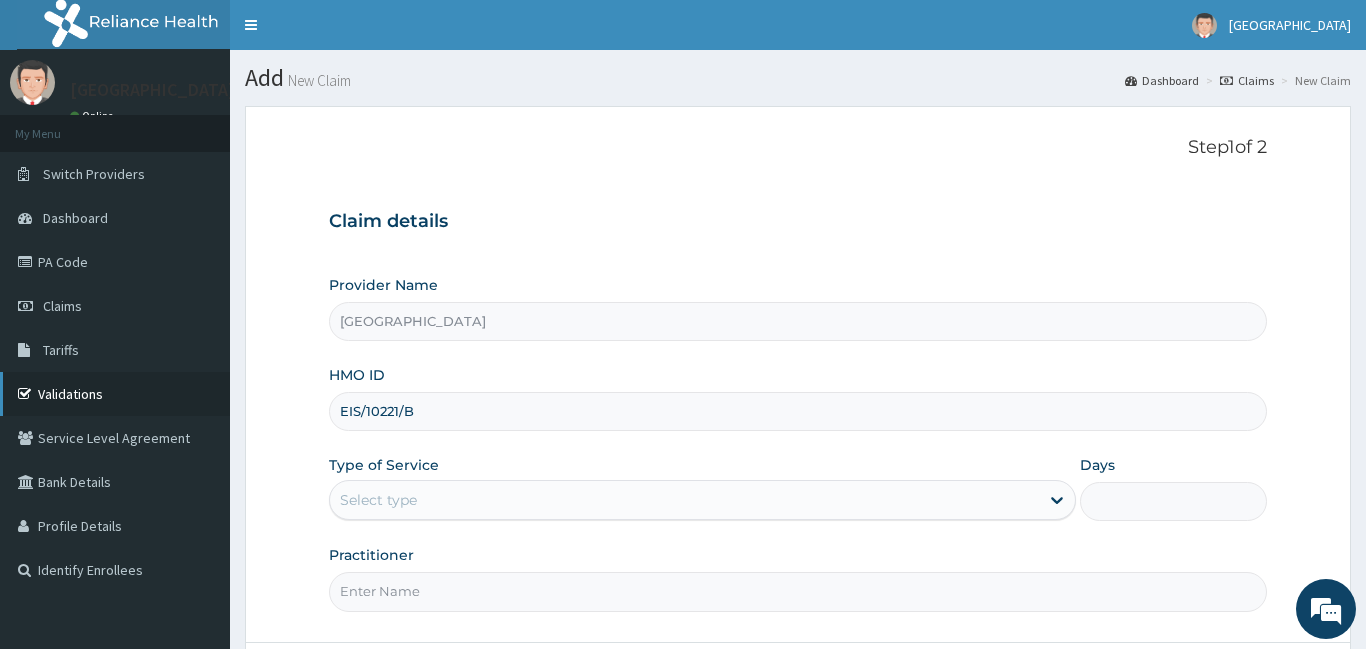 click on "Validations" at bounding box center (115, 394) 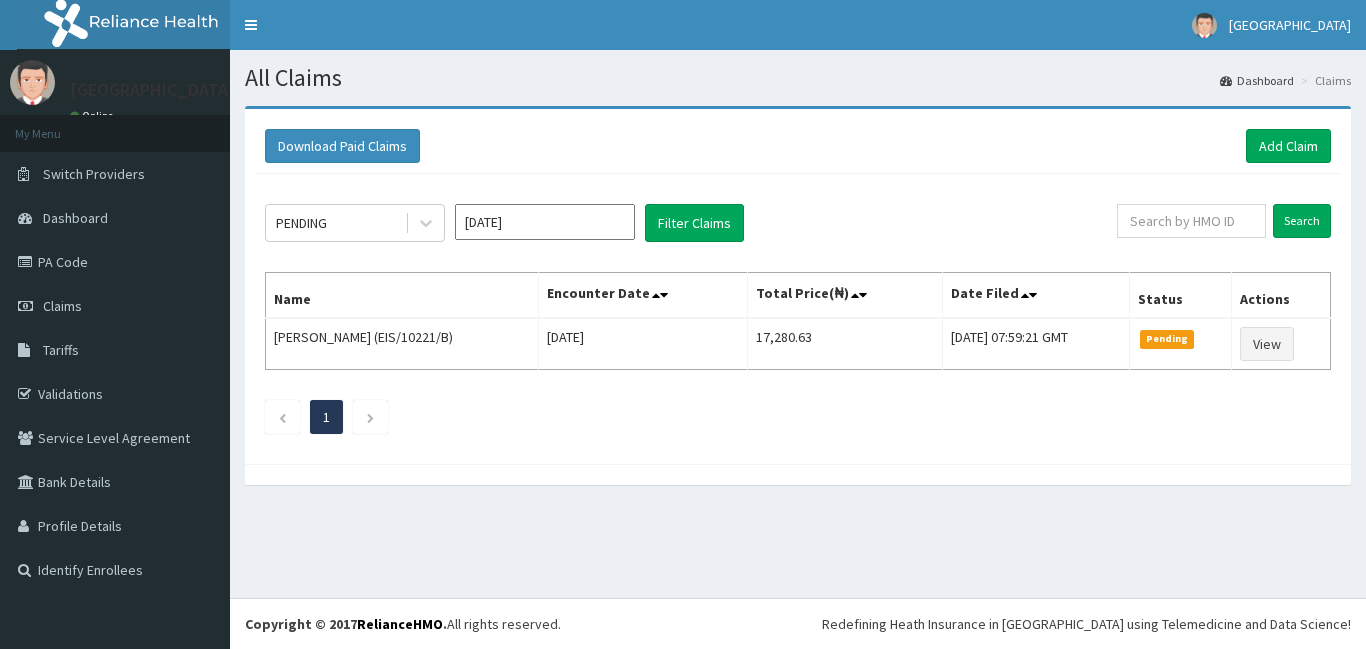 scroll, scrollTop: 0, scrollLeft: 0, axis: both 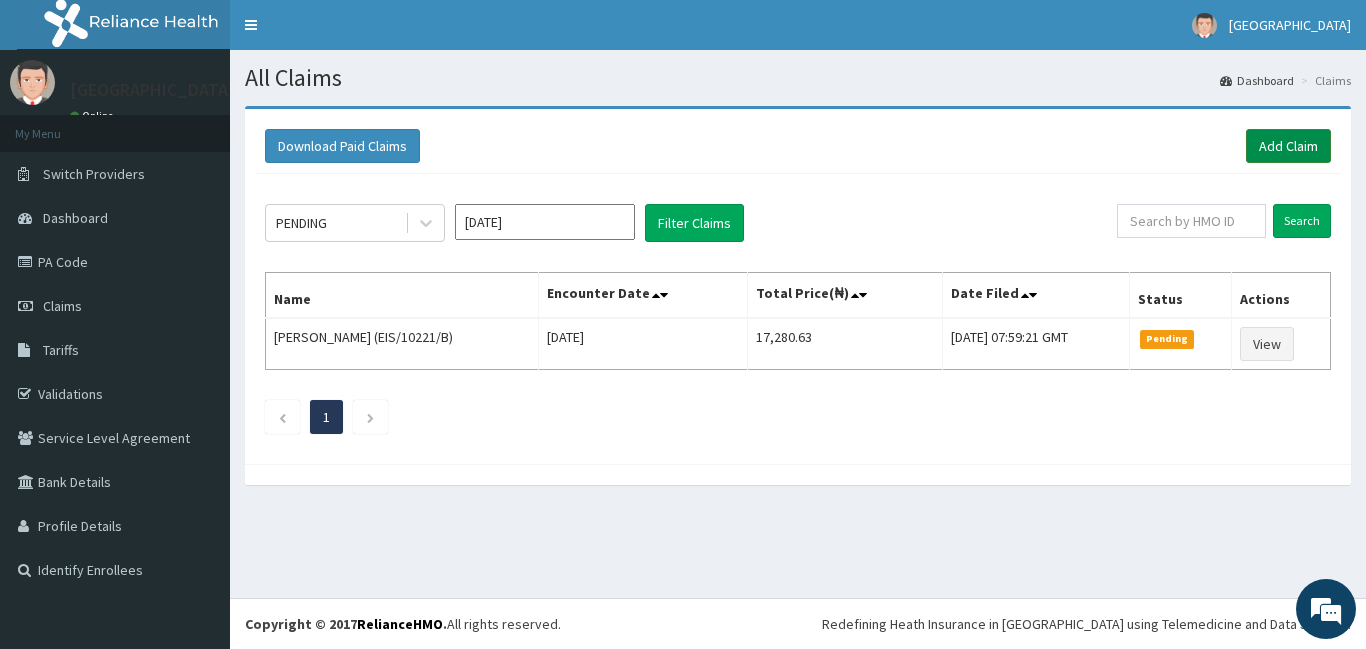 click on "Add Claim" at bounding box center [1288, 146] 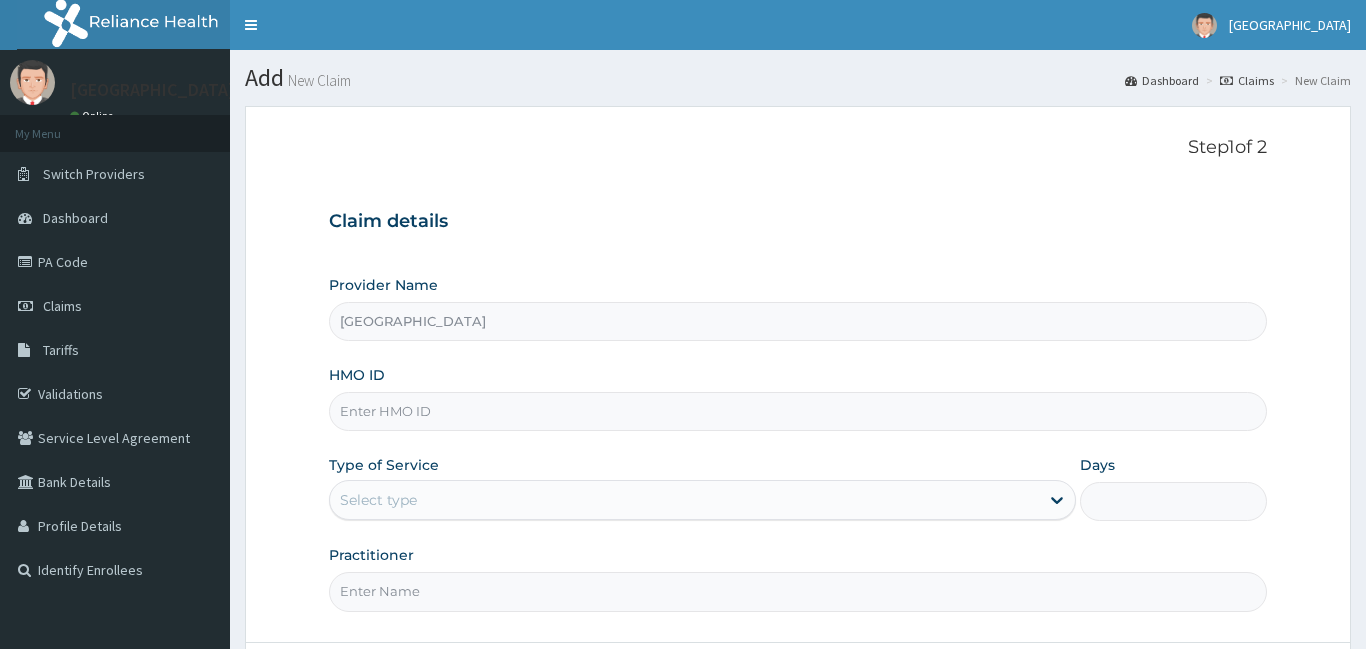 scroll, scrollTop: 0, scrollLeft: 0, axis: both 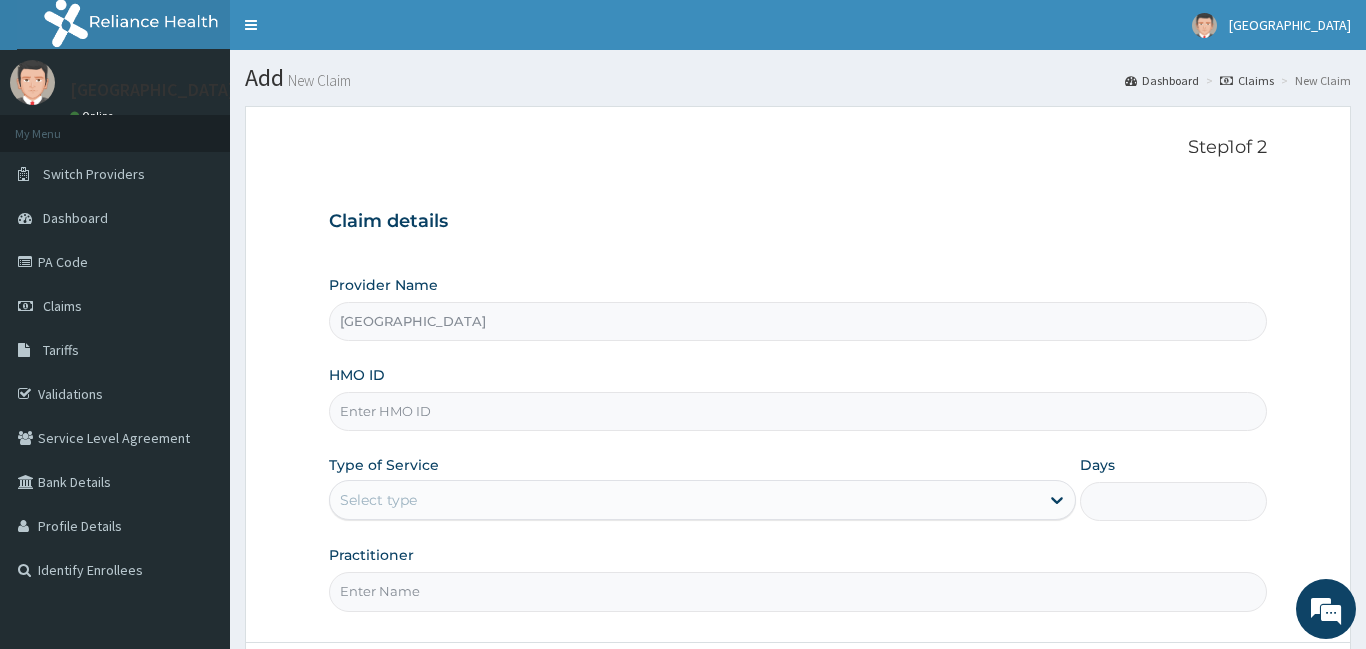 click on "HMO ID" at bounding box center [798, 411] 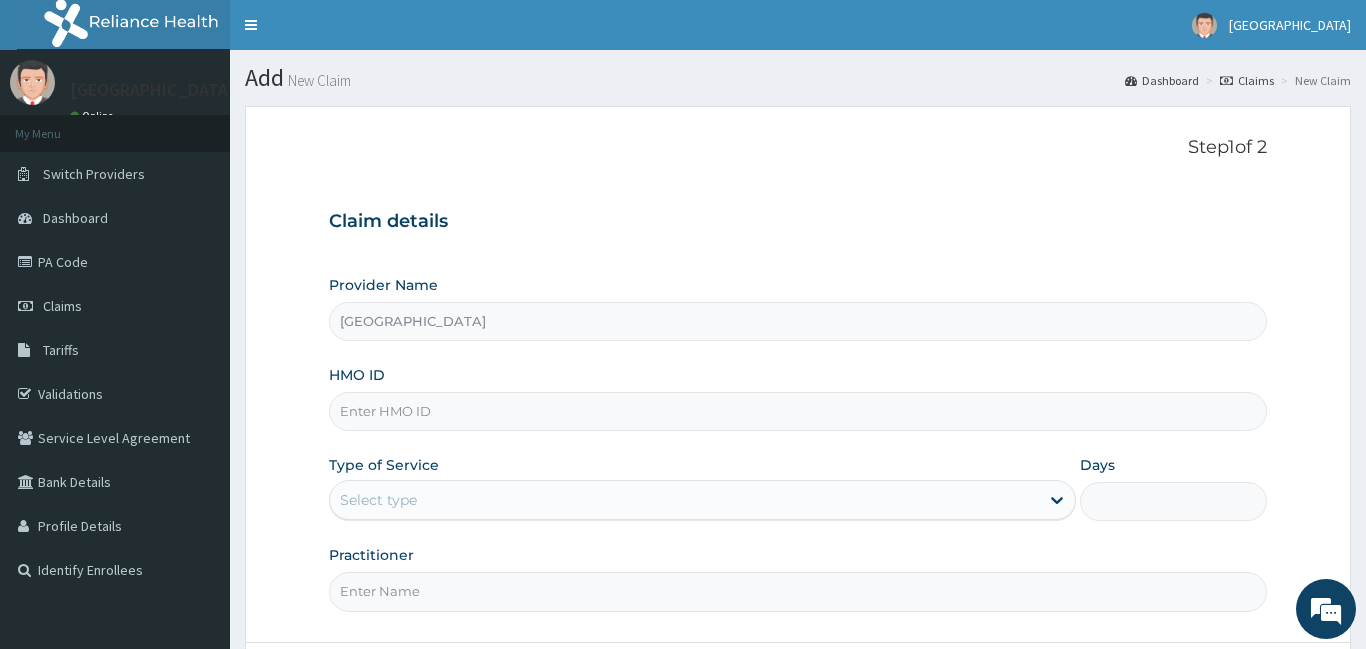 paste on "EIS/10221/B" 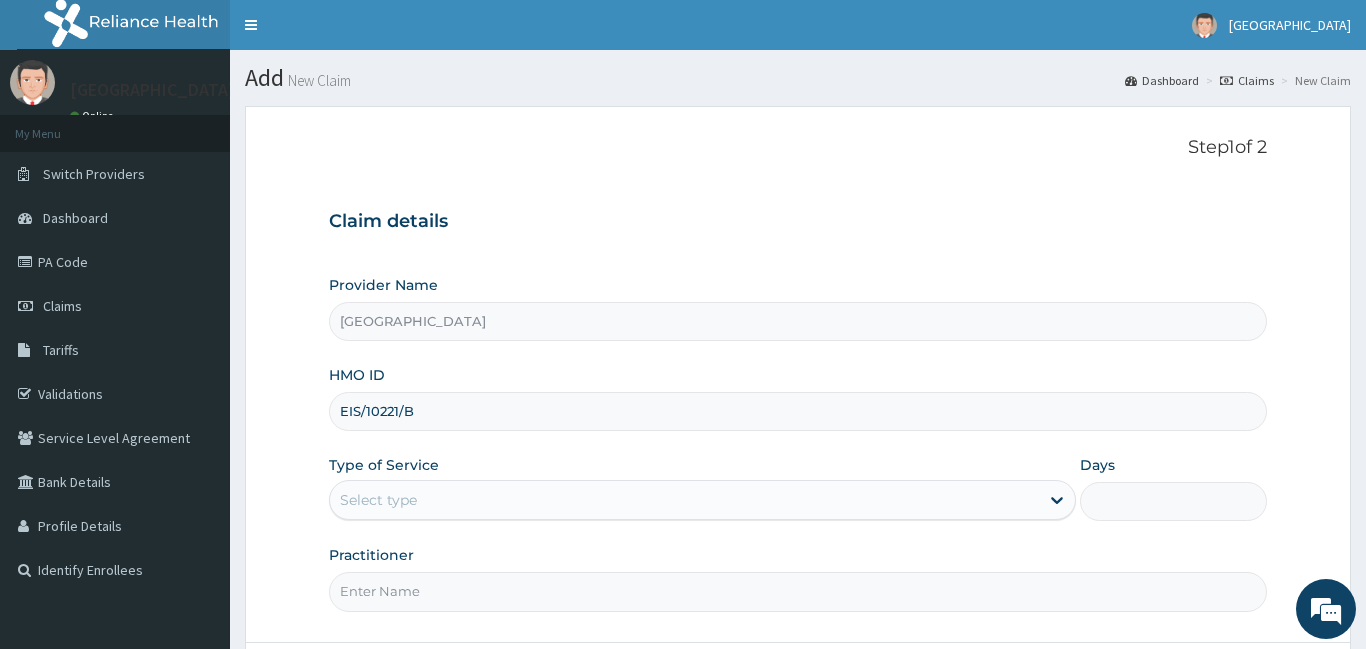 type on "EIS/10221/B" 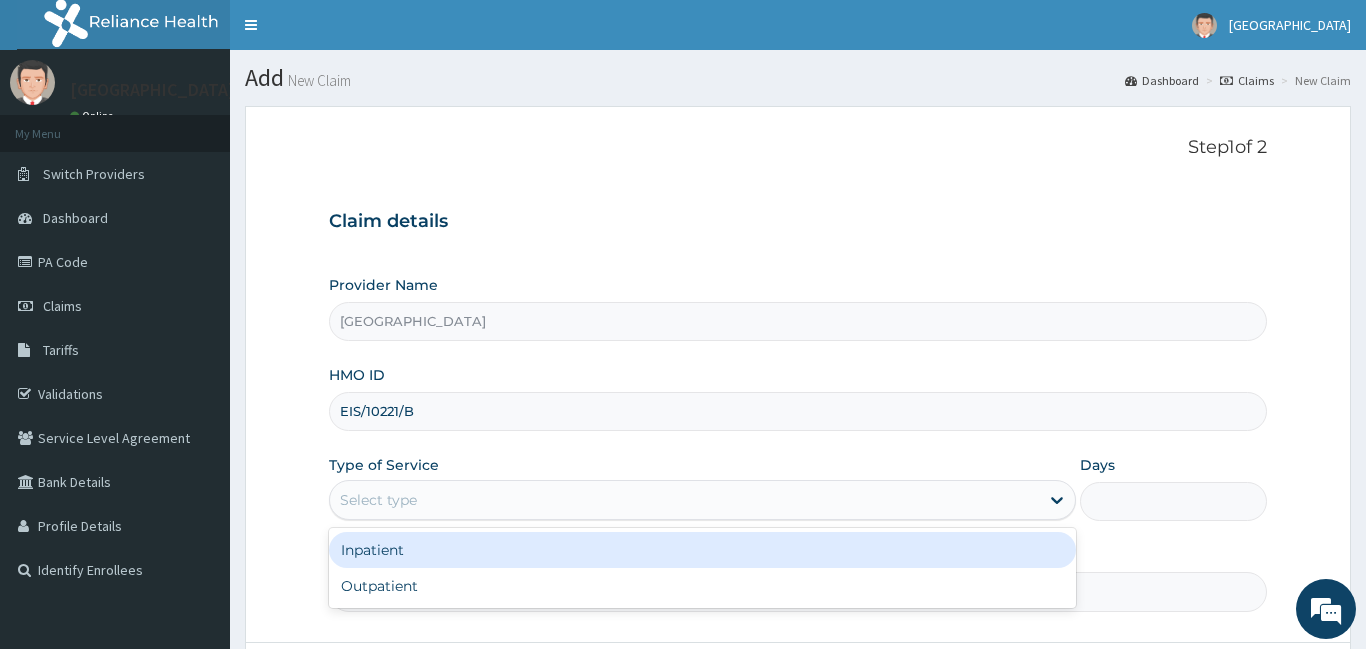 scroll, scrollTop: 0, scrollLeft: 0, axis: both 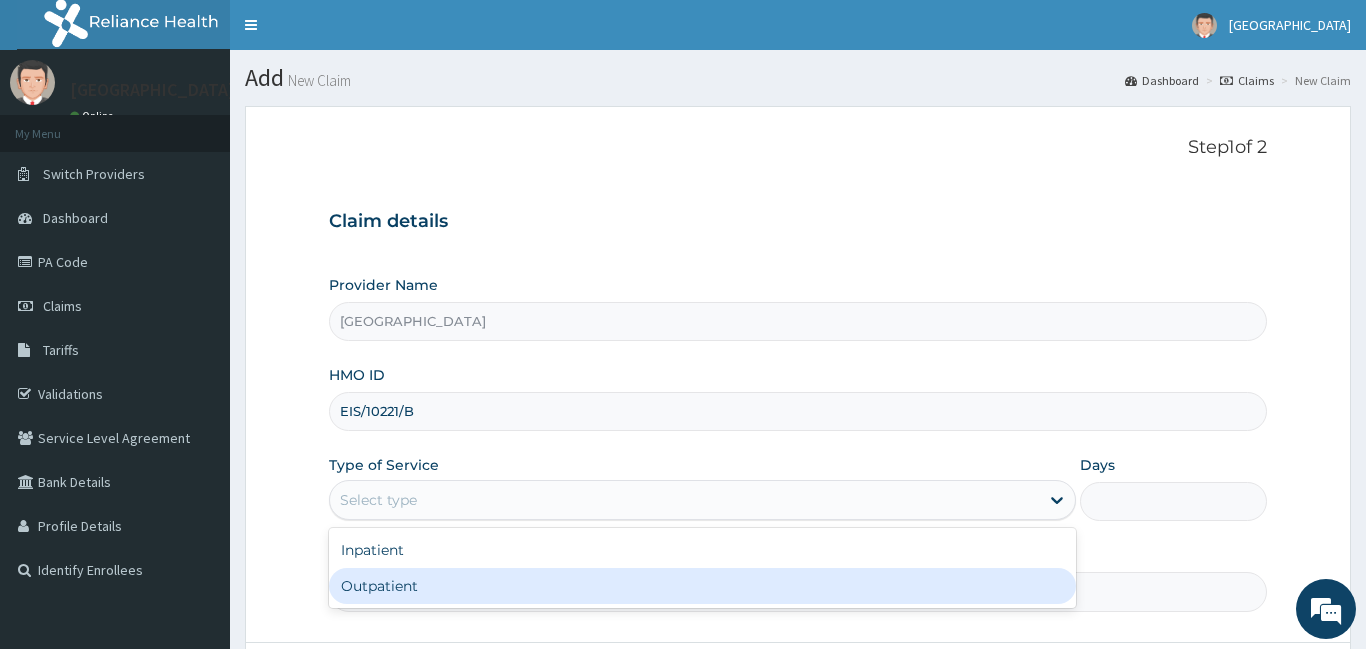 click on "Outpatient" at bounding box center [703, 586] 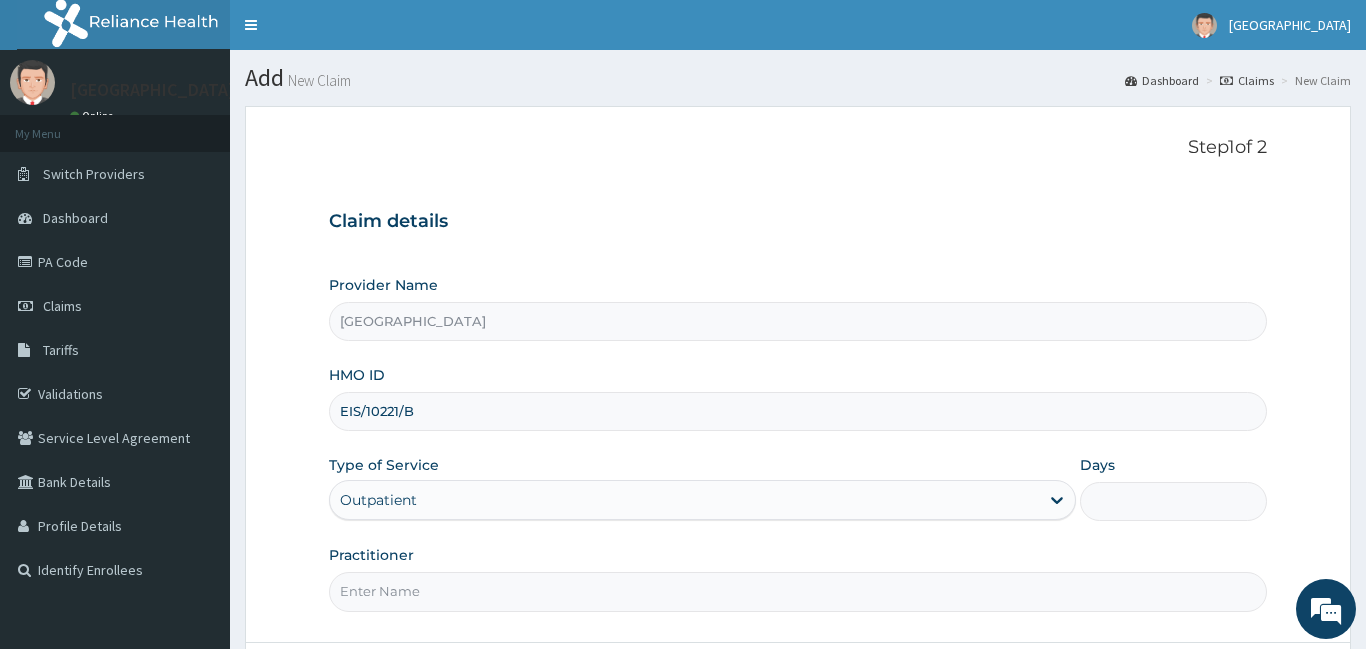 type on "1" 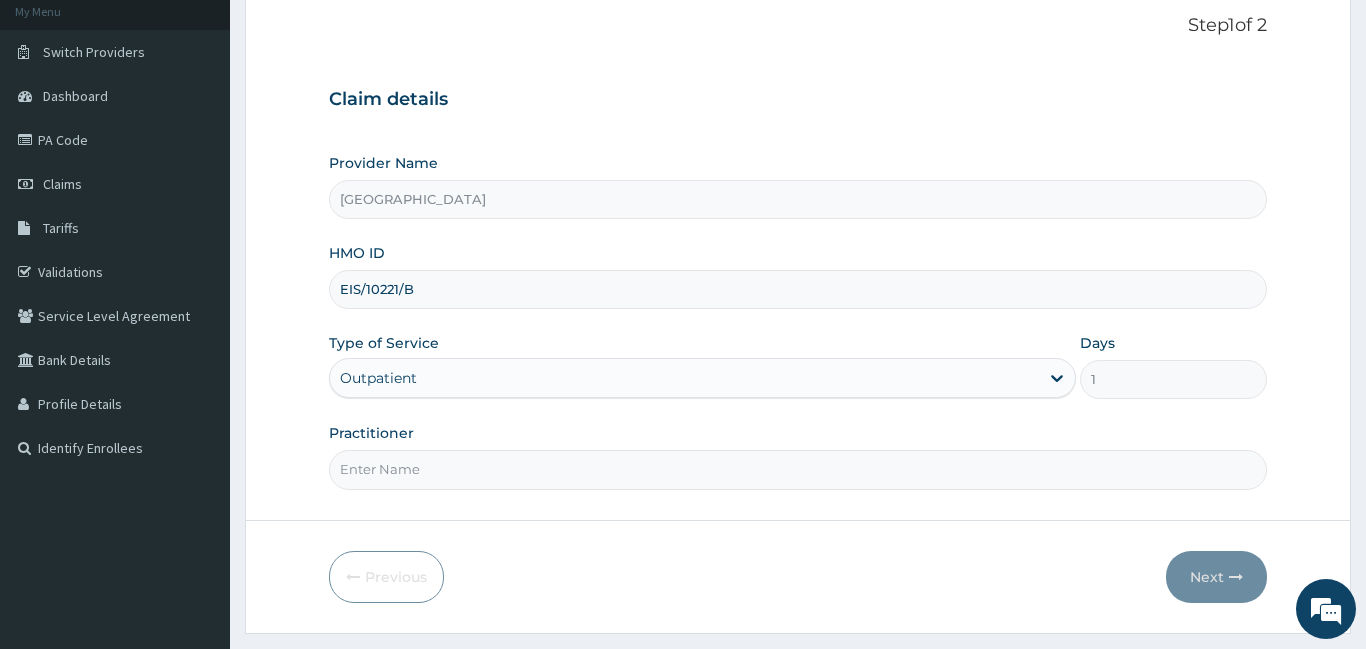 scroll, scrollTop: 170, scrollLeft: 0, axis: vertical 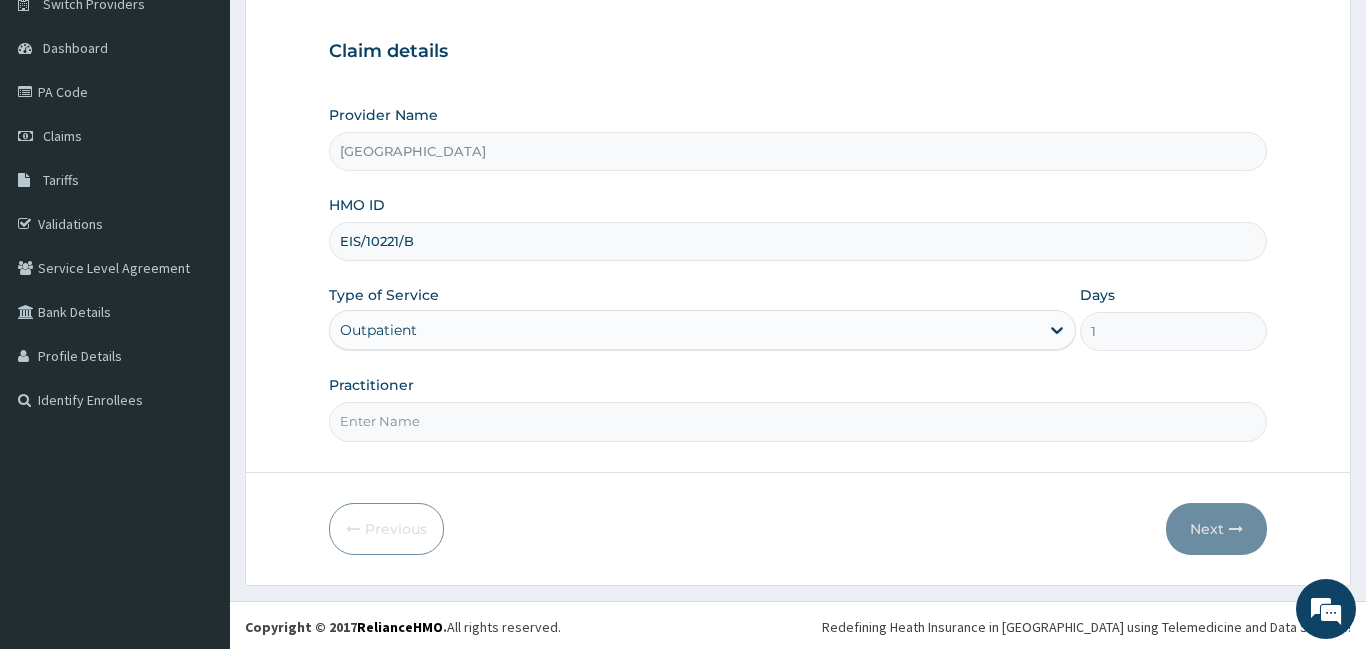 click on "Practitioner" at bounding box center (798, 421) 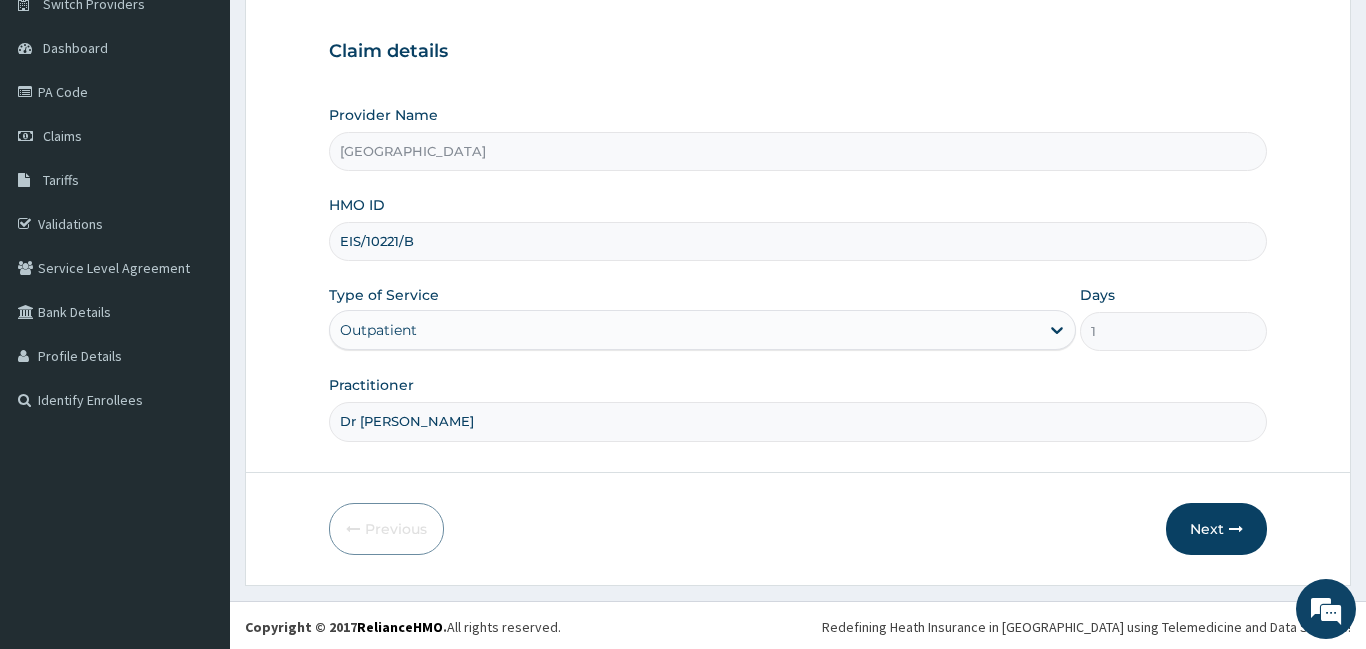 type on "[PERSON_NAME]" 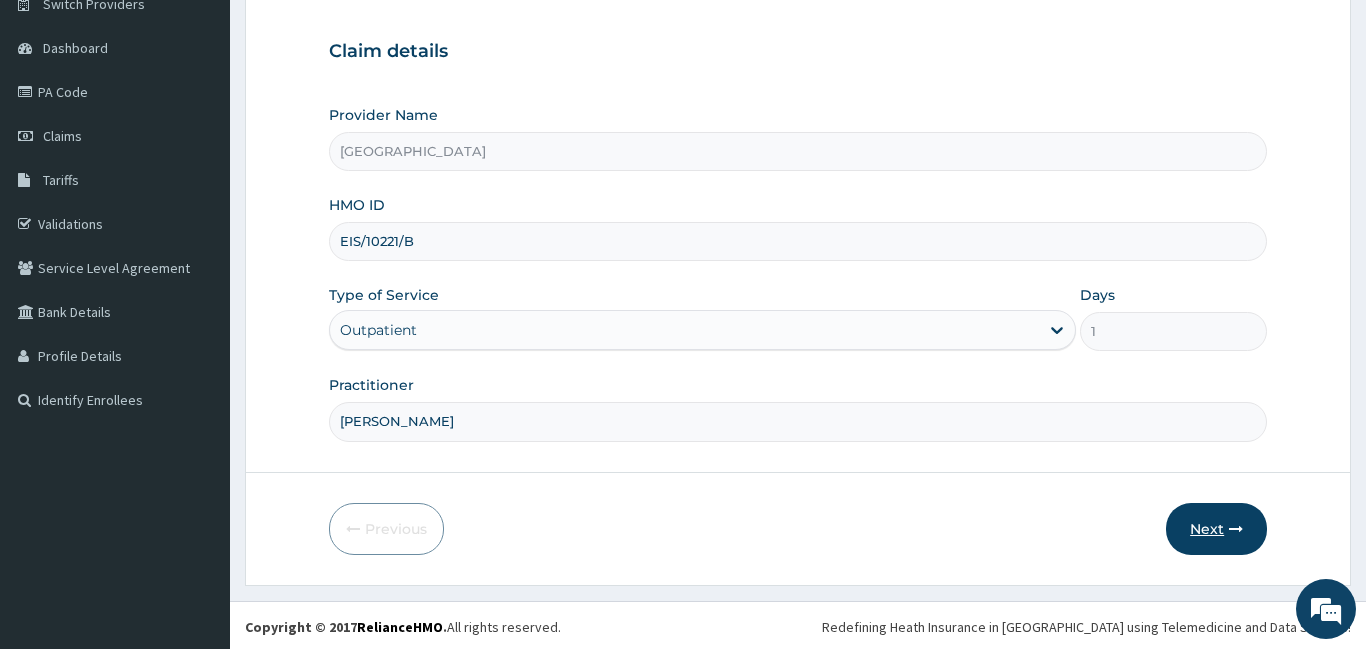 click on "Next" at bounding box center (1216, 529) 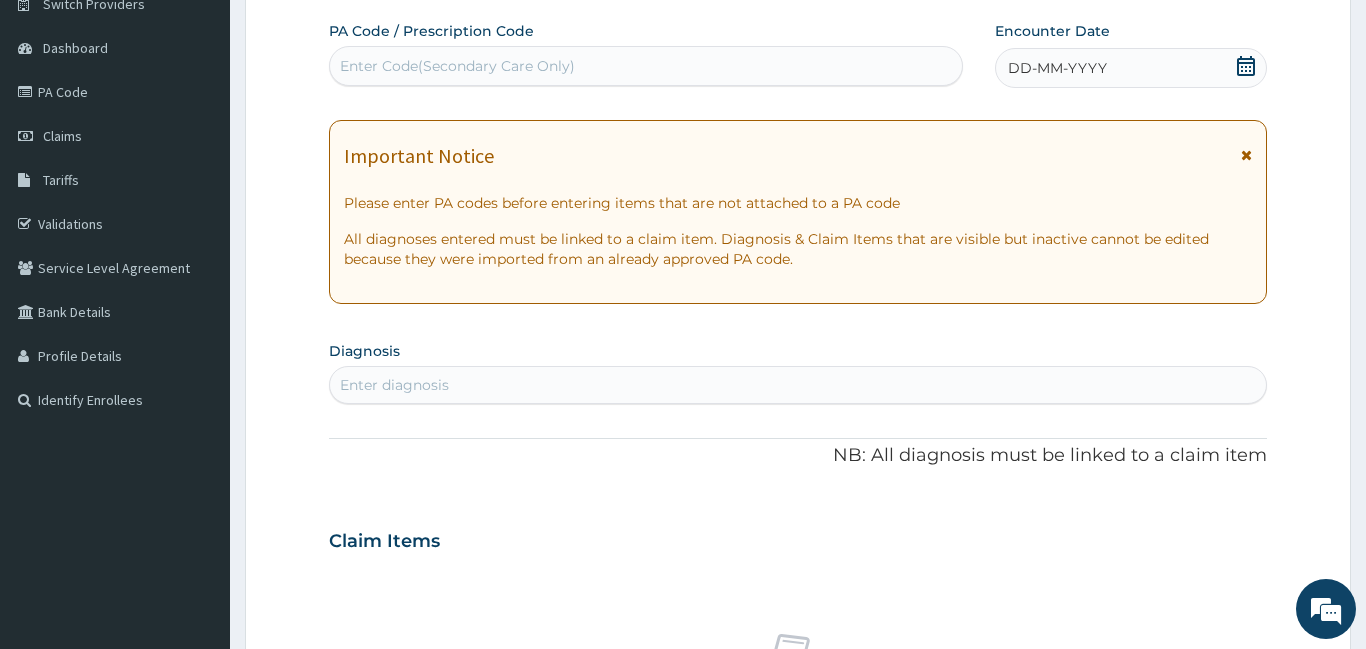 click 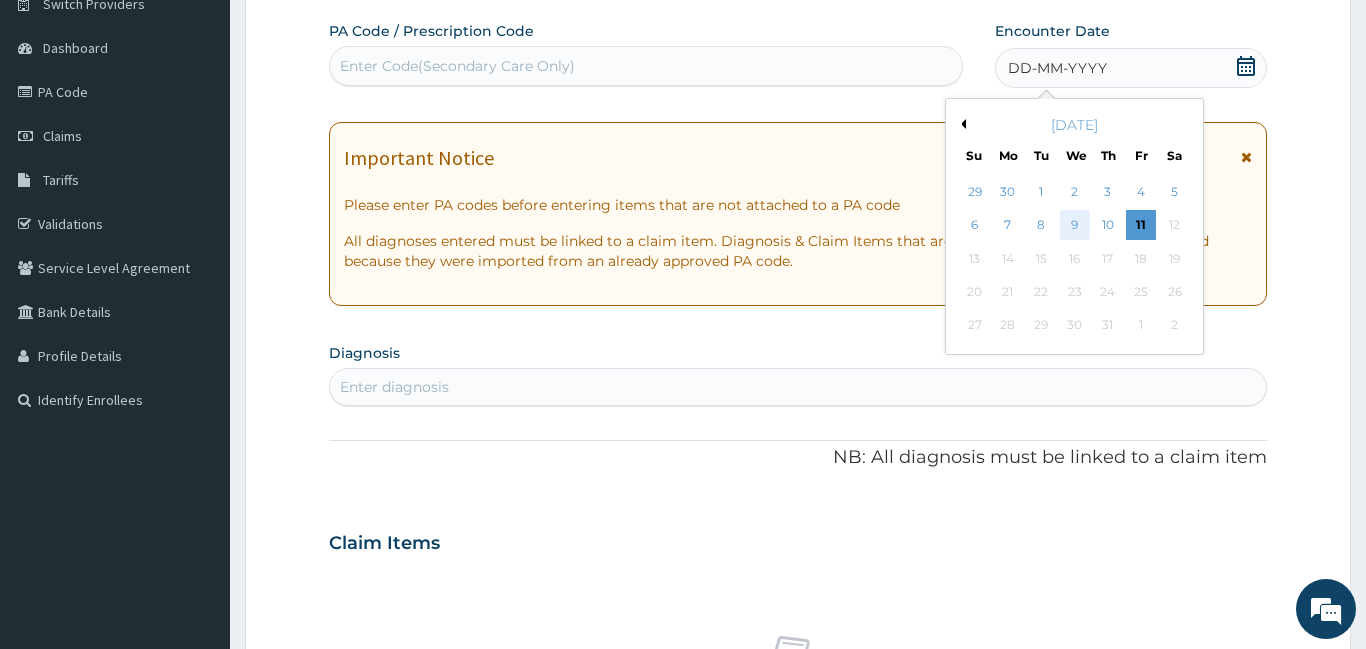 click on "9" at bounding box center [1075, 226] 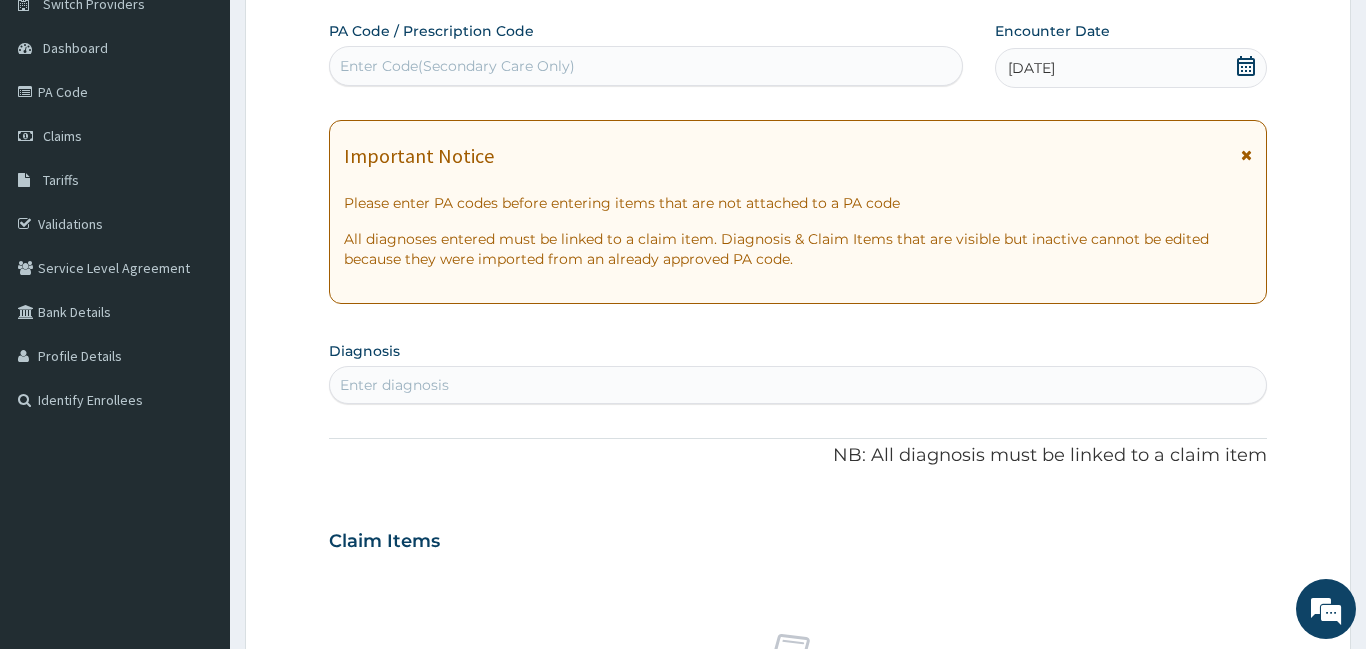 click on "Enter diagnosis" at bounding box center [798, 385] 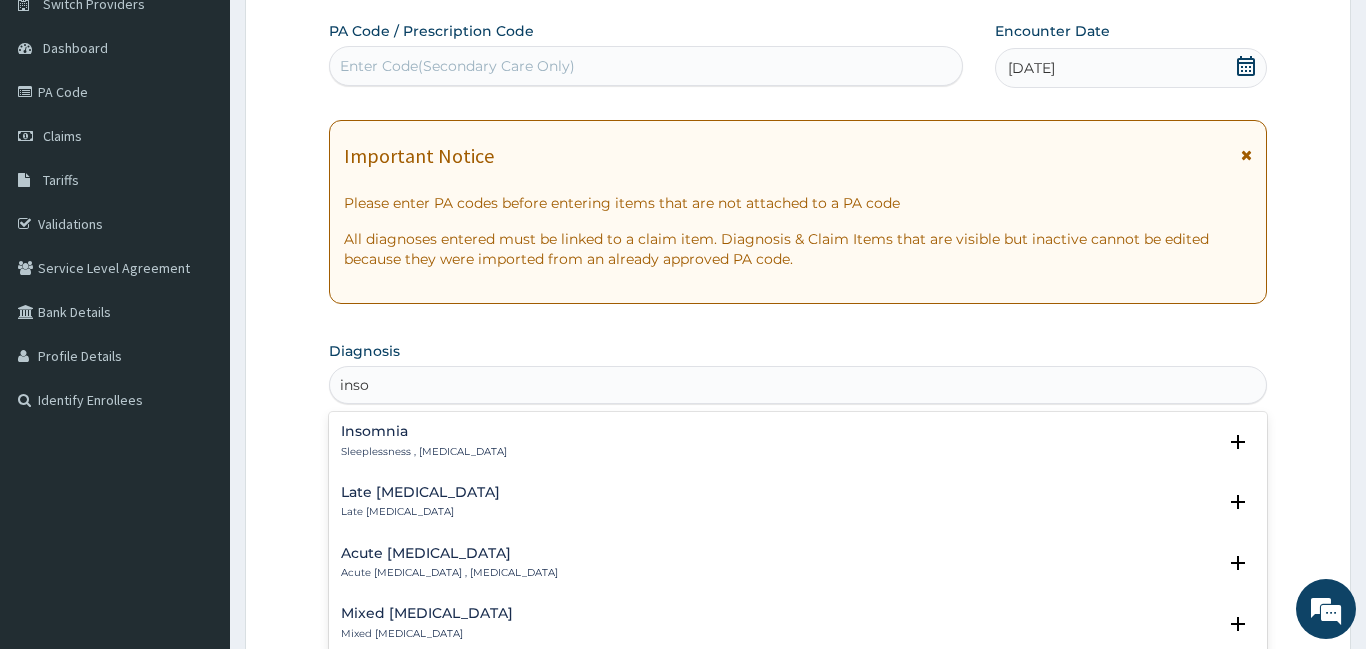 type on "insom" 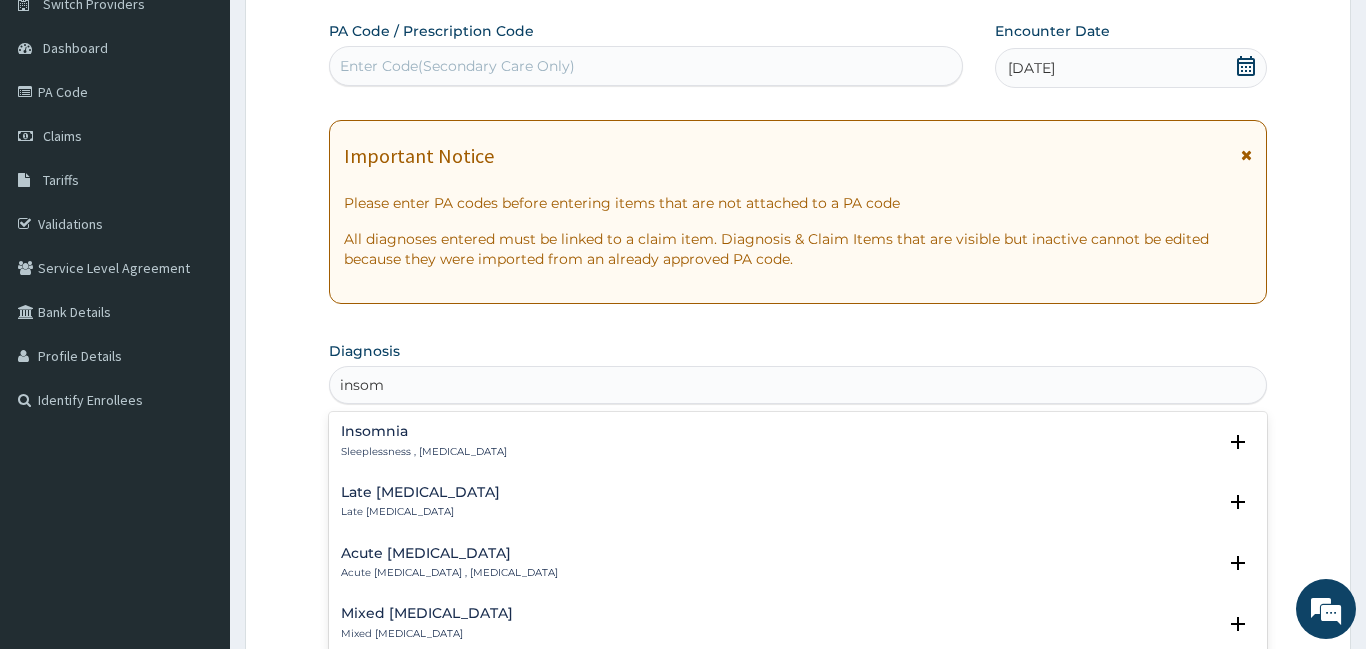 click on "Insomnia" at bounding box center [424, 431] 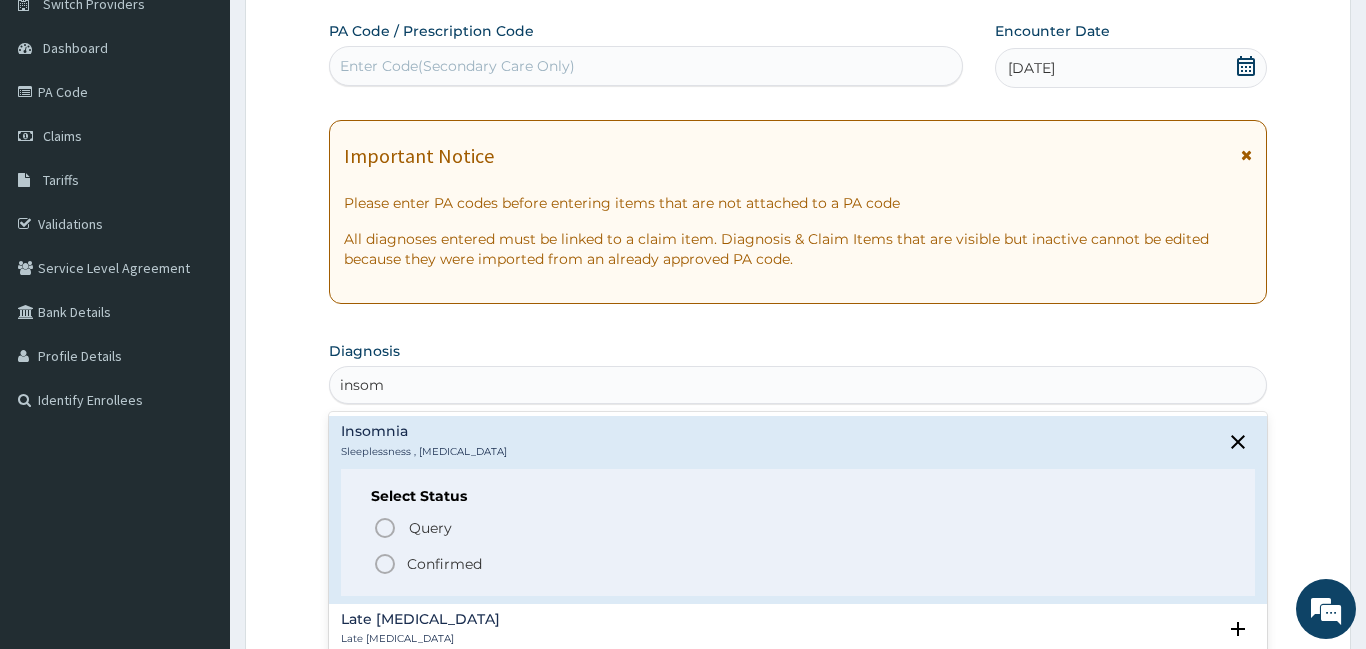 click 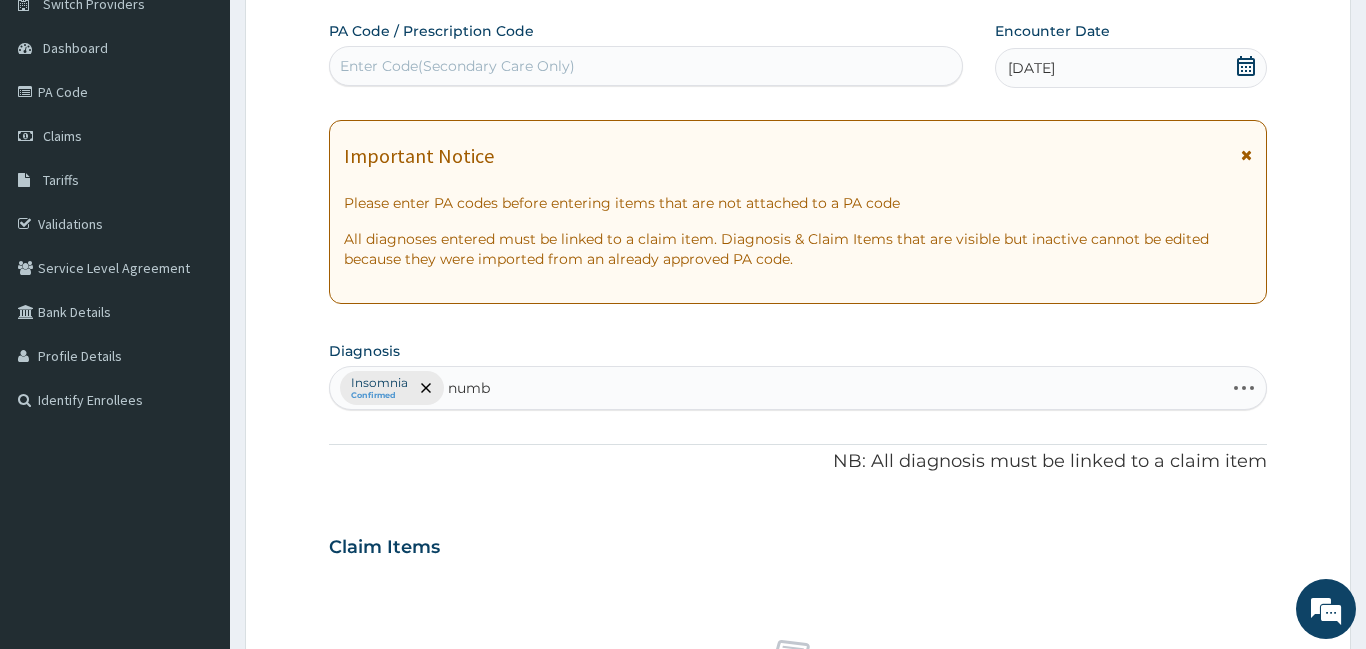 type on "numbn" 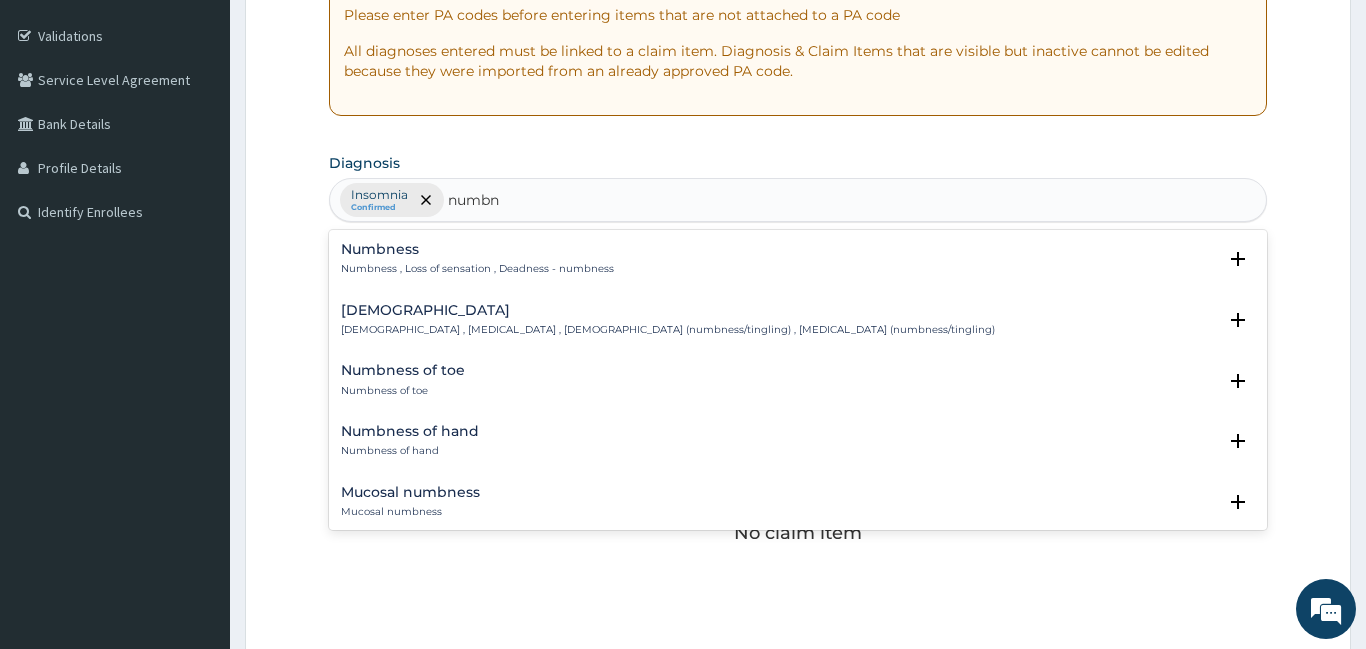 scroll, scrollTop: 365, scrollLeft: 0, axis: vertical 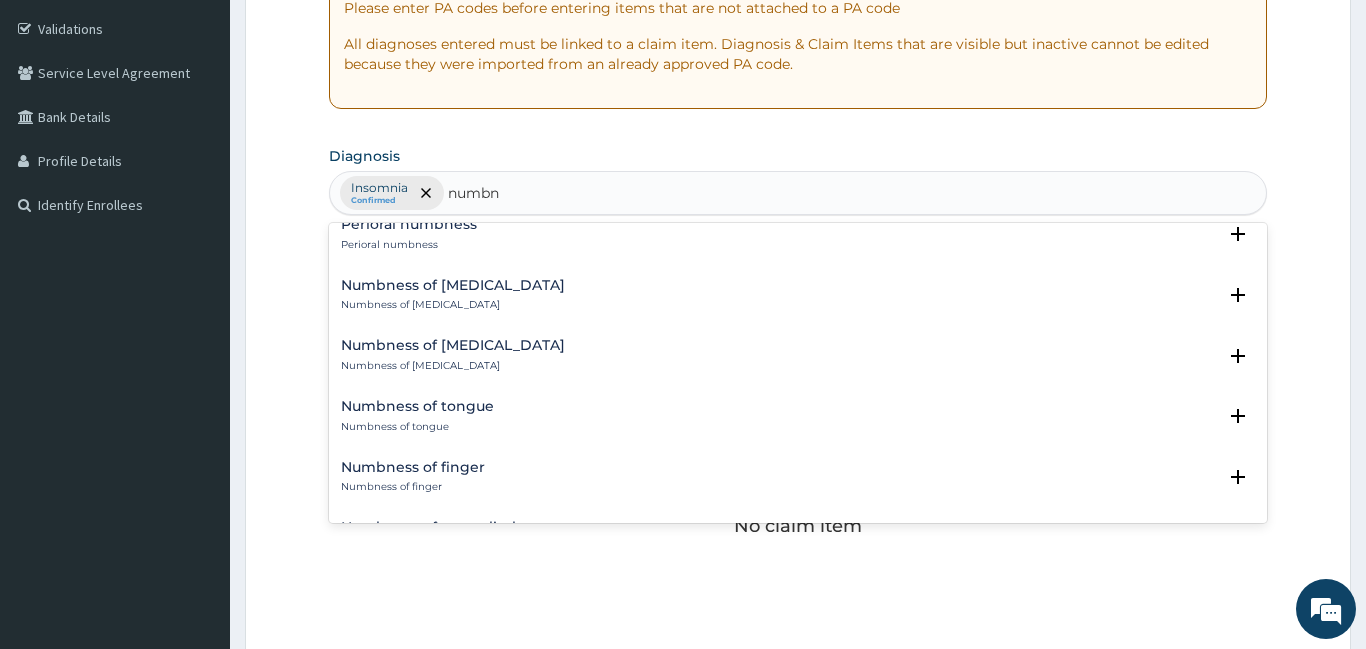 click on "Numbness of finger Numbness of finger" at bounding box center (413, 477) 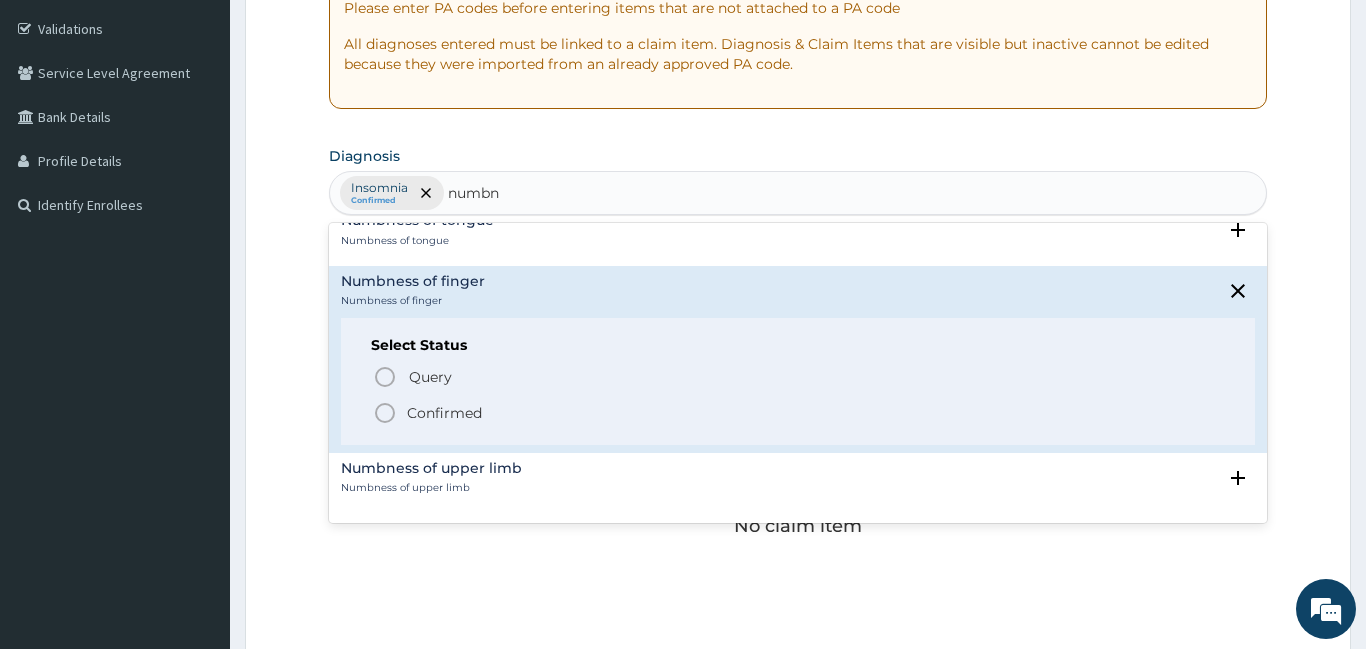 scroll, scrollTop: 810, scrollLeft: 0, axis: vertical 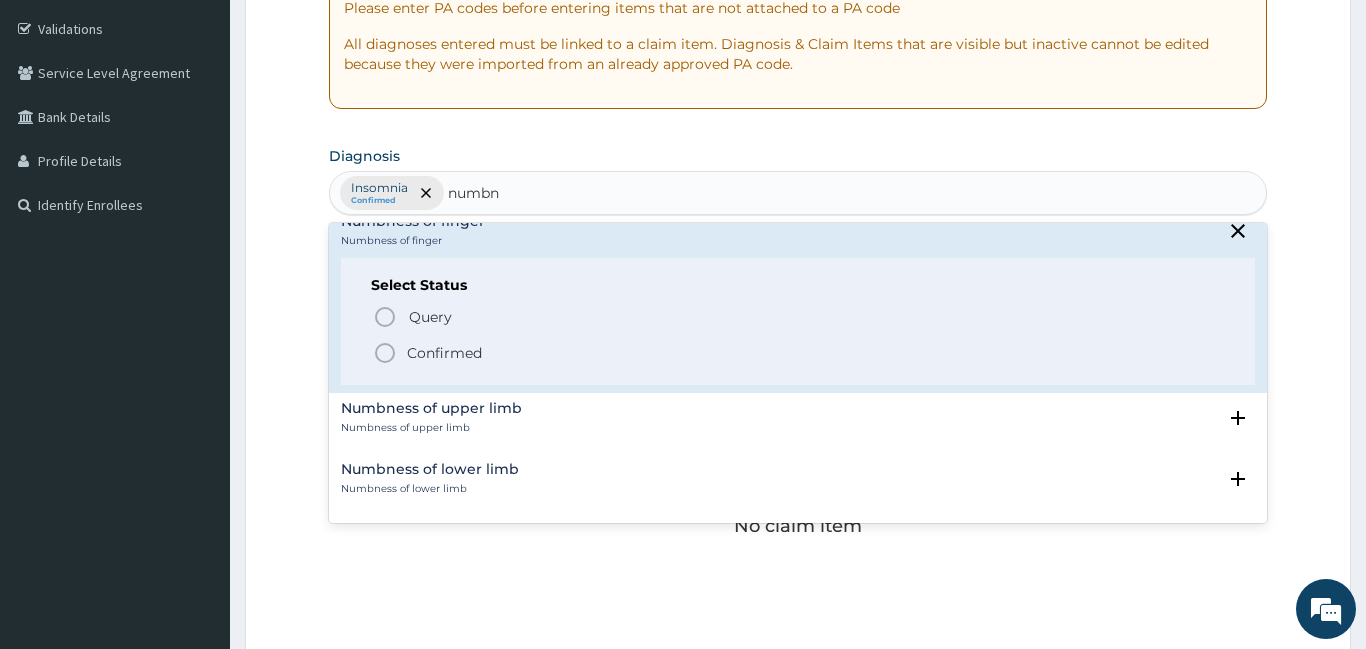 click 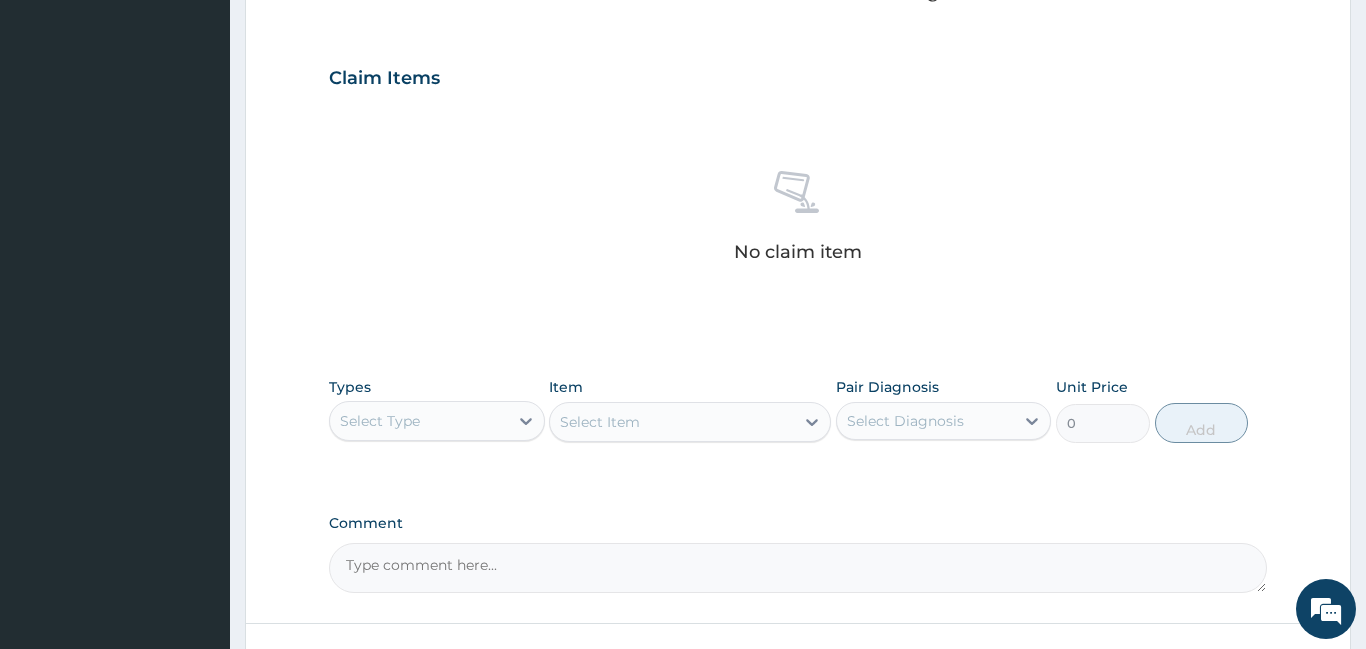 scroll, scrollTop: 657, scrollLeft: 0, axis: vertical 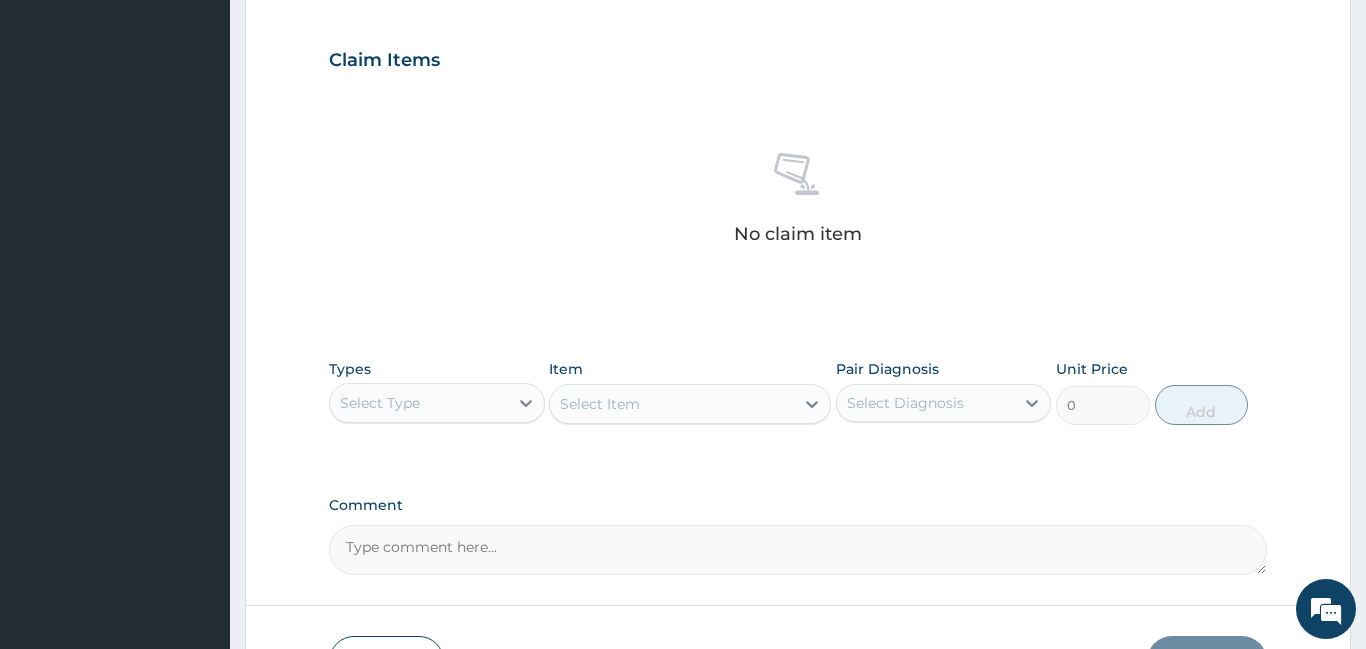 click on "Select Type" at bounding box center (419, 403) 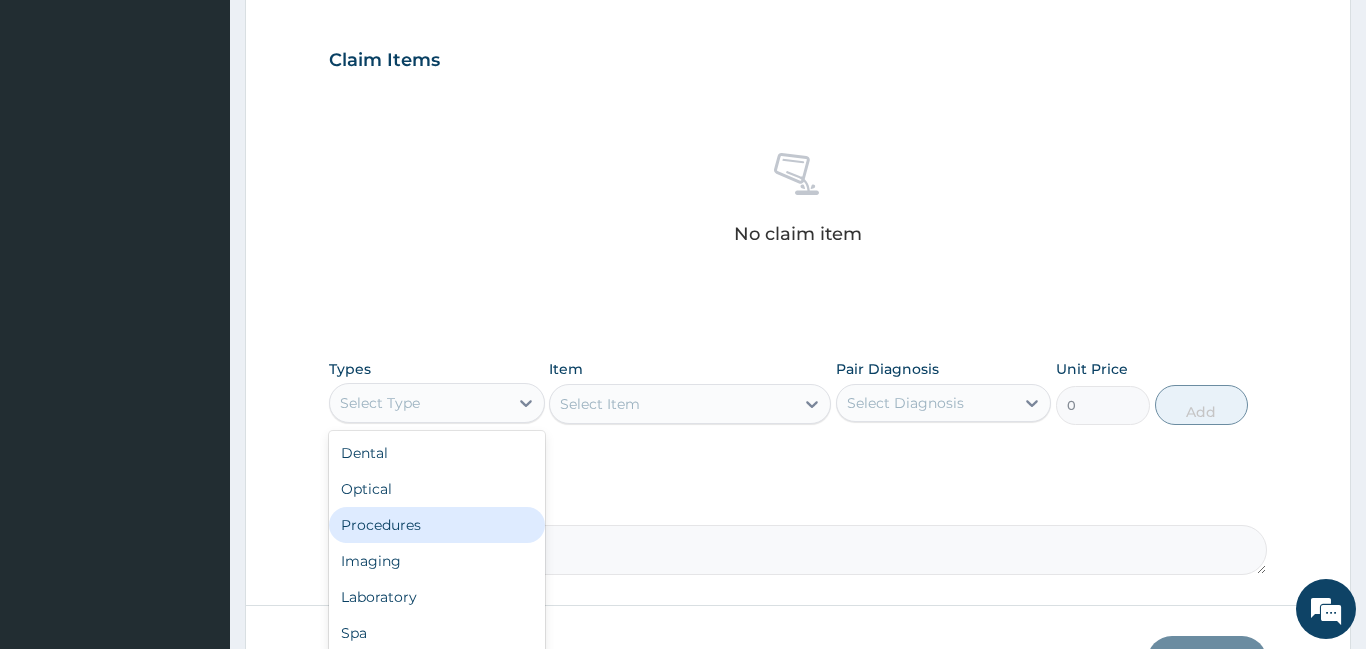 click on "Procedures" at bounding box center (437, 525) 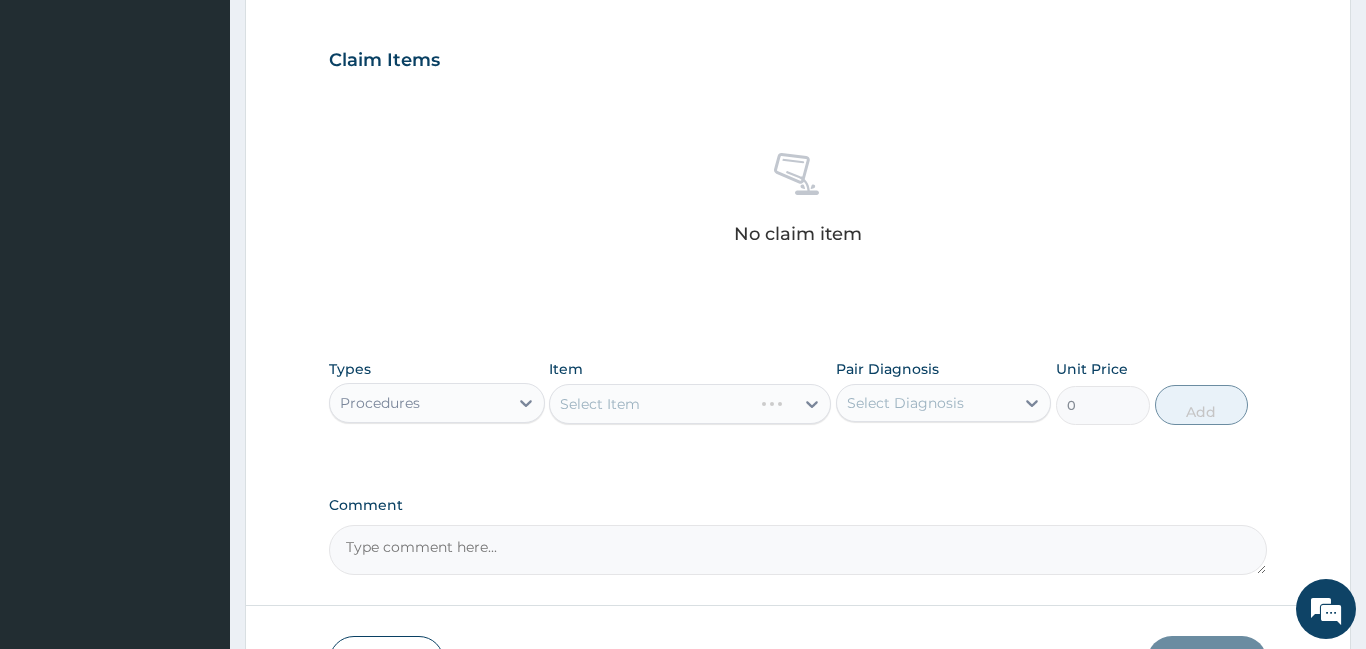 click on "Select Item" at bounding box center [690, 404] 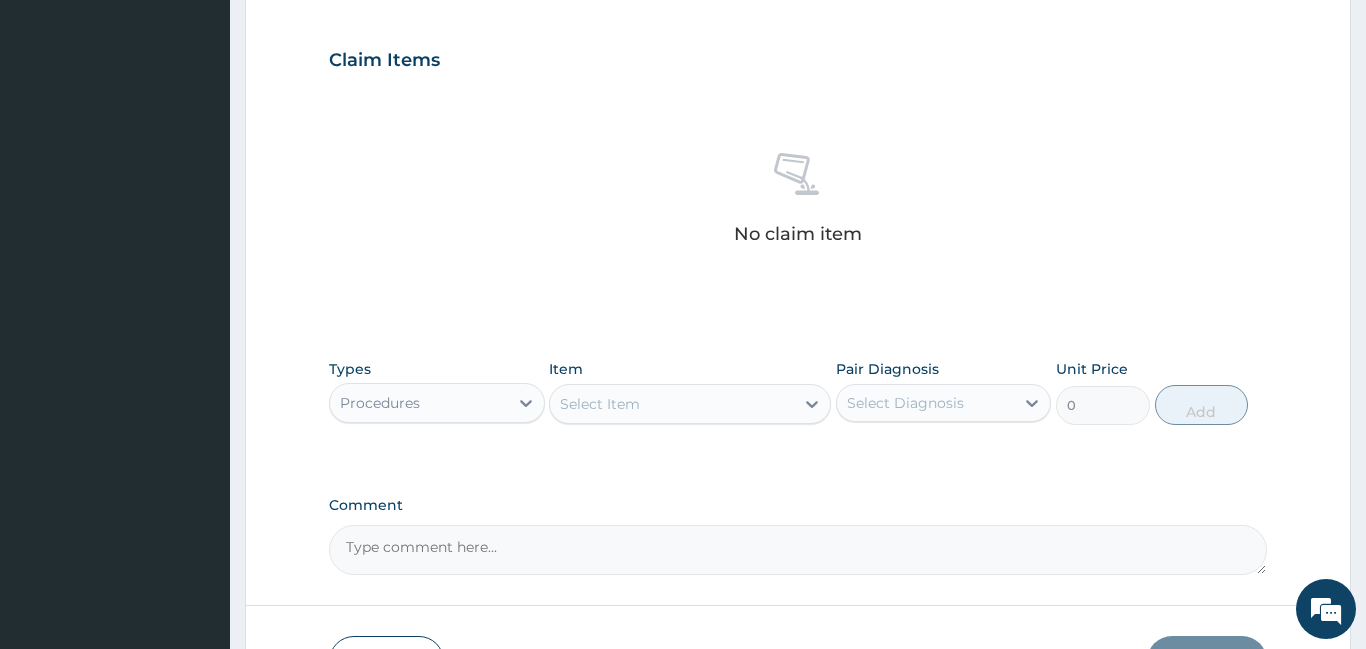click on "Select Item" at bounding box center (672, 404) 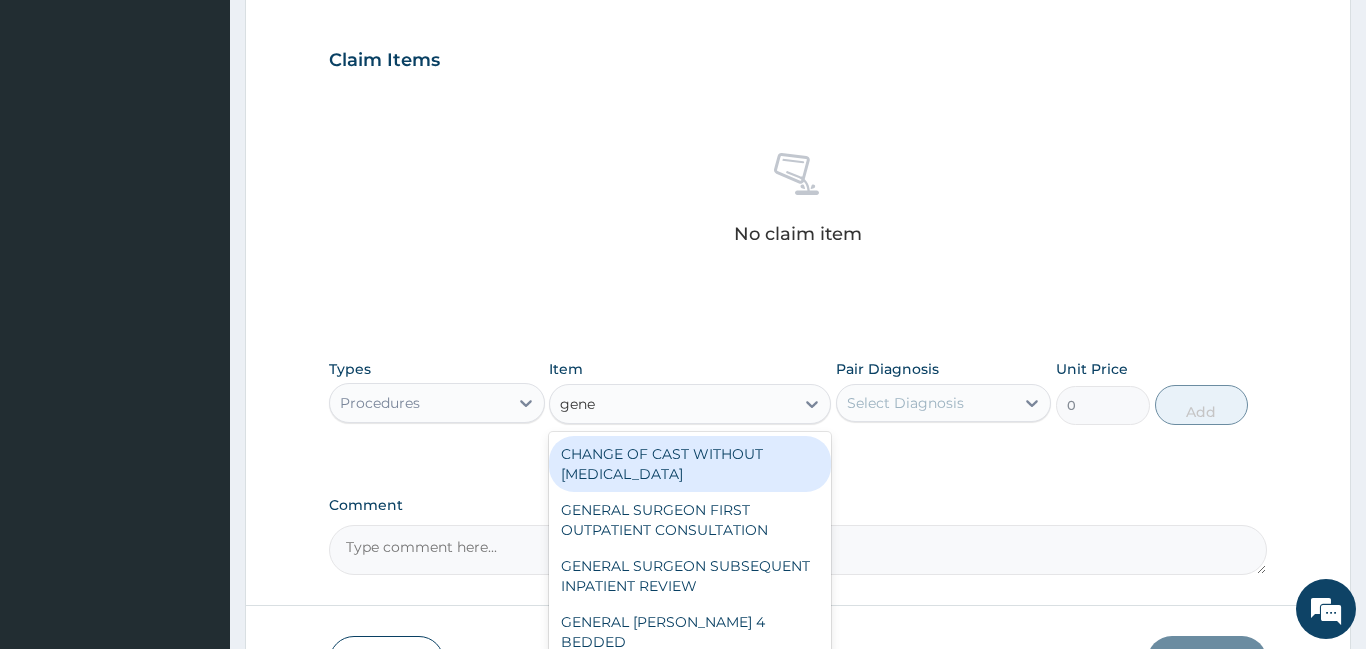 type on "gener" 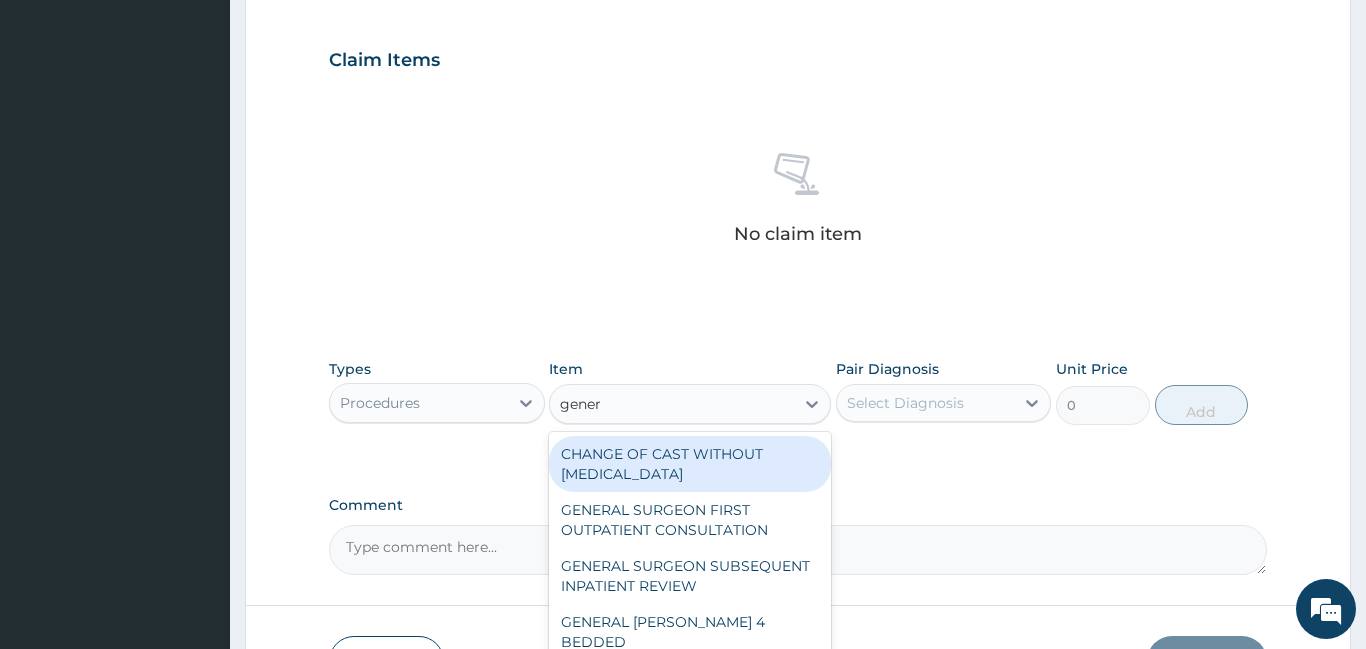 scroll, scrollTop: 789, scrollLeft: 0, axis: vertical 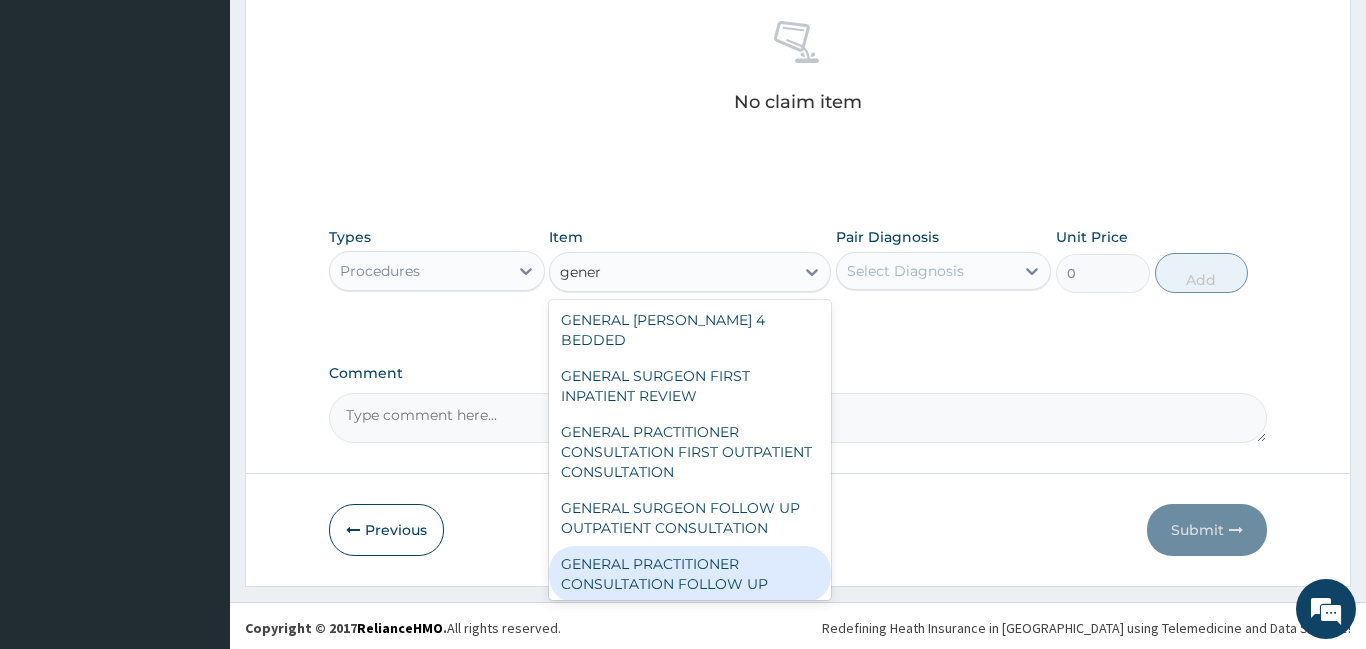 type 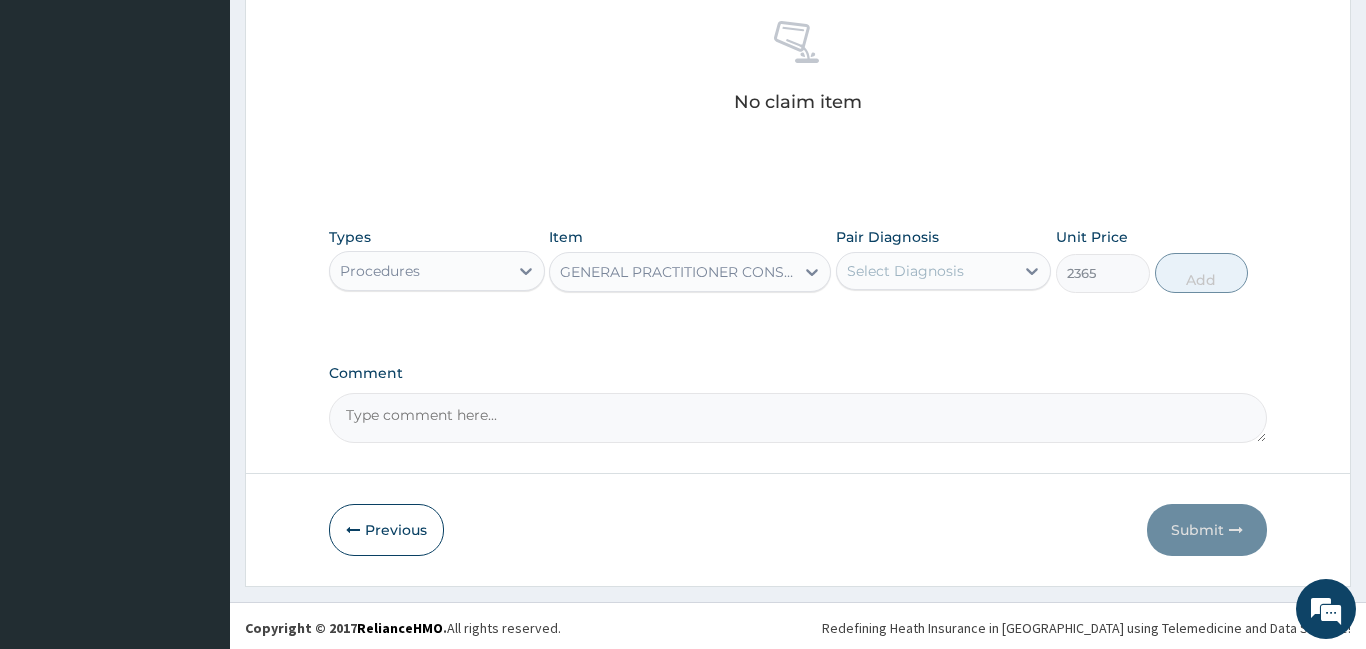 click on "Select Diagnosis" at bounding box center [905, 271] 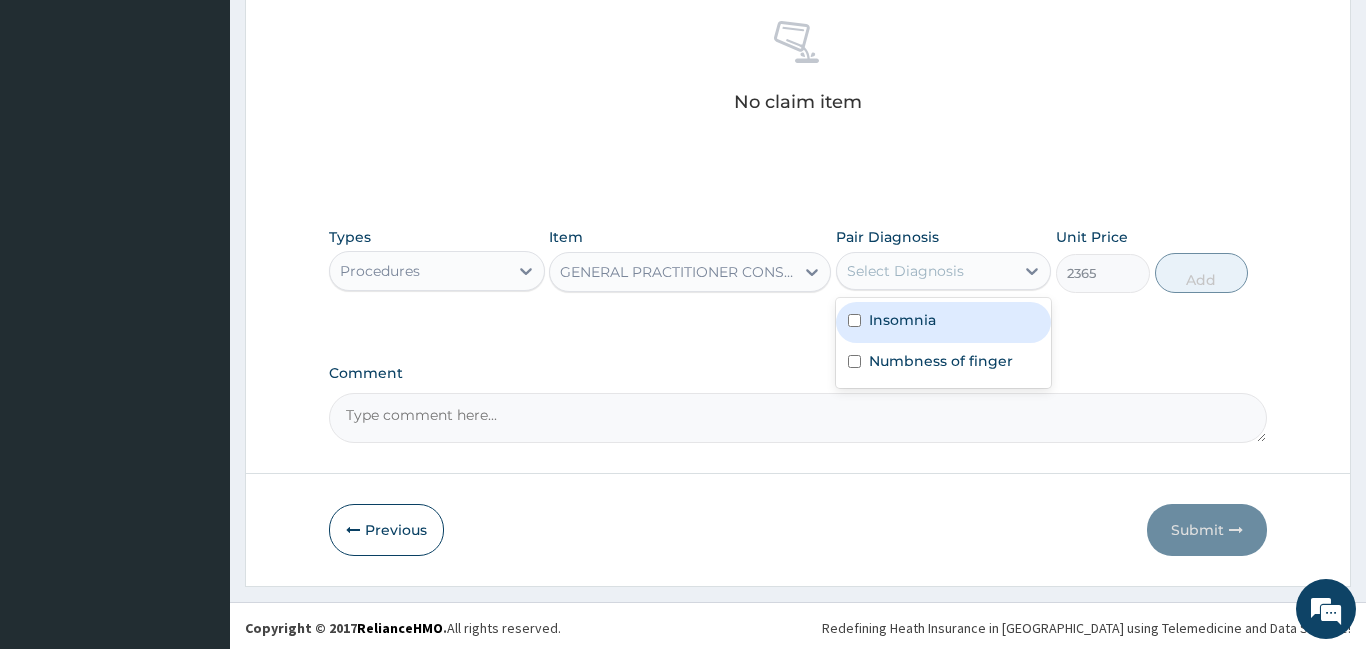 click on "Insomnia" at bounding box center [902, 320] 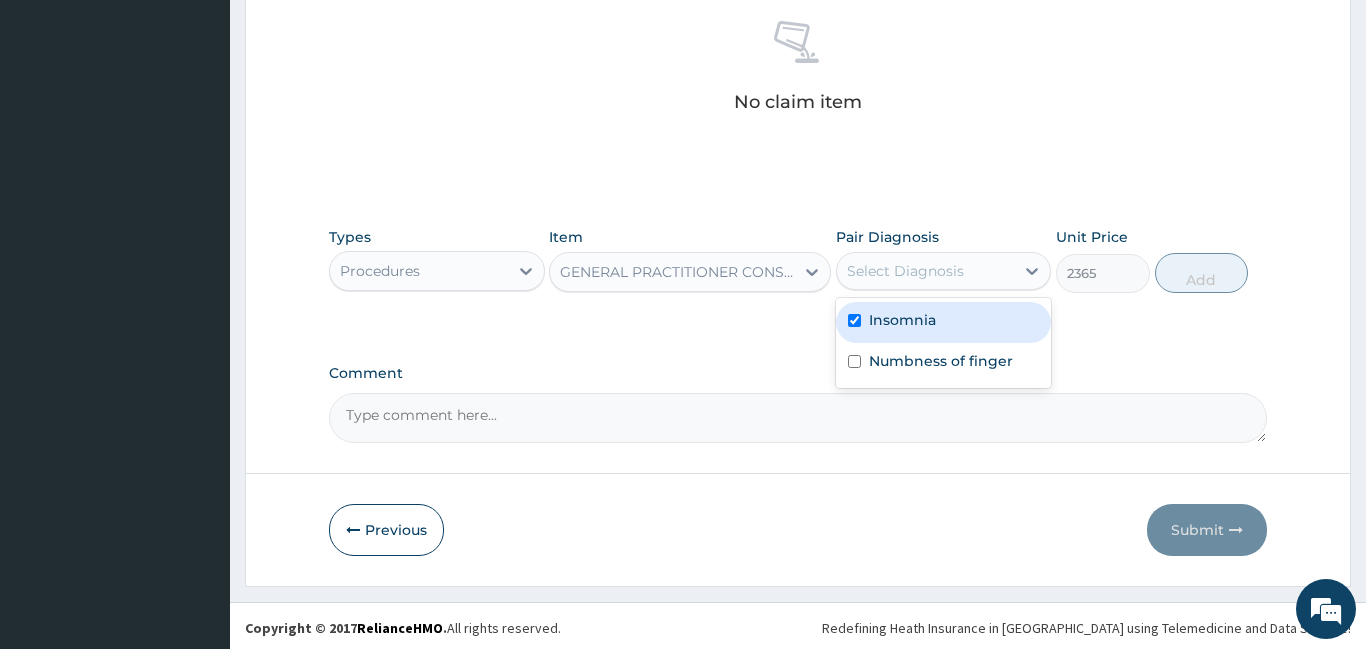 checkbox on "true" 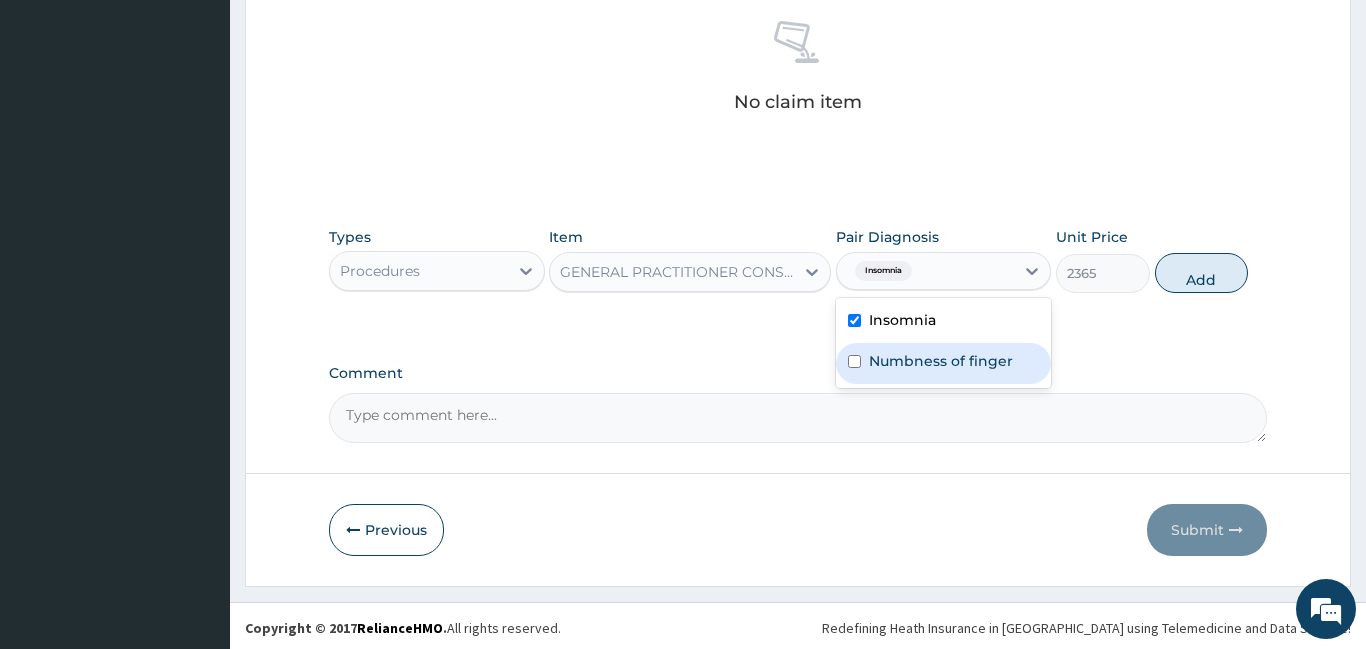 click on "Numbness of finger" at bounding box center (941, 361) 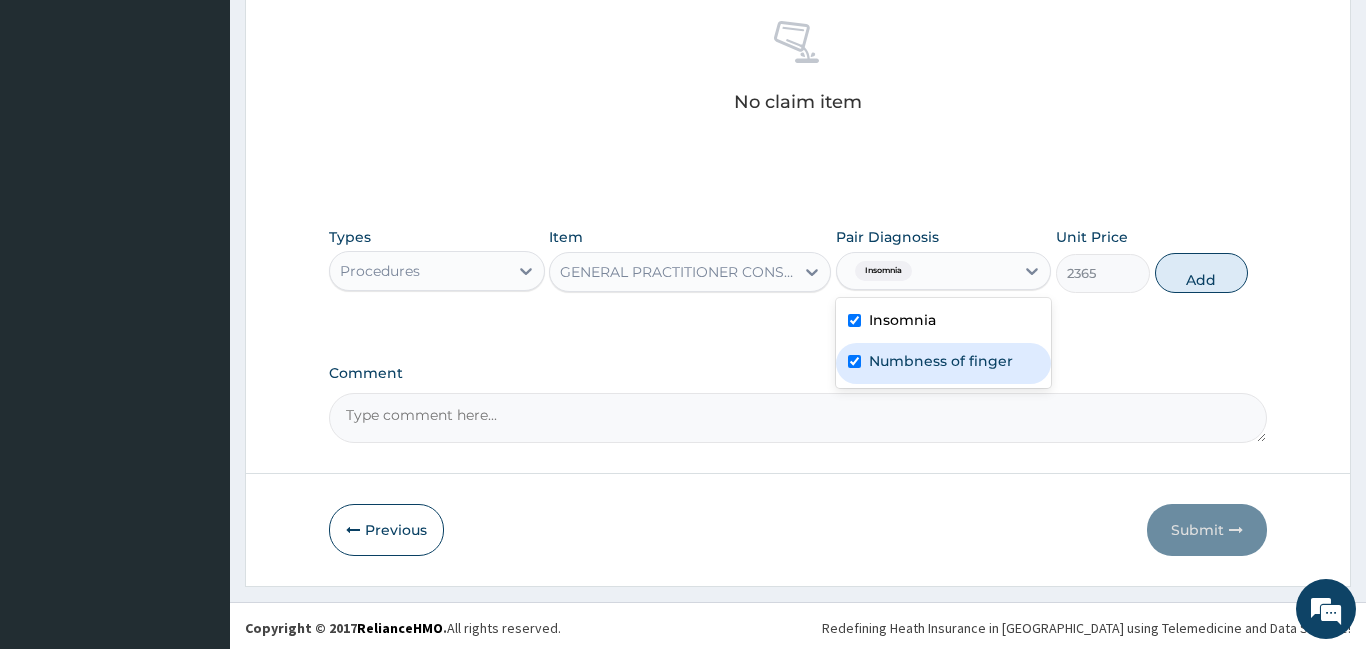 checkbox on "true" 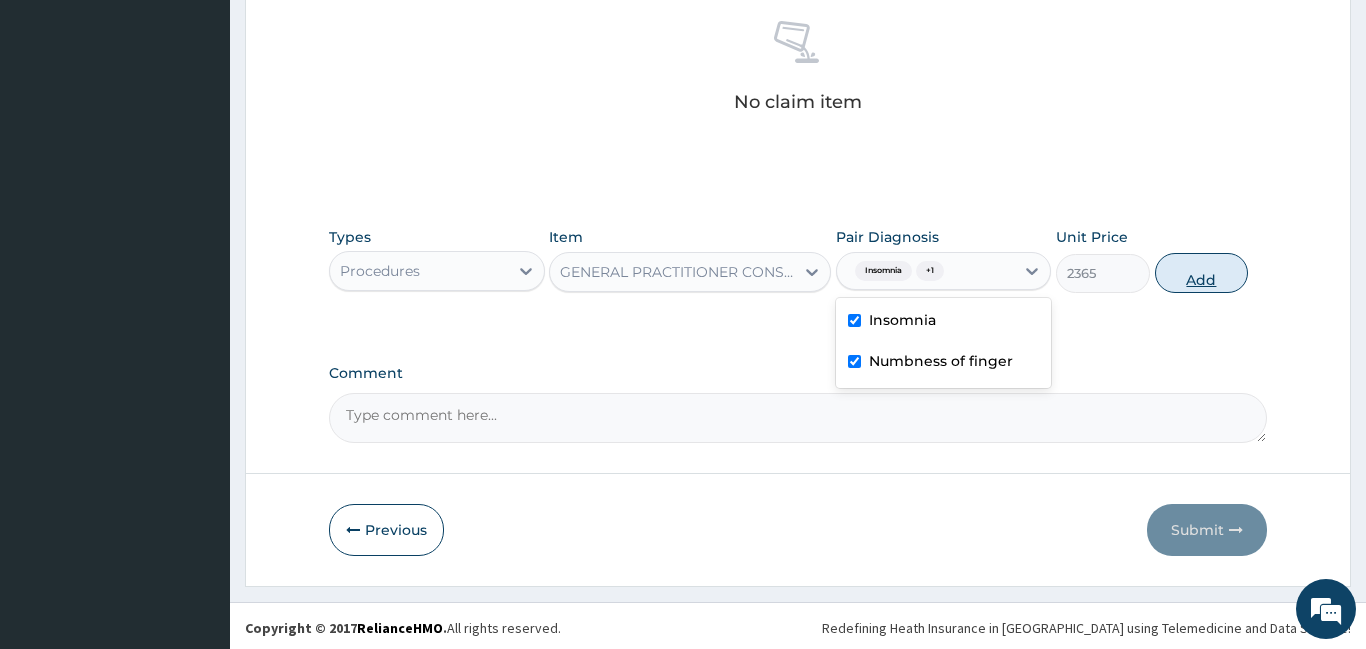 click on "Add" at bounding box center (1202, 273) 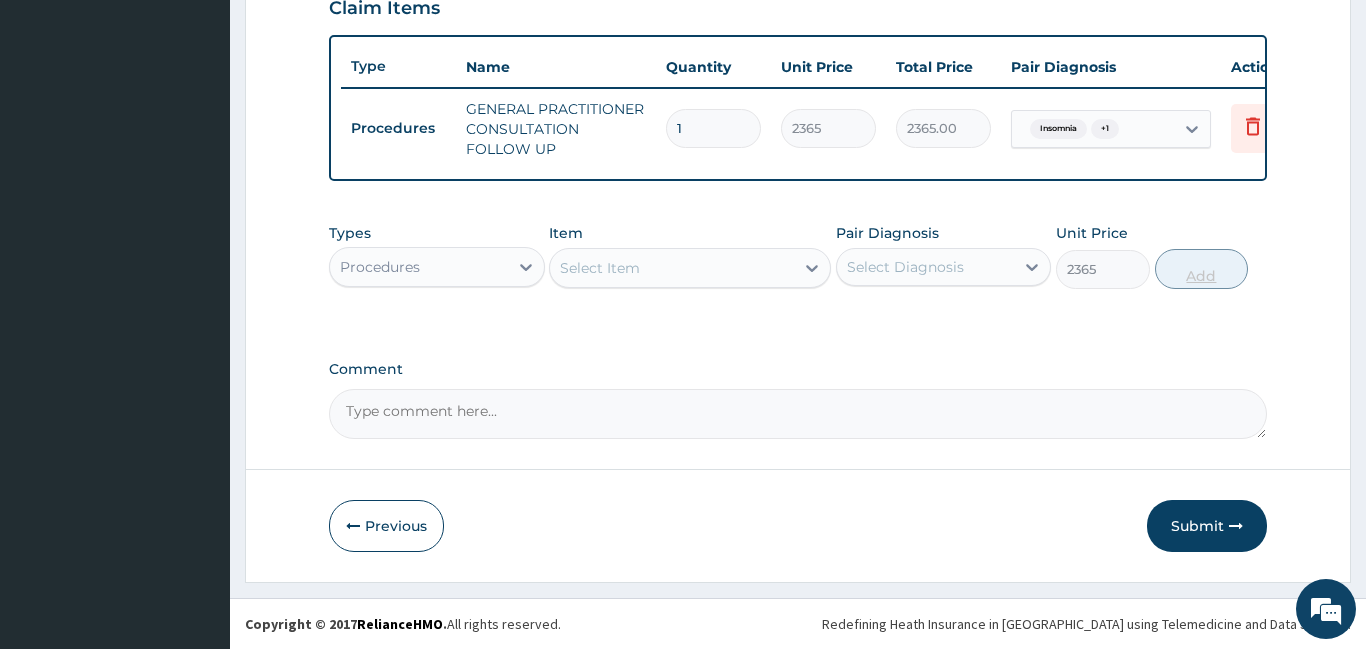 type on "0" 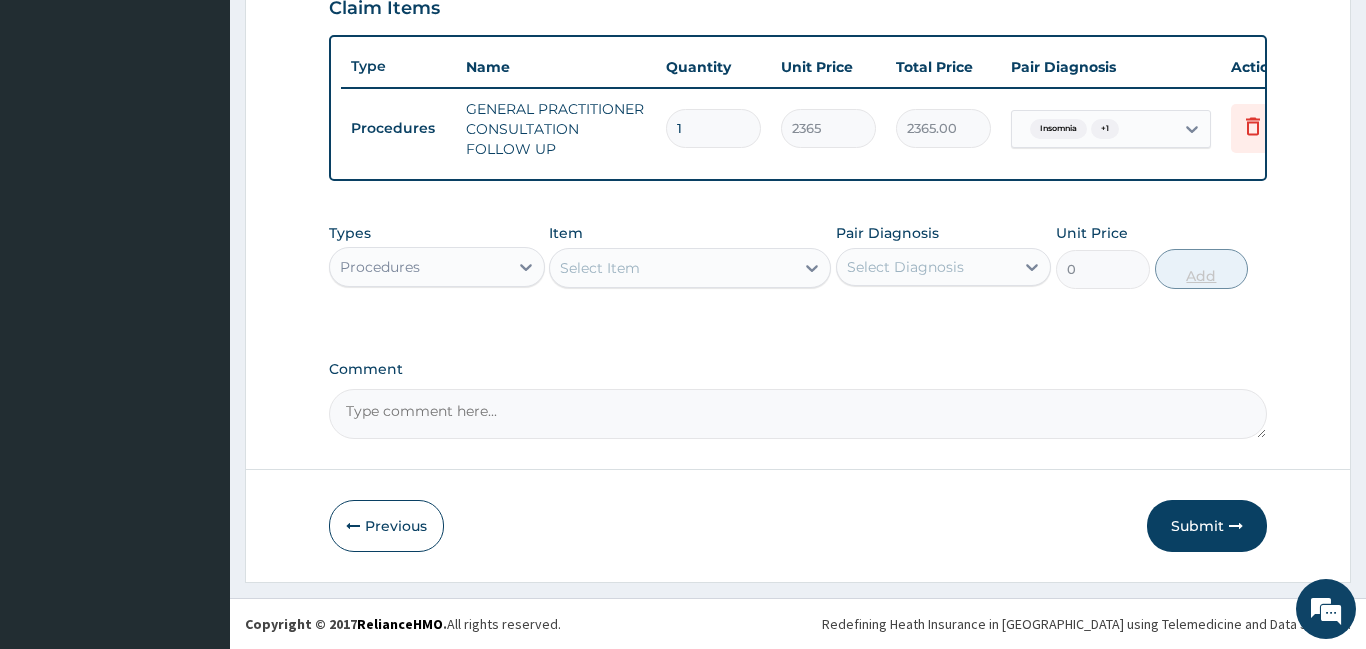 scroll, scrollTop: 705, scrollLeft: 0, axis: vertical 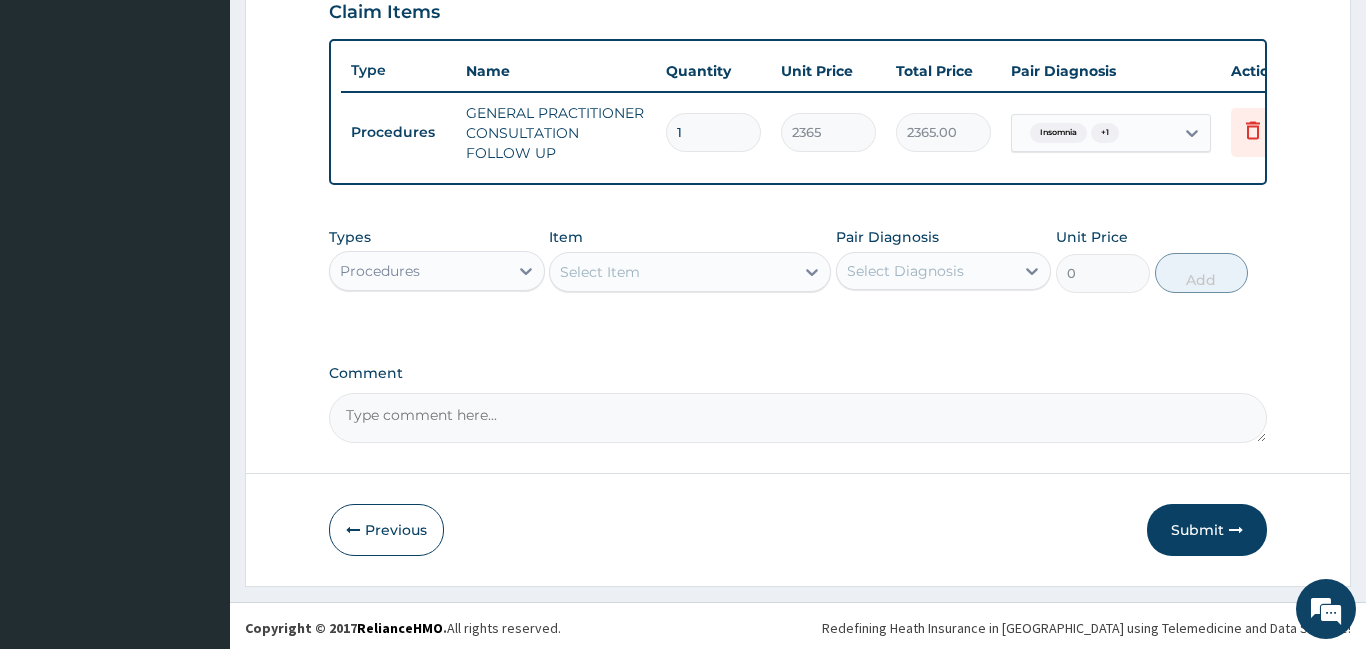 click on "Procedures" at bounding box center [419, 271] 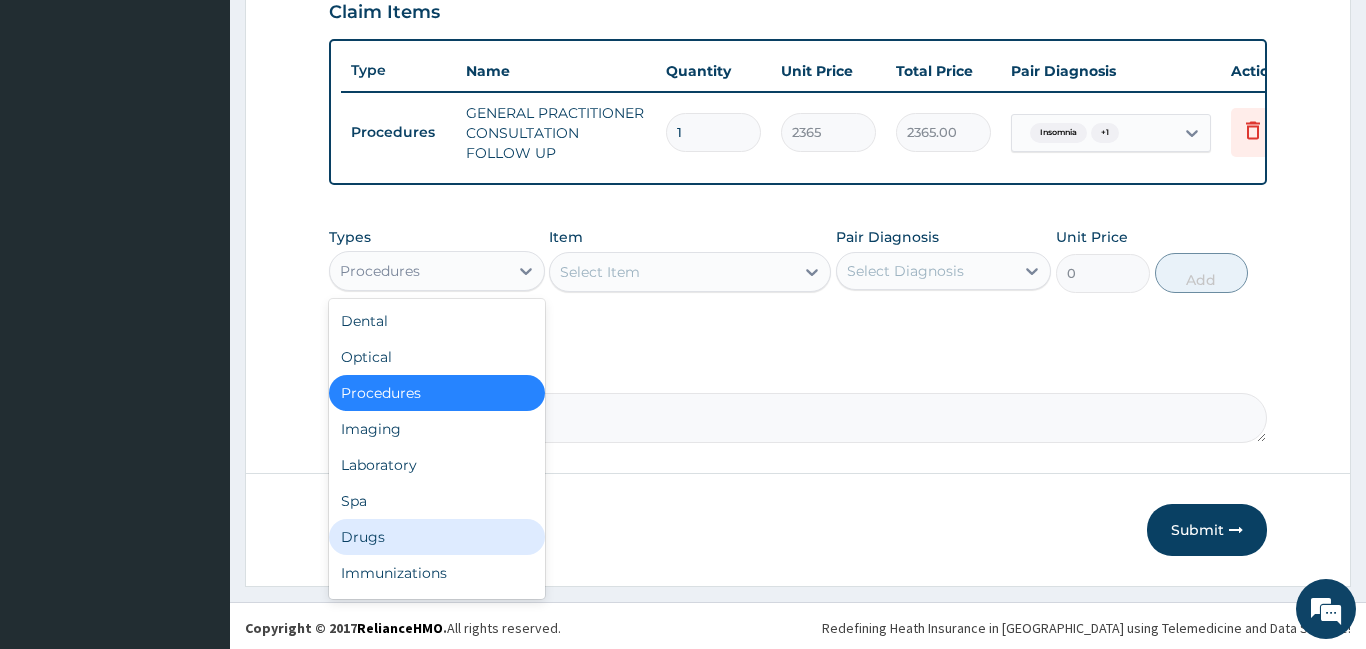 click on "Drugs" at bounding box center [437, 537] 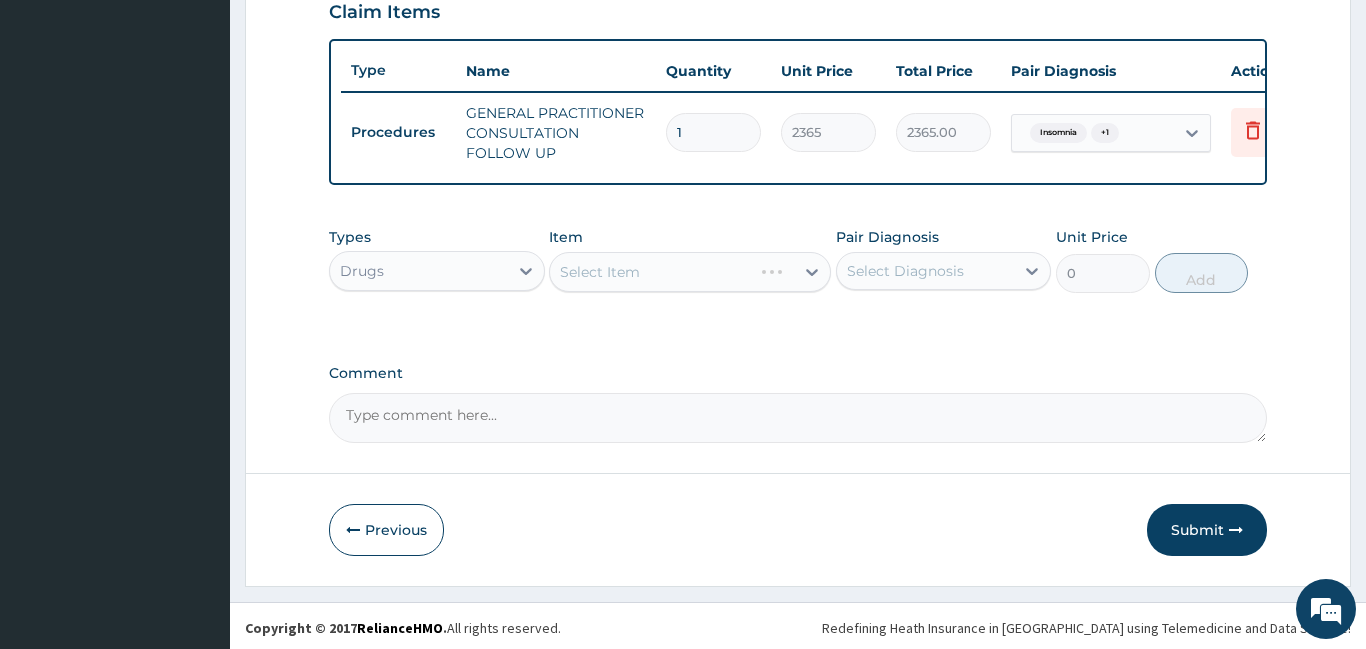 click on "Select Item" at bounding box center (690, 272) 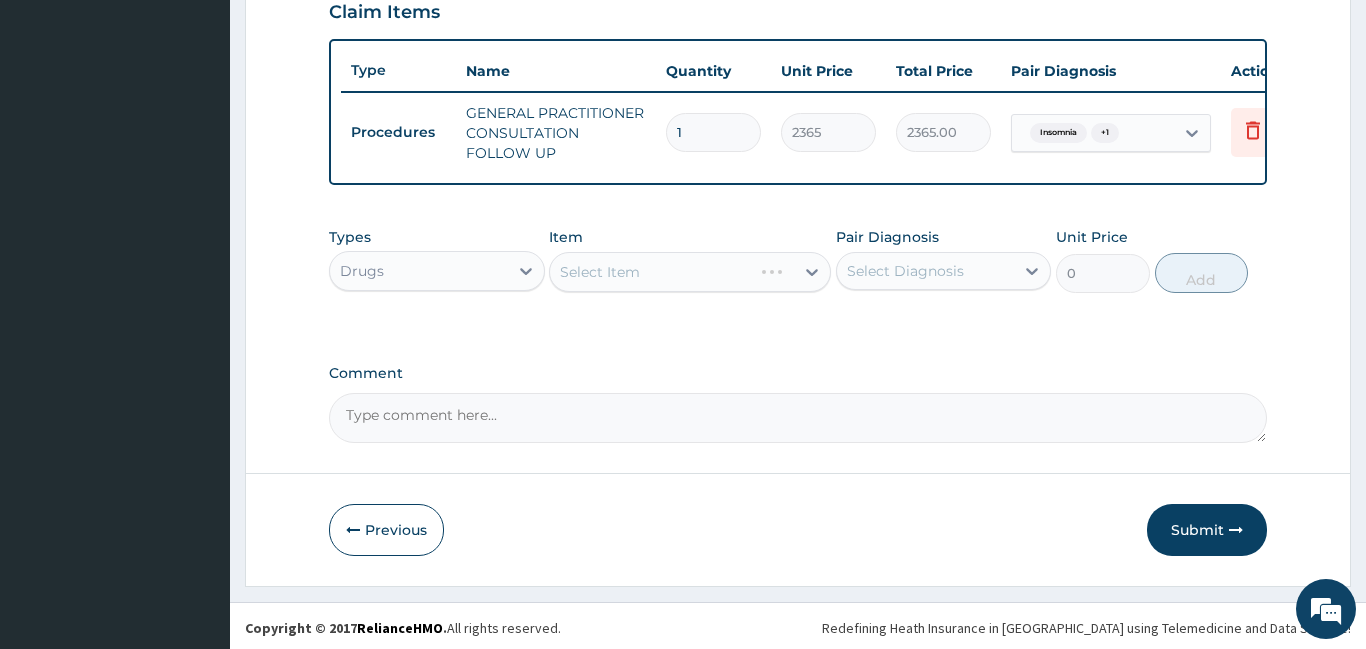 click on "Select Item" at bounding box center (690, 272) 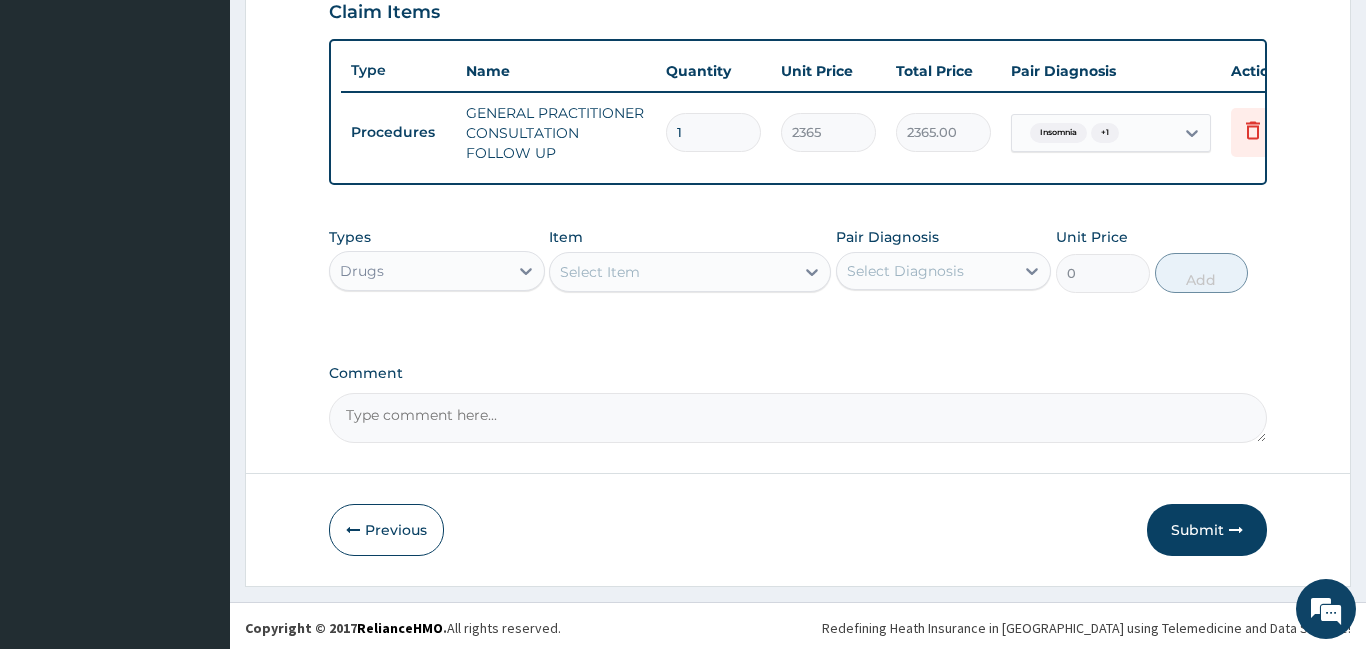 click on "Select Item" at bounding box center (600, 272) 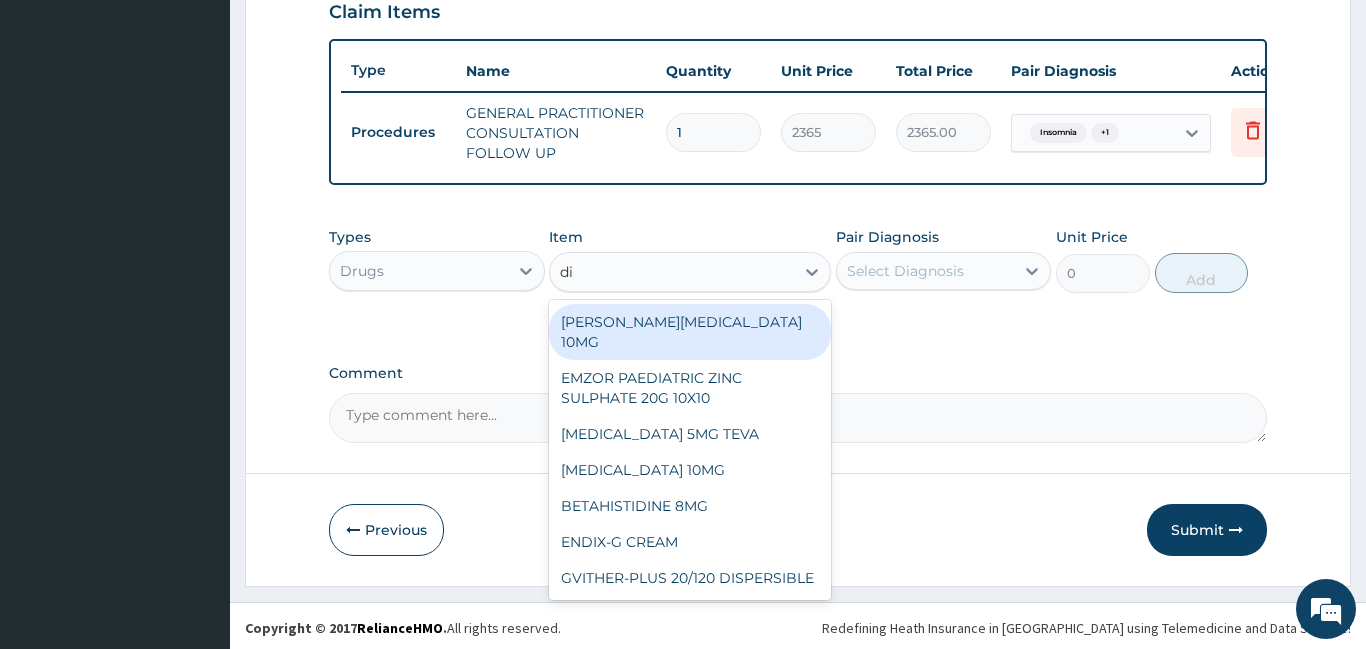 type on "dia" 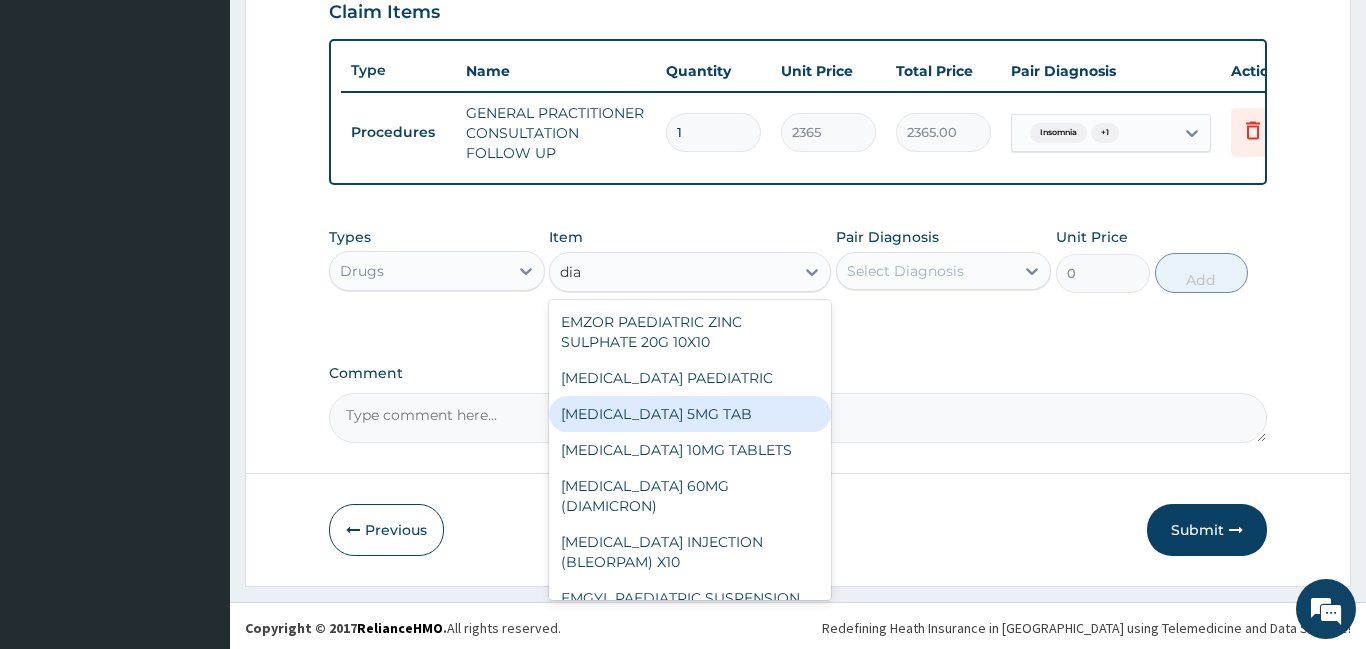 click on "[MEDICAL_DATA] 5MG TAB" at bounding box center (690, 414) 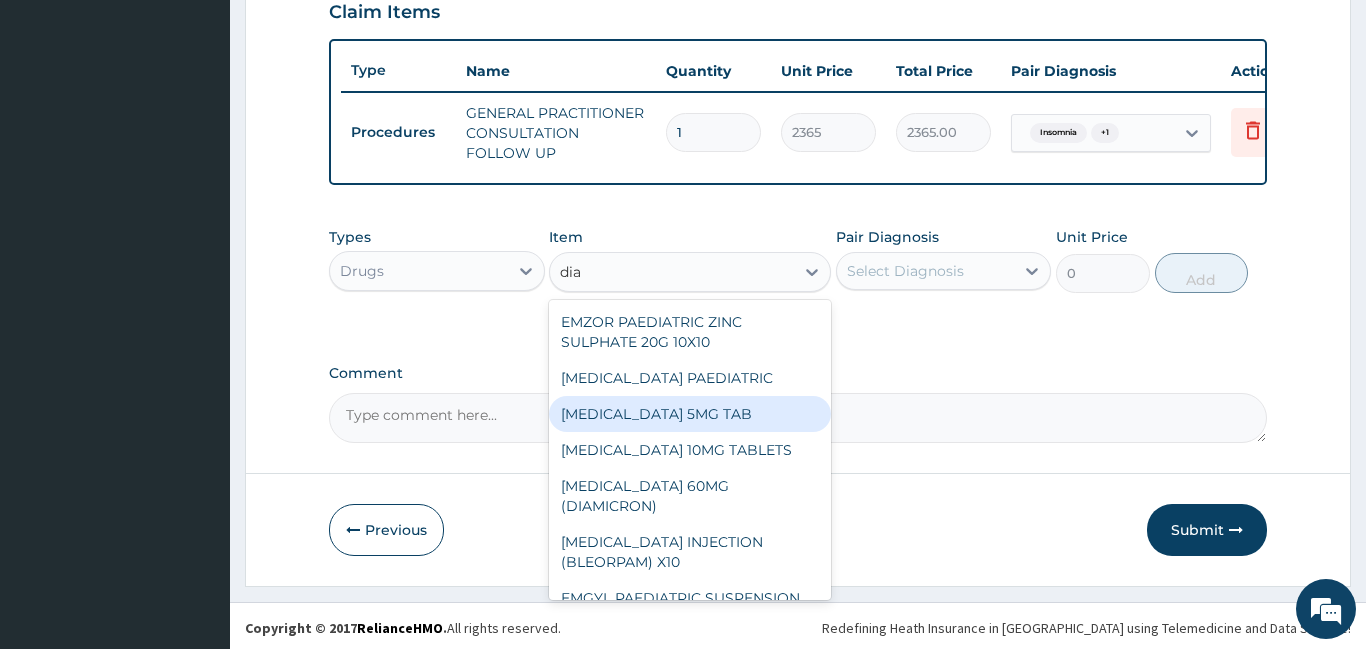 type 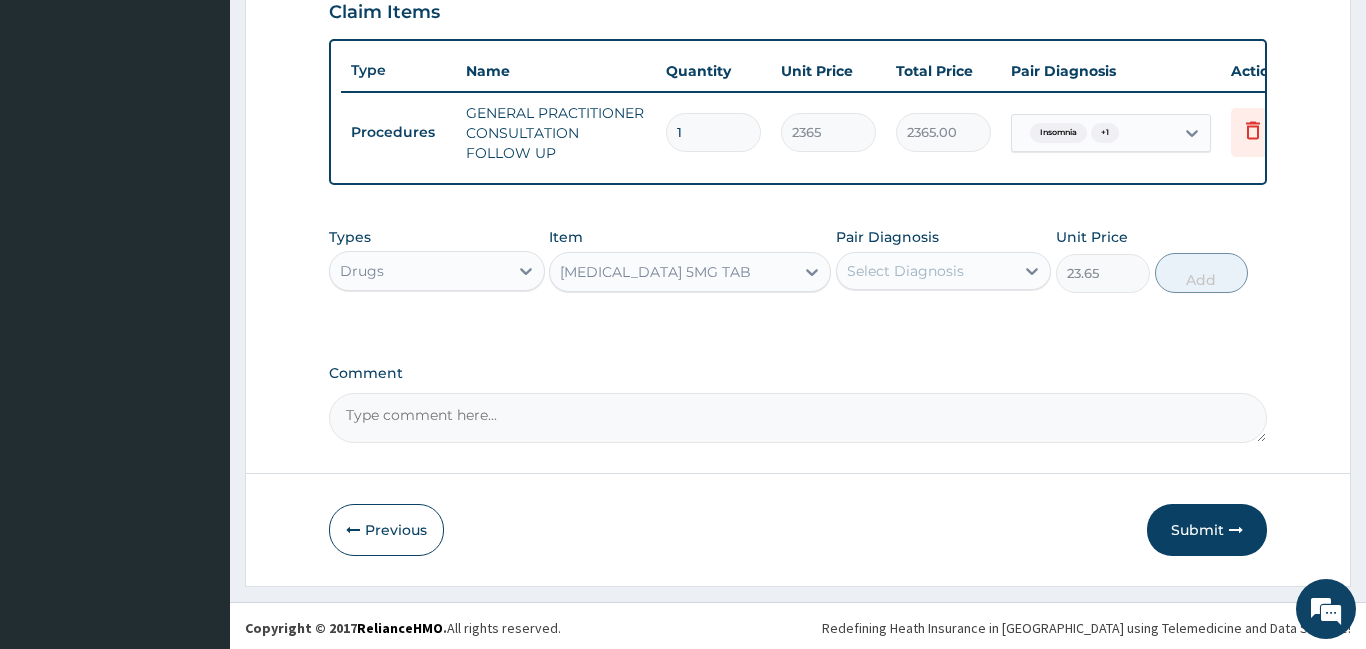 click on "Select Diagnosis" at bounding box center [905, 271] 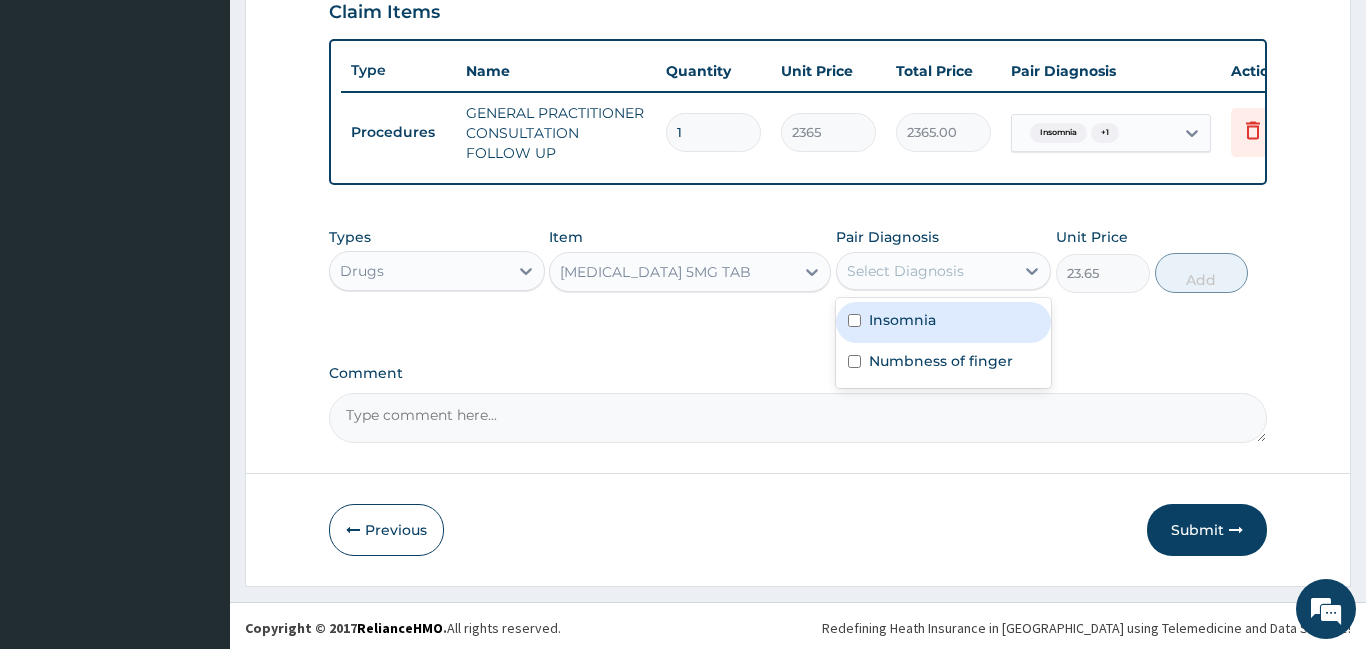 click on "Insomnia" at bounding box center [902, 320] 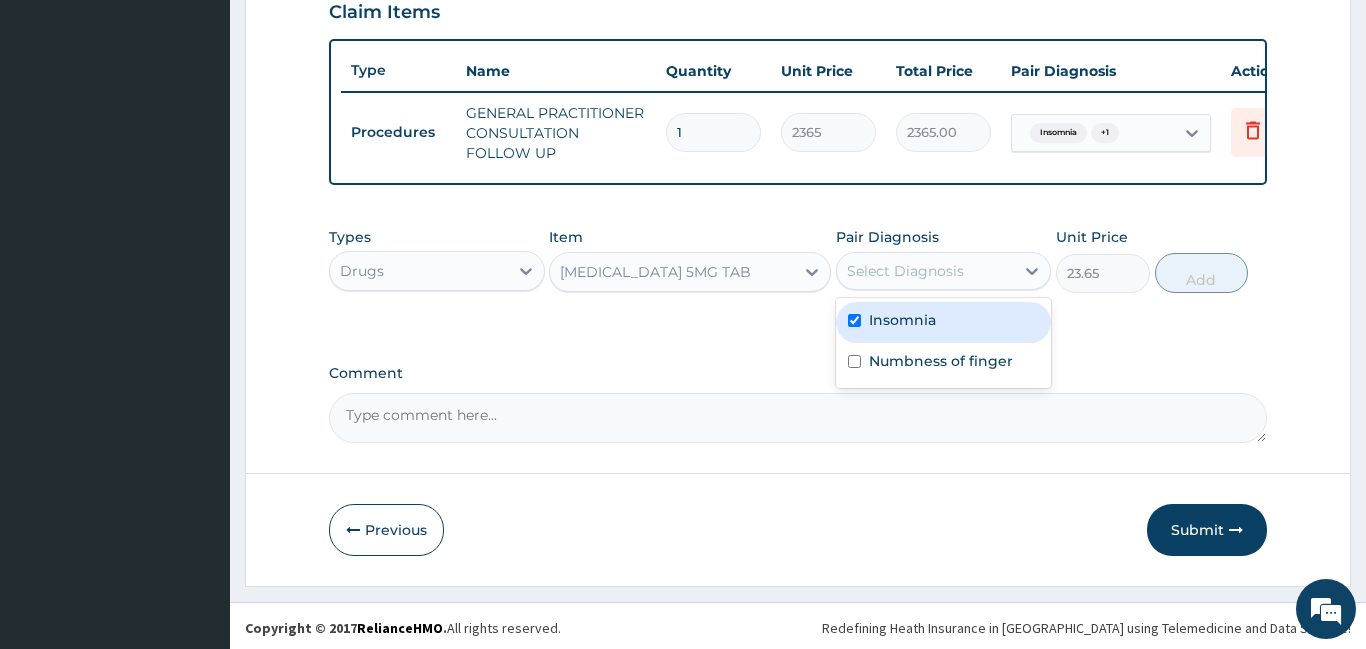 checkbox on "true" 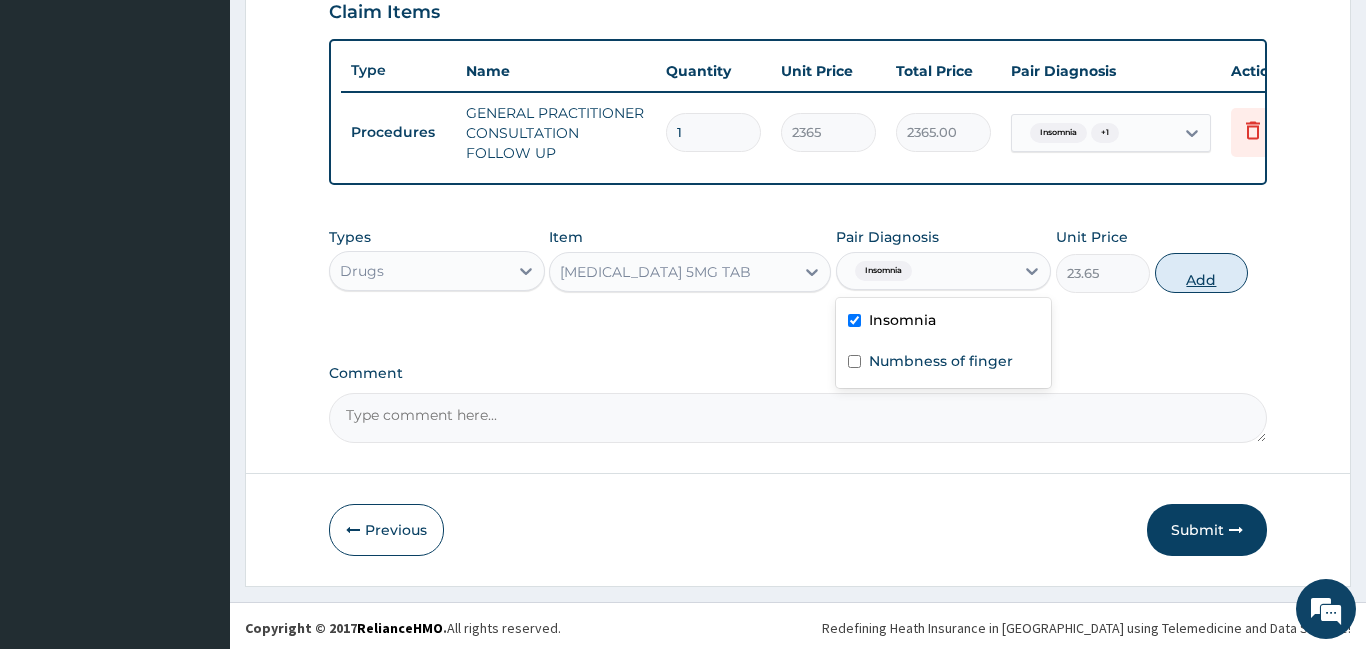 click on "Add" at bounding box center [1202, 273] 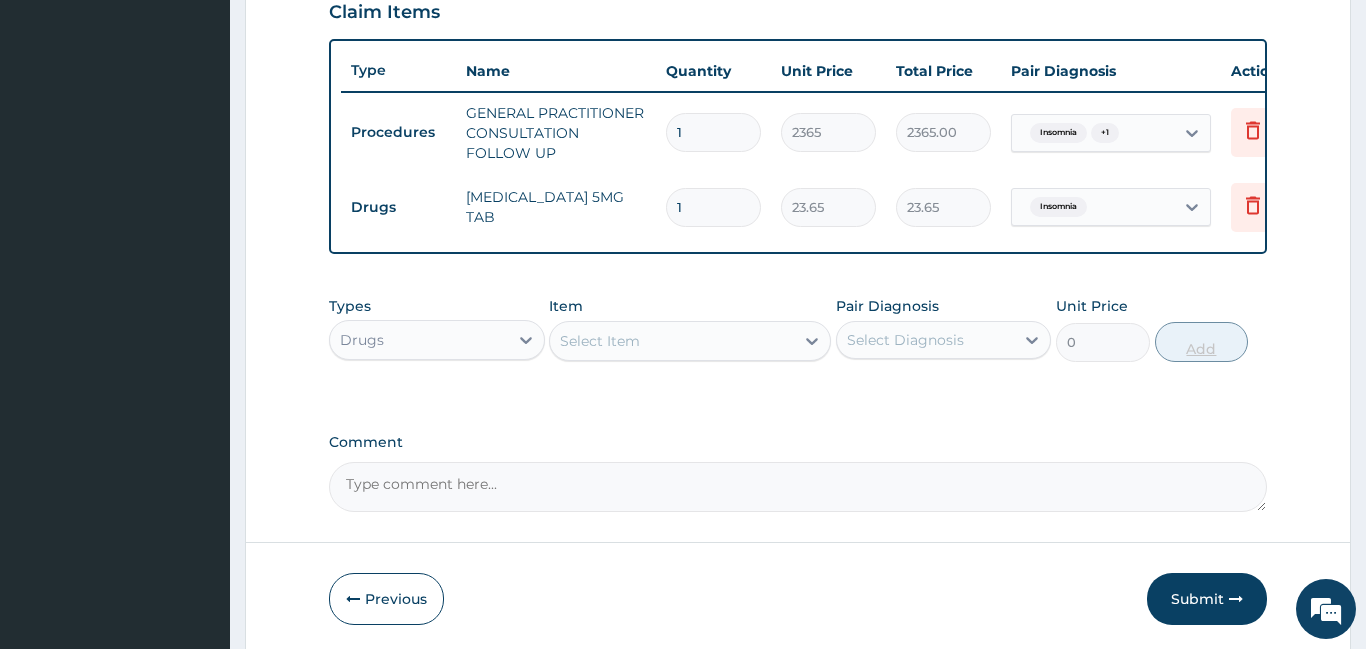 type 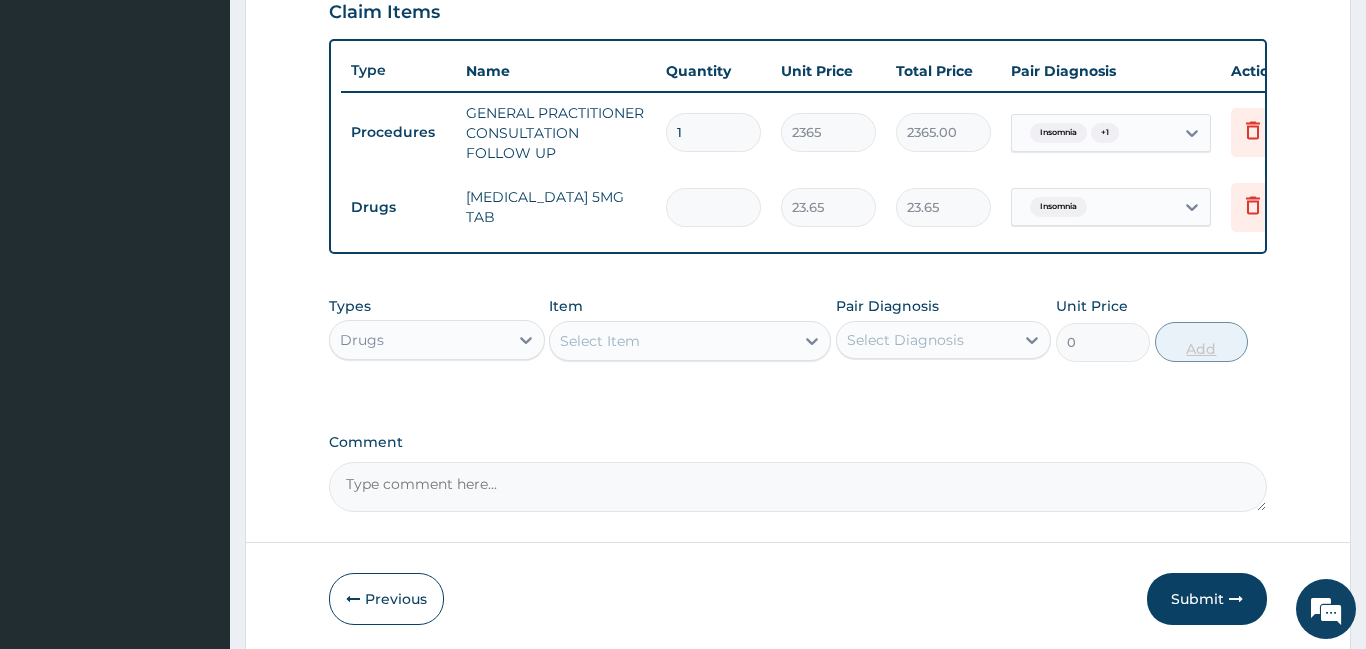 type on "0.00" 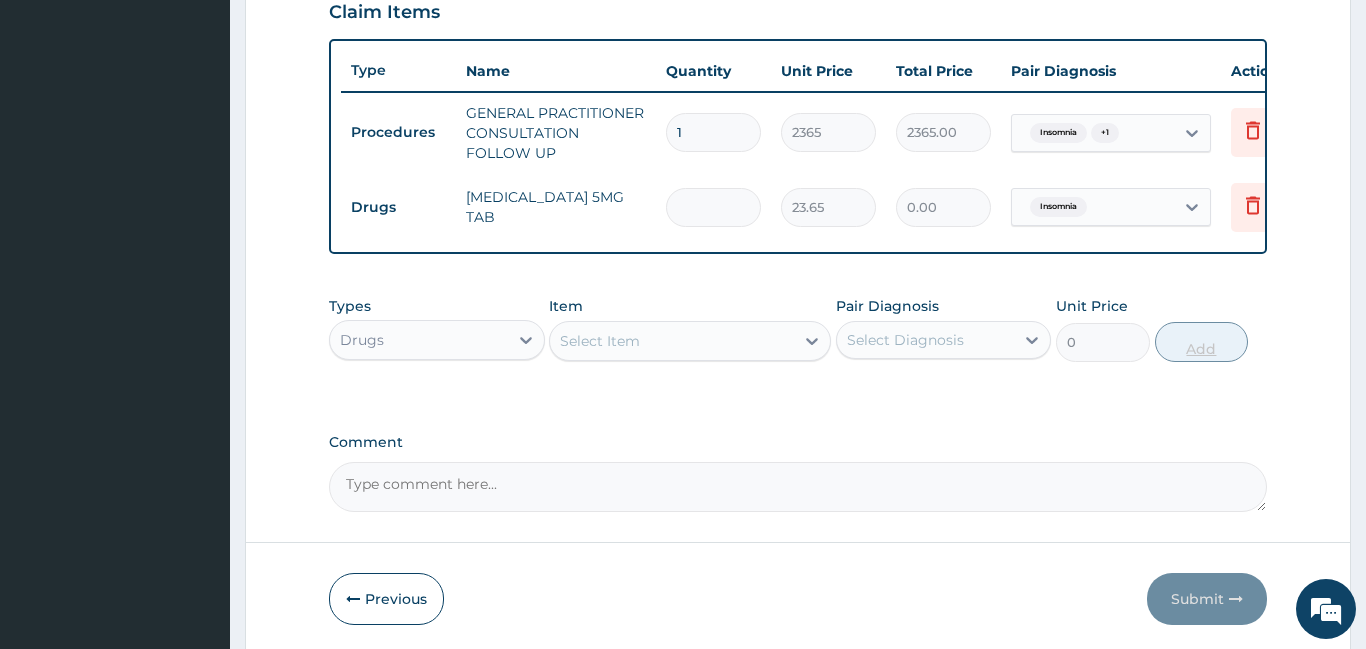 type on "5" 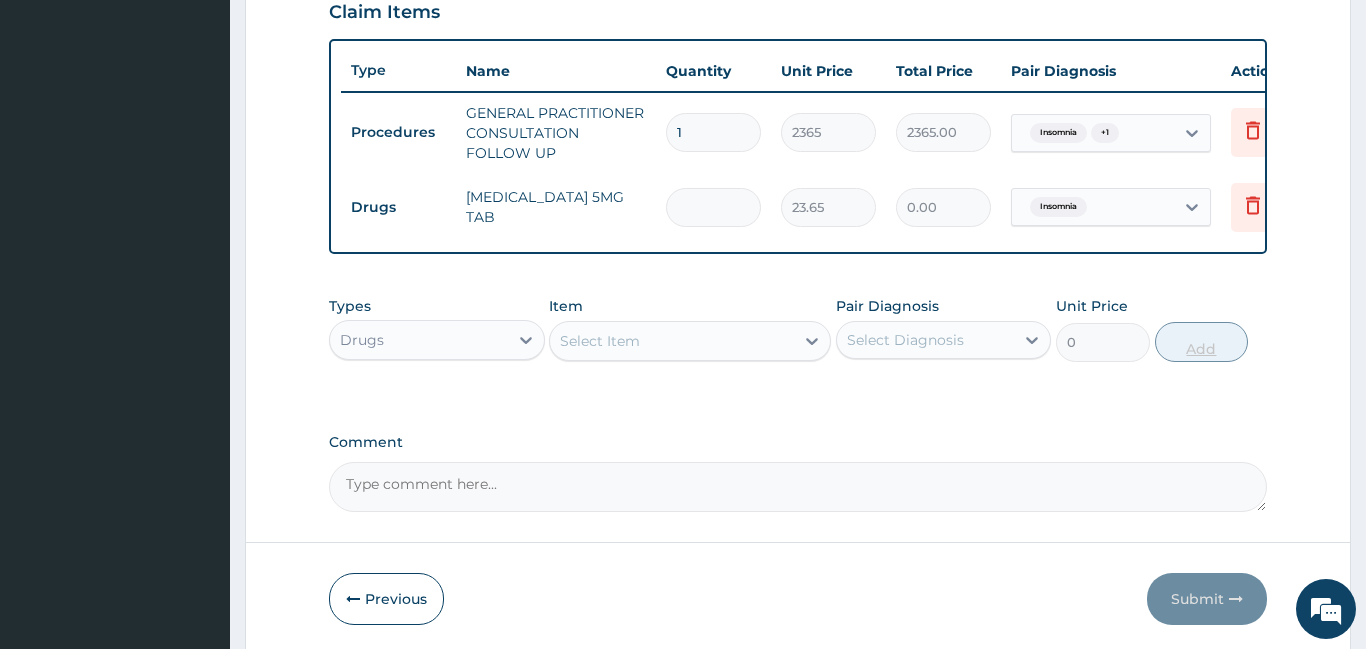 type on "118.25" 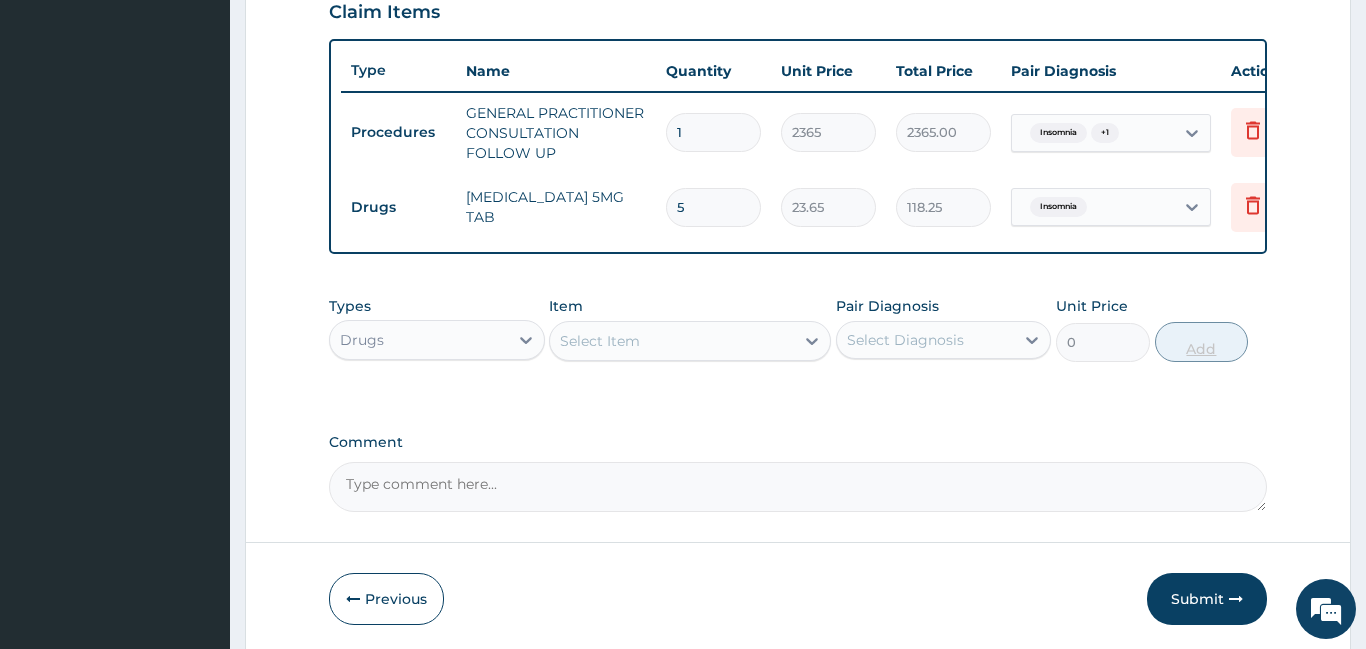 type 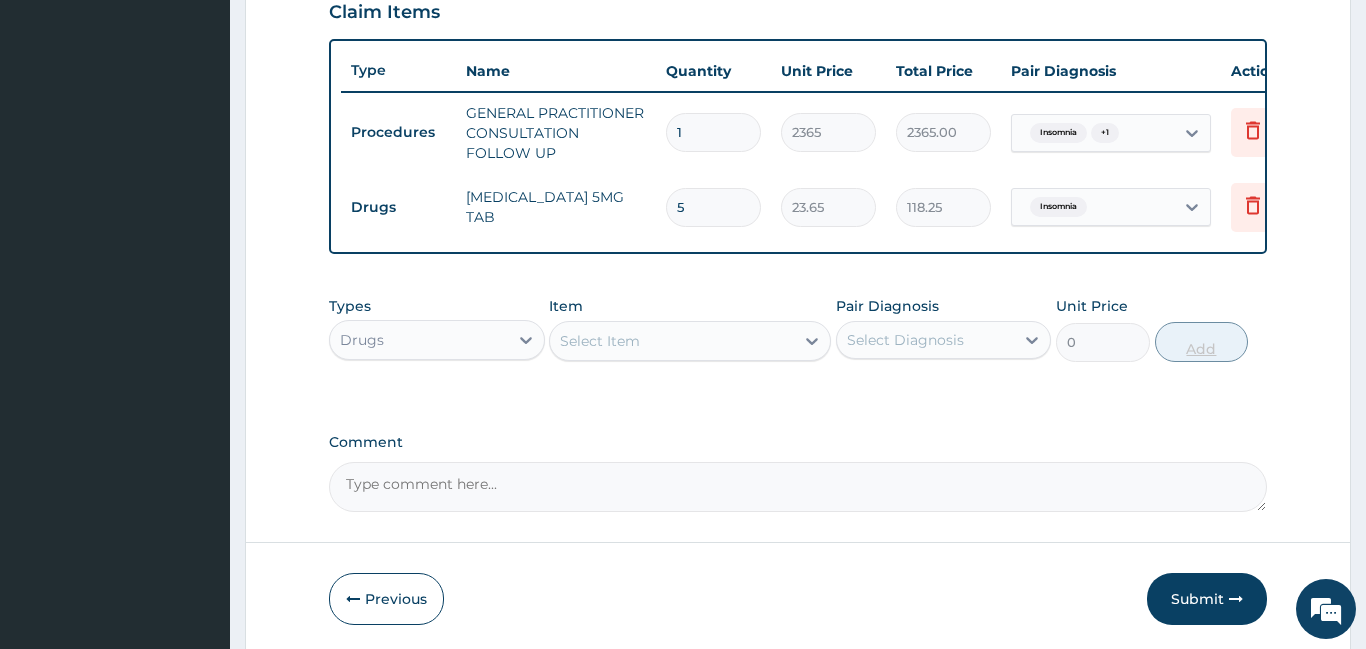 type on "0.00" 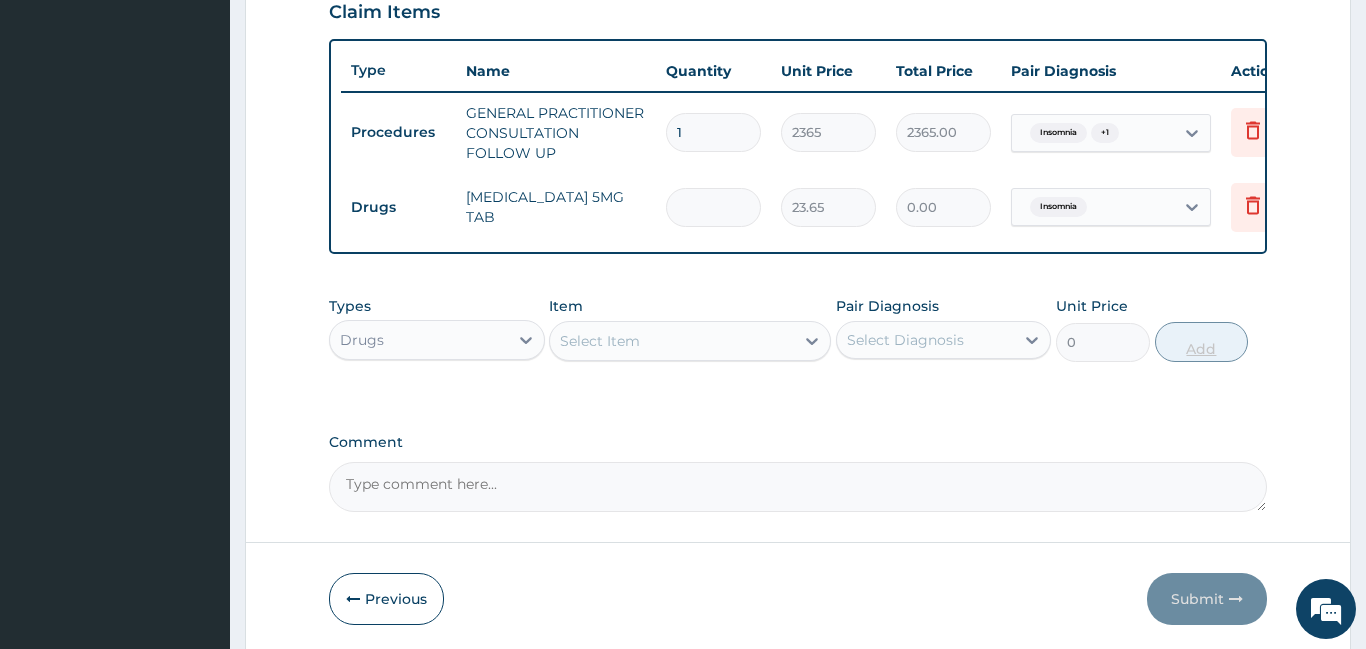 type on "3" 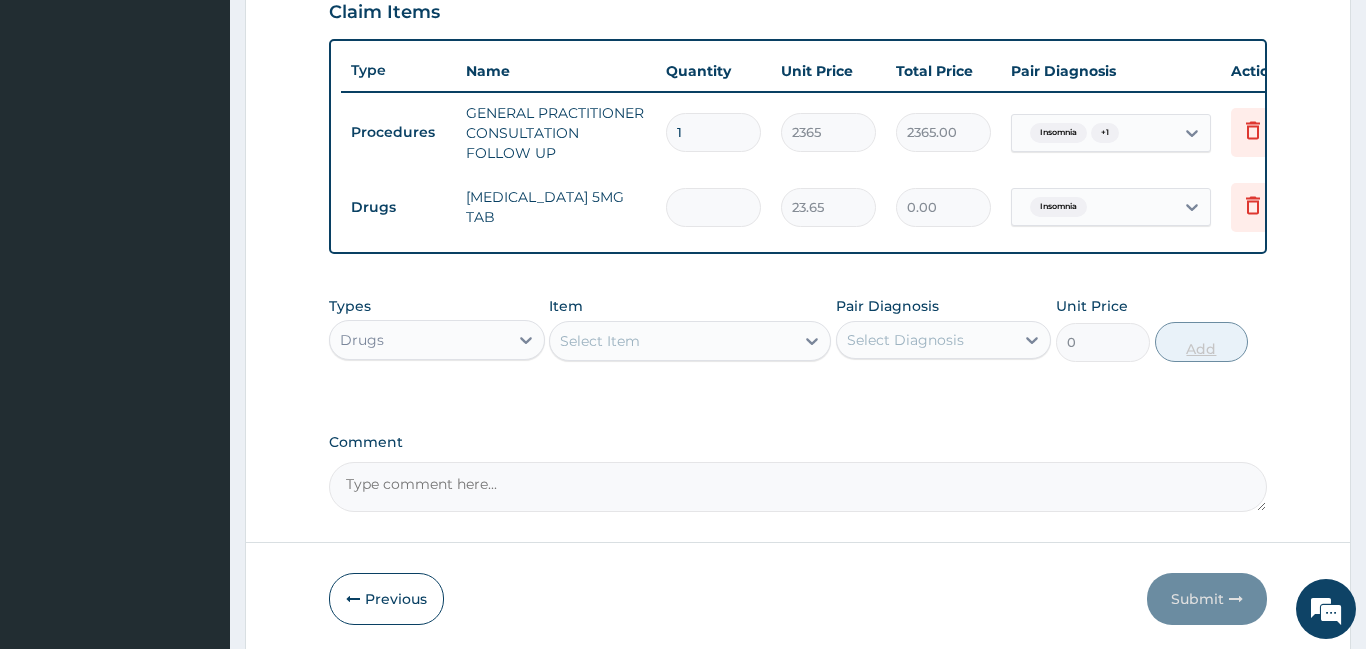 type on "70.95" 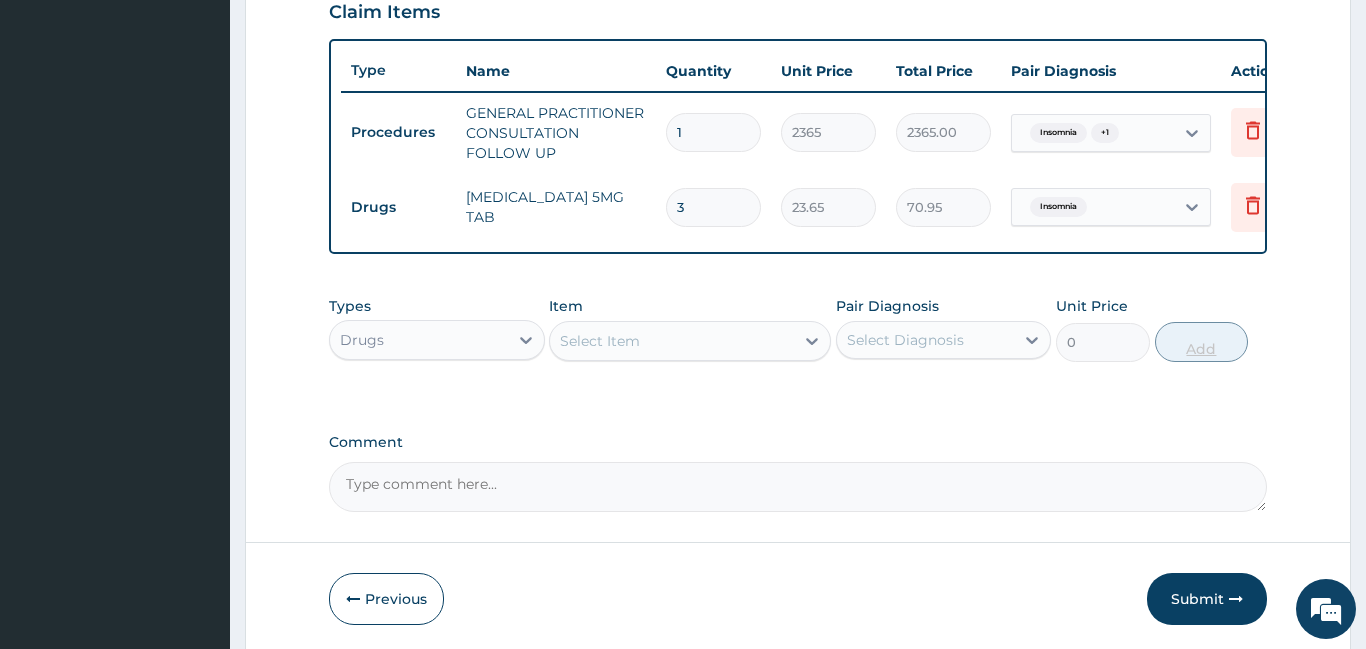 type 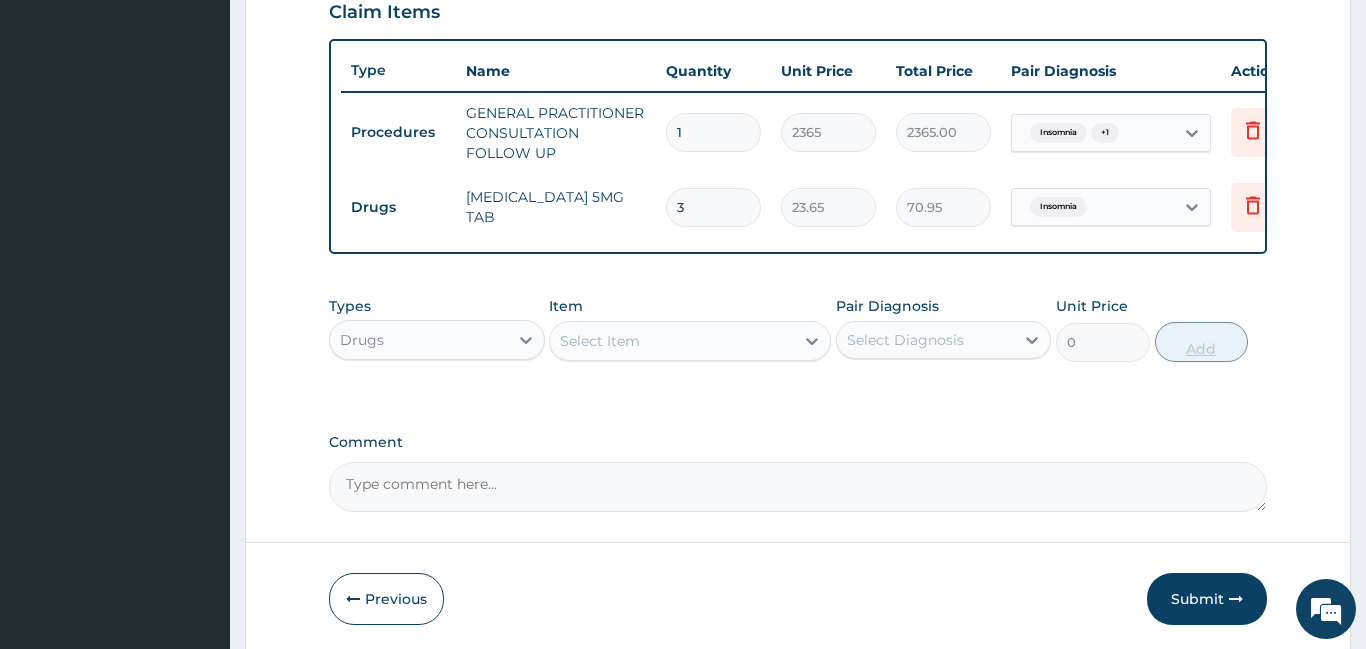 type on "0.00" 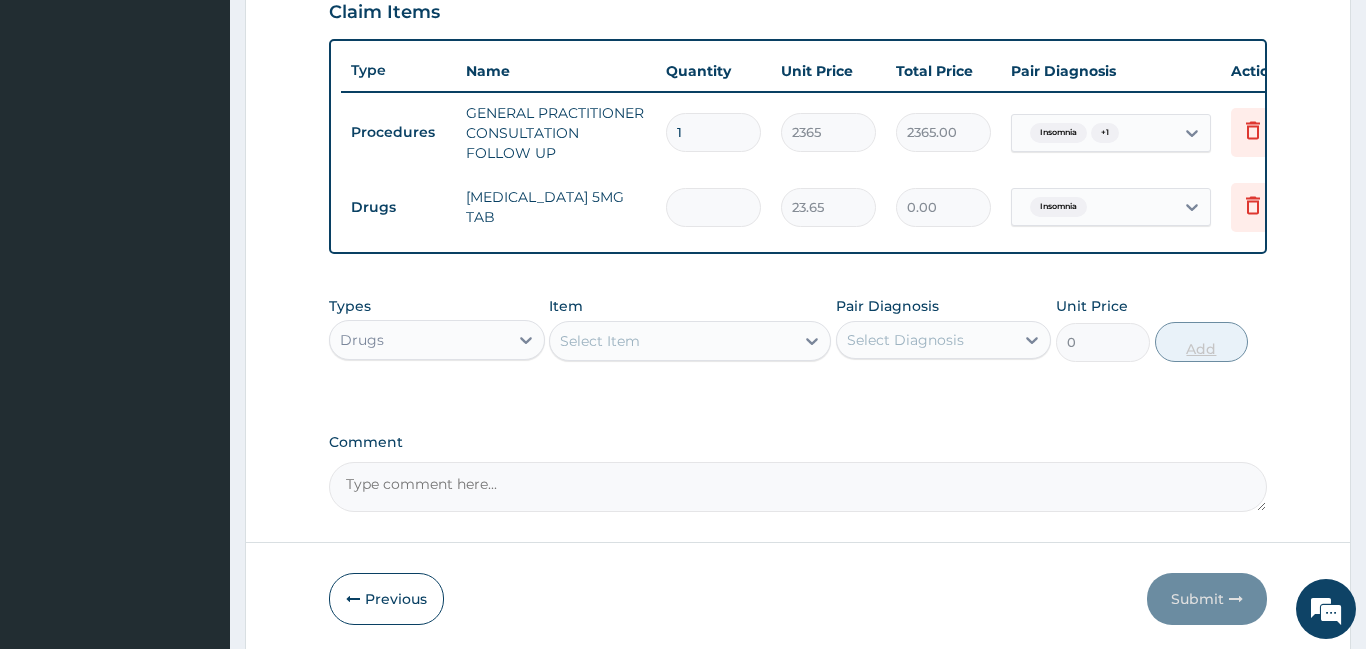 type on "5" 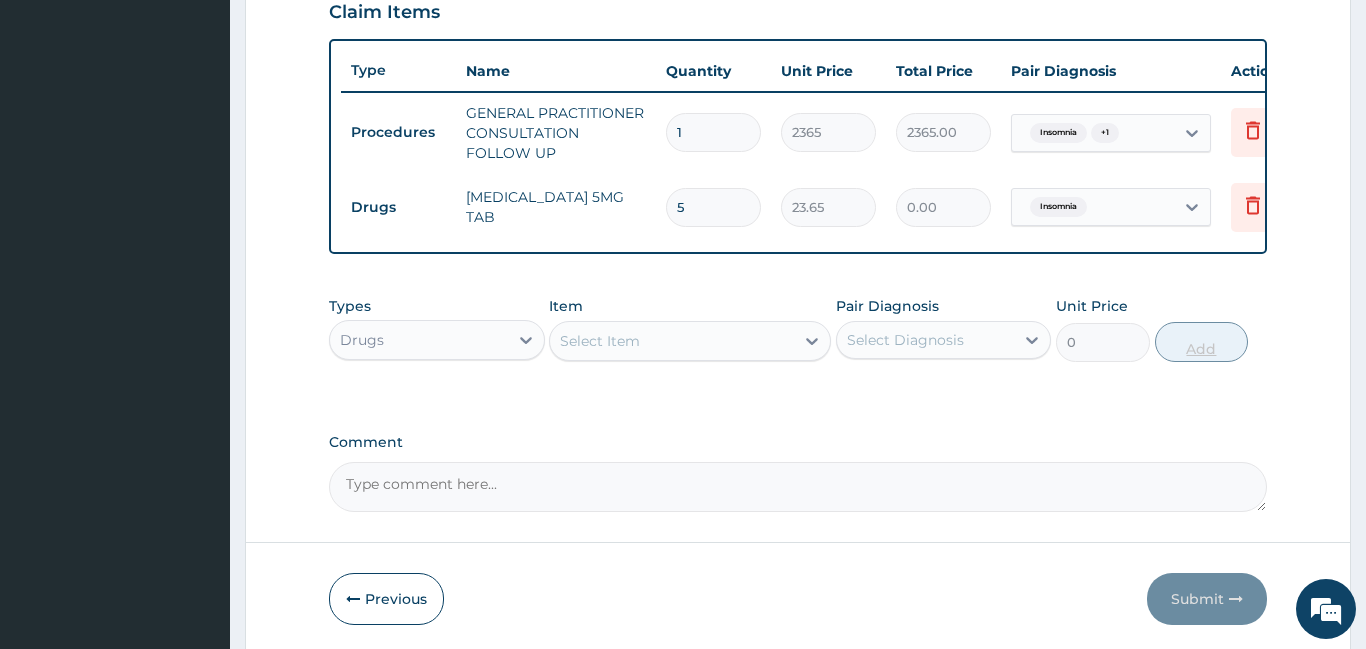 type on "118.25" 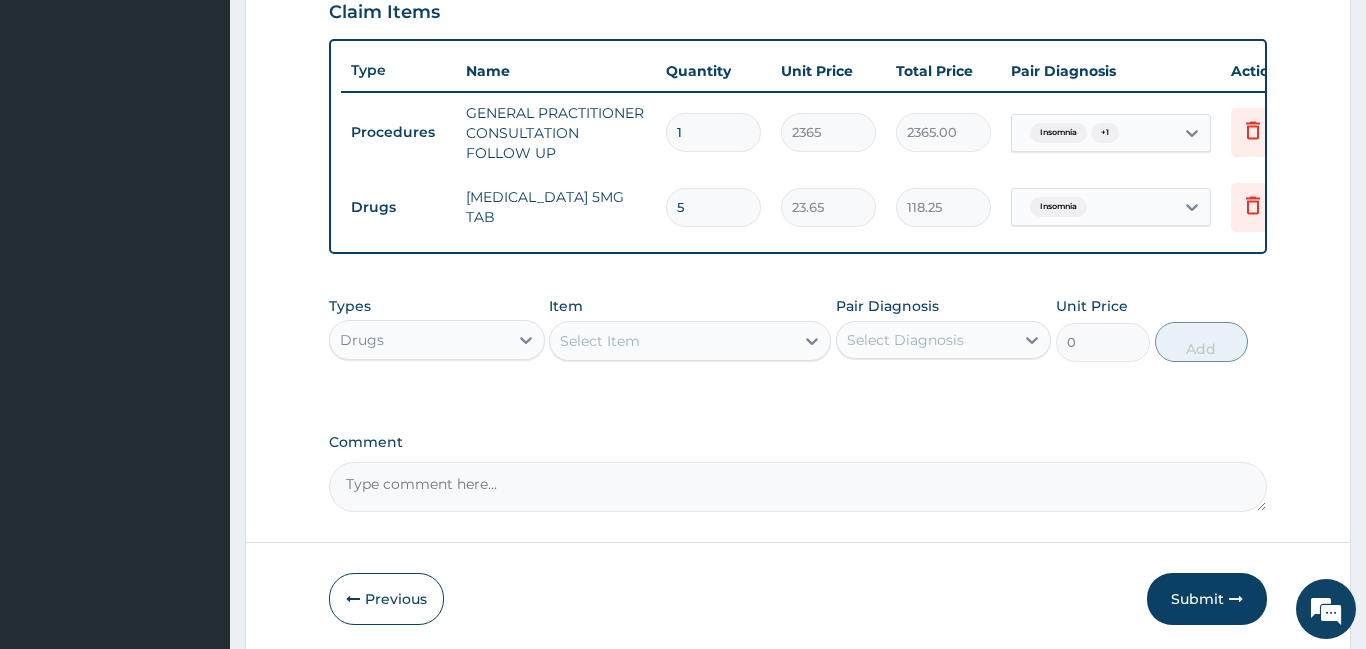 type on "5" 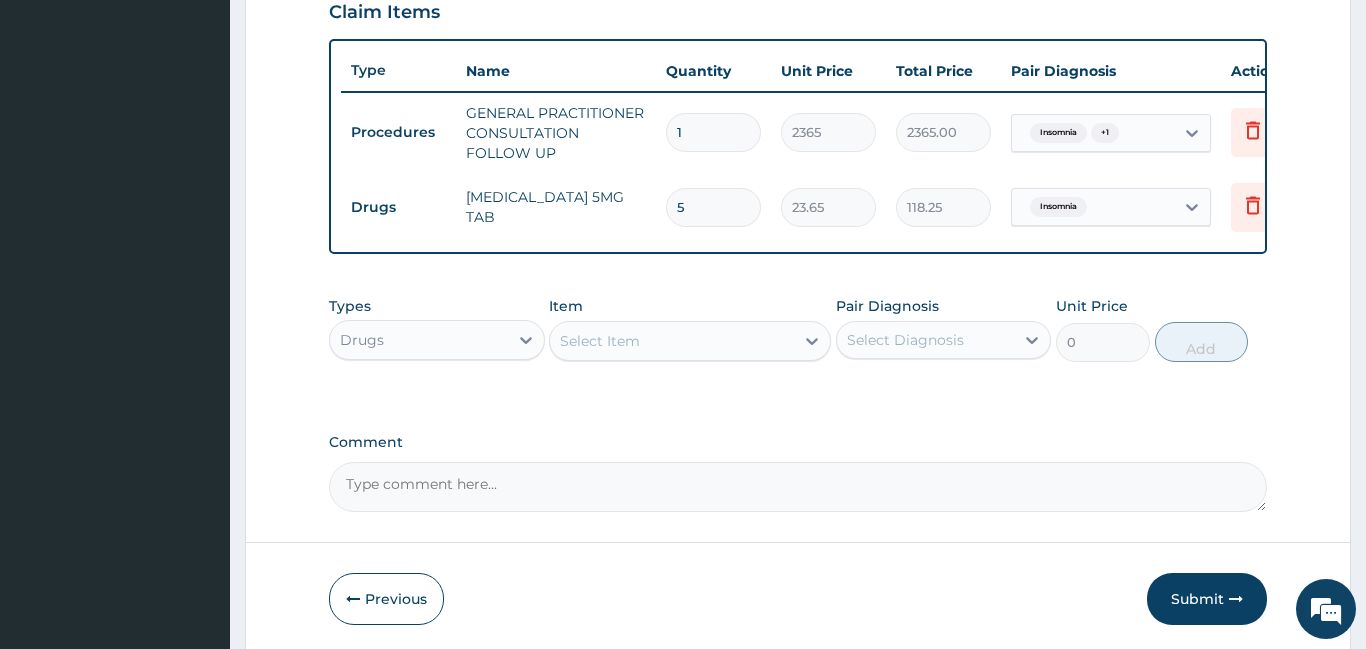click on "Select Item" at bounding box center [672, 341] 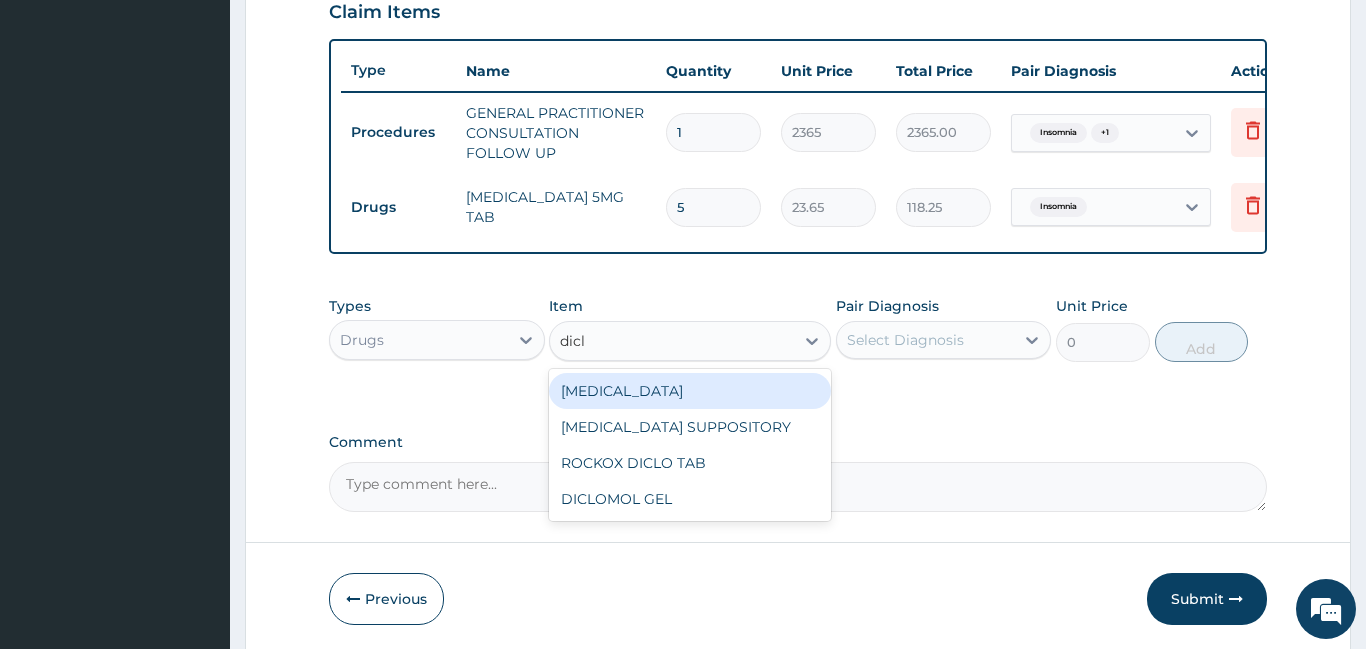 type on "diclo" 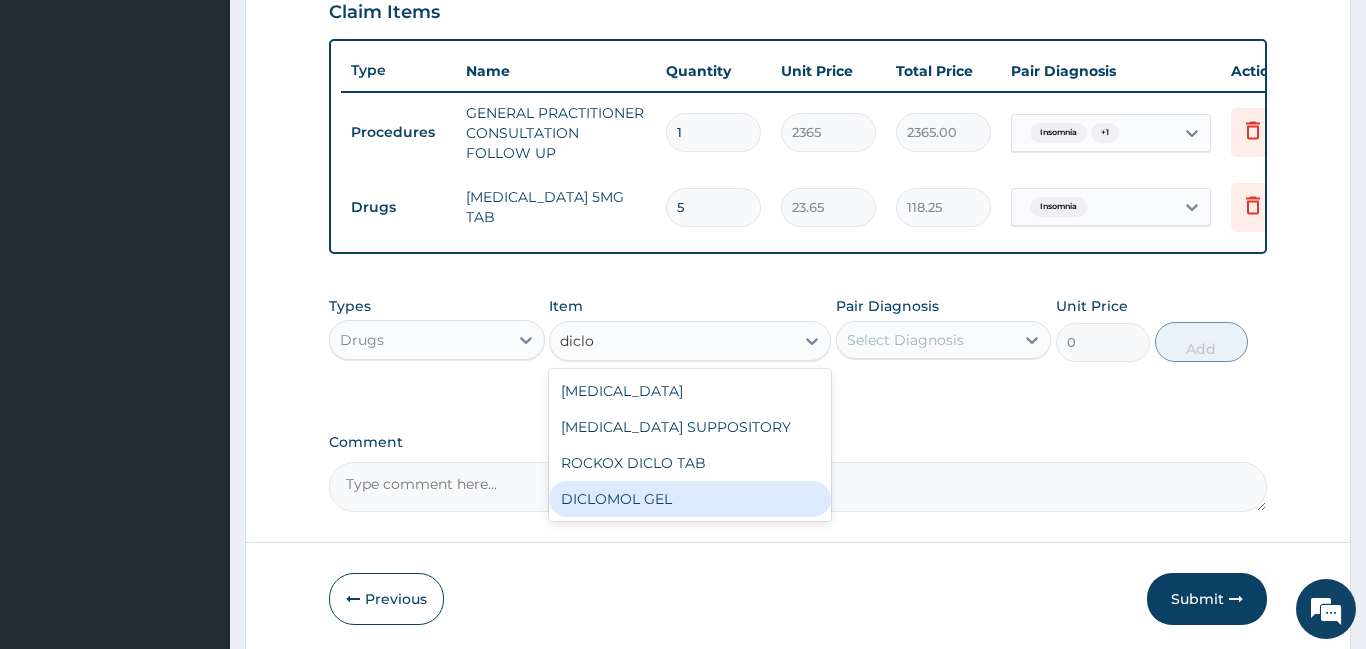 click on "DICLOMOL GEL" at bounding box center (690, 499) 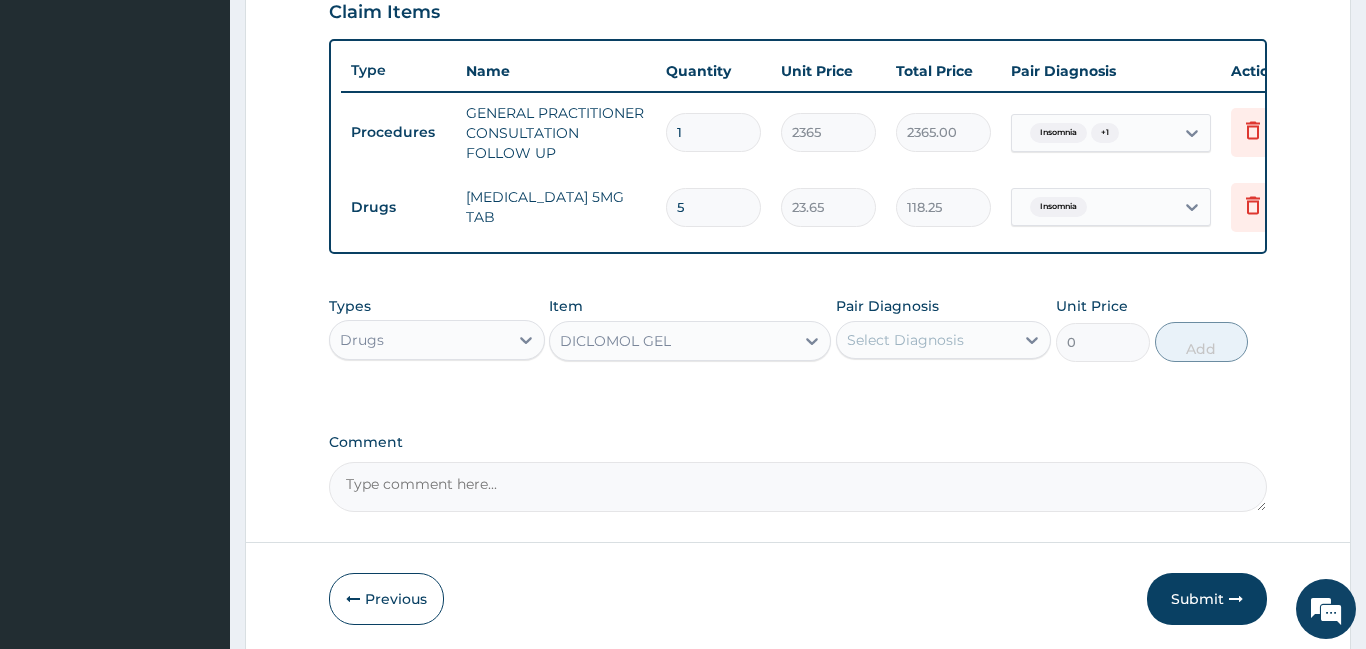 type 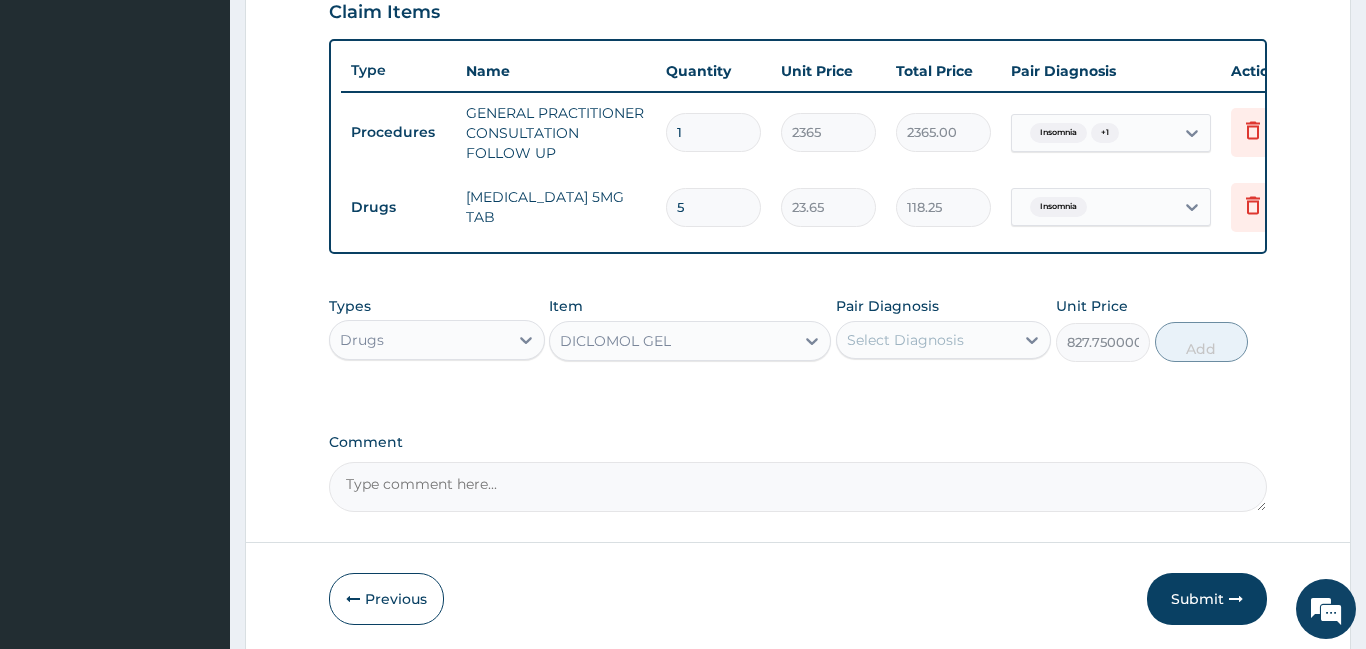 click on "Select Diagnosis" at bounding box center [905, 340] 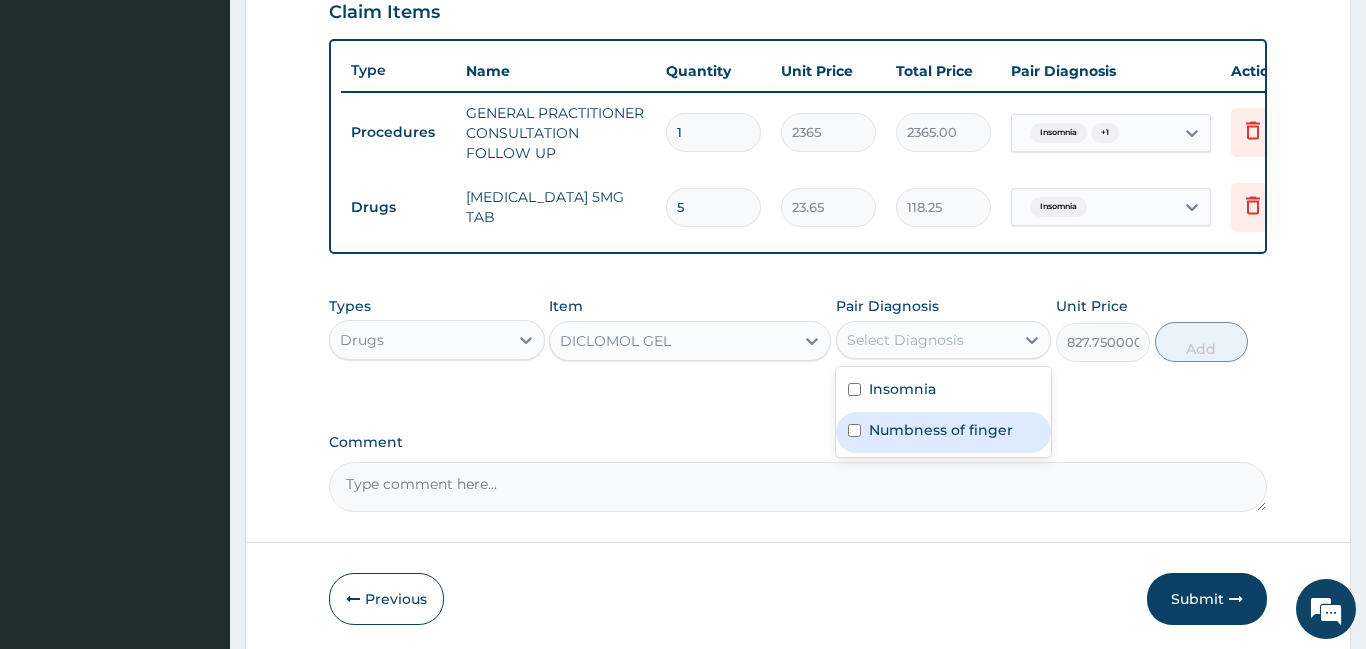 click on "Numbness of finger" at bounding box center (941, 430) 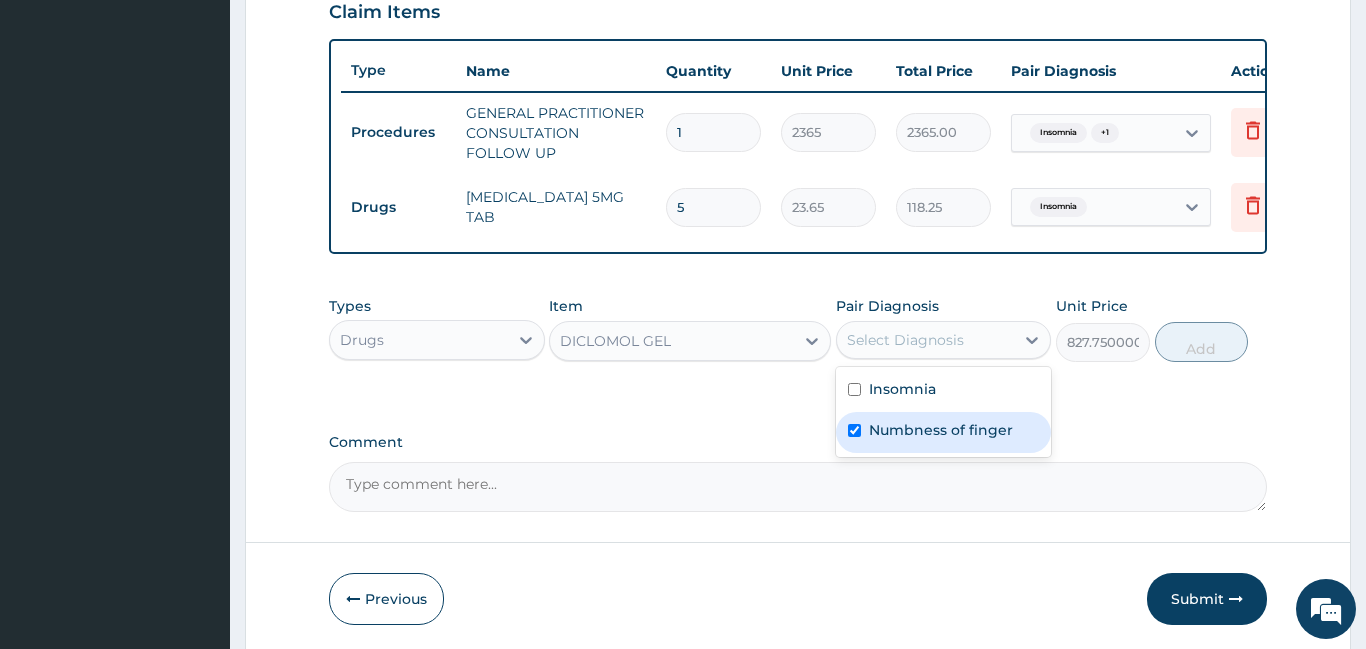 checkbox on "true" 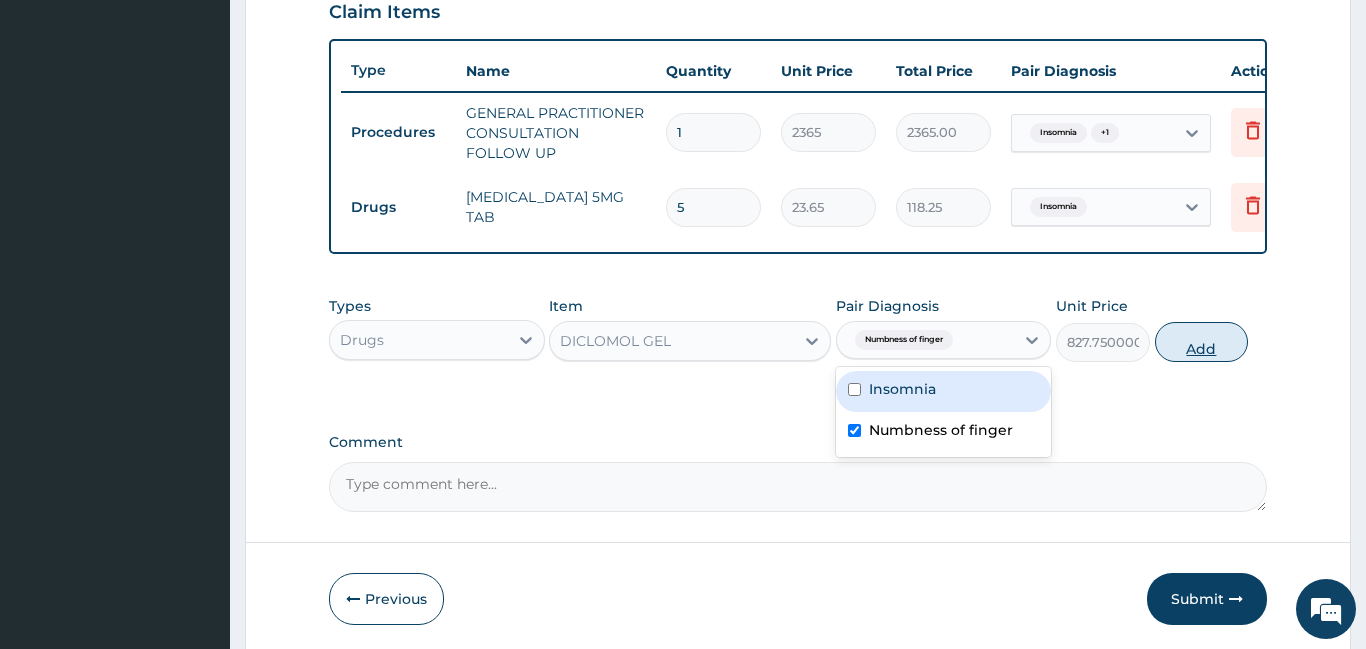 click on "Add" at bounding box center (1202, 342) 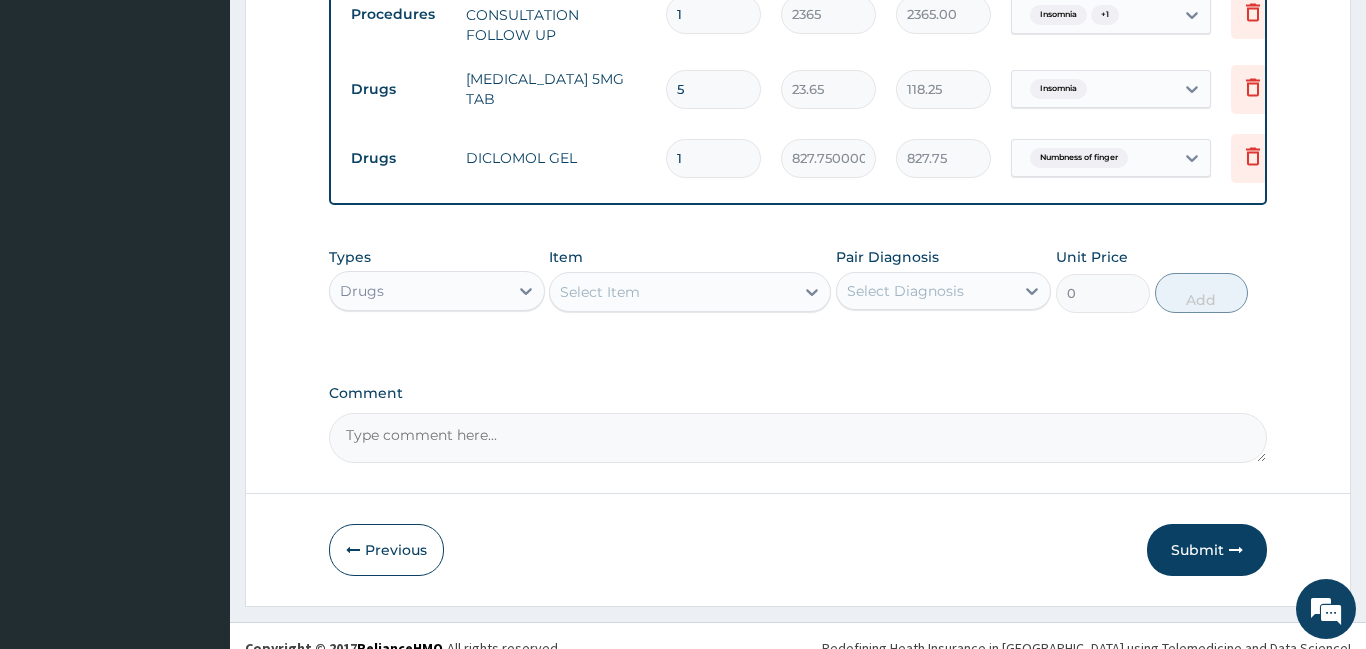 scroll, scrollTop: 843, scrollLeft: 0, axis: vertical 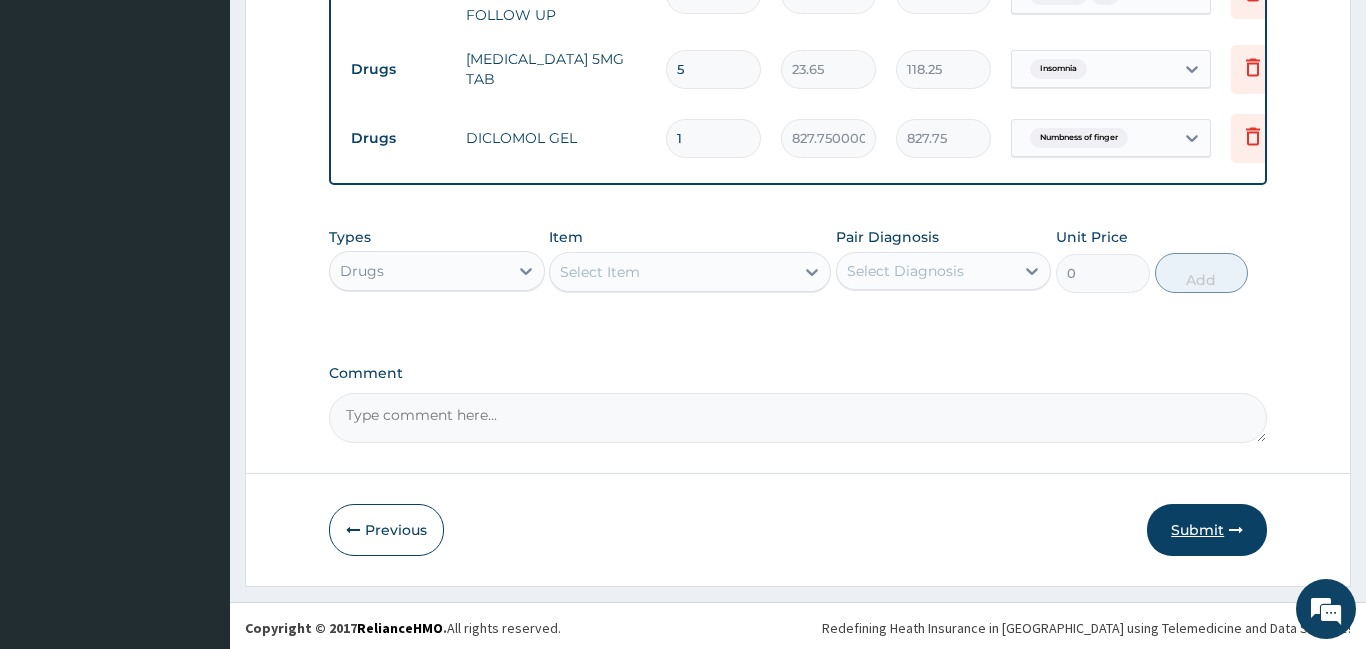 click on "Submit" at bounding box center [1207, 530] 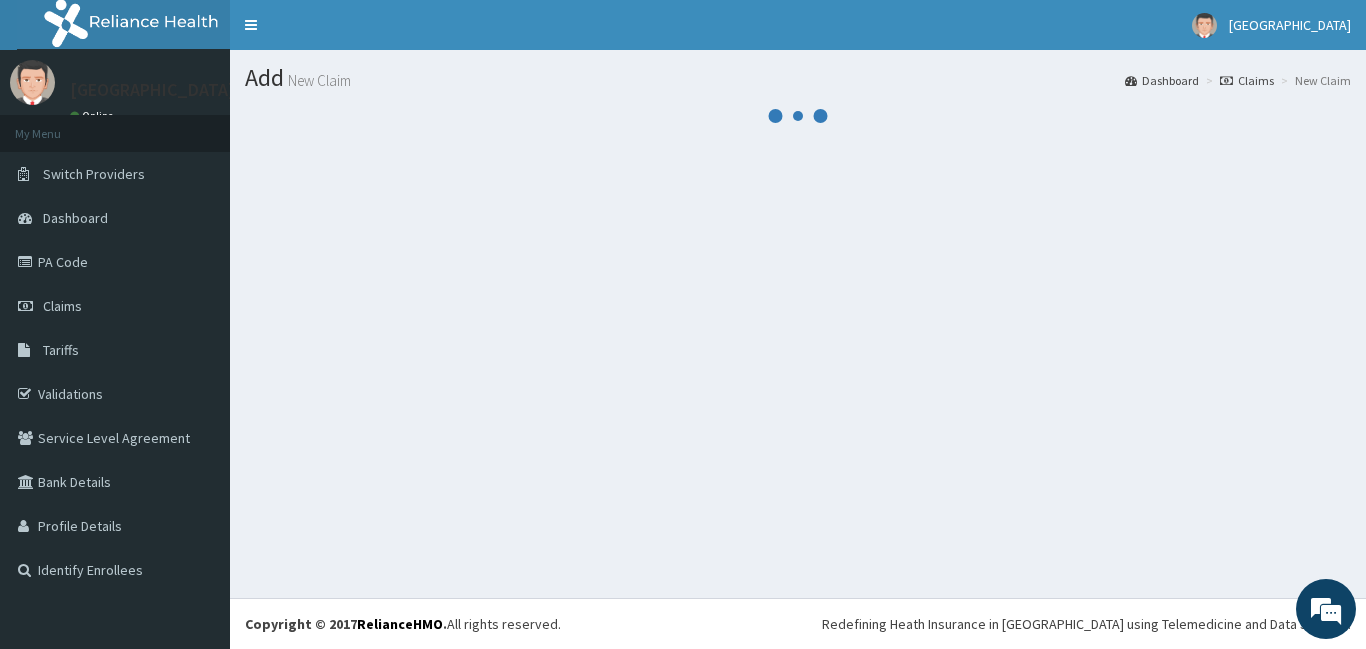 scroll, scrollTop: 0, scrollLeft: 0, axis: both 